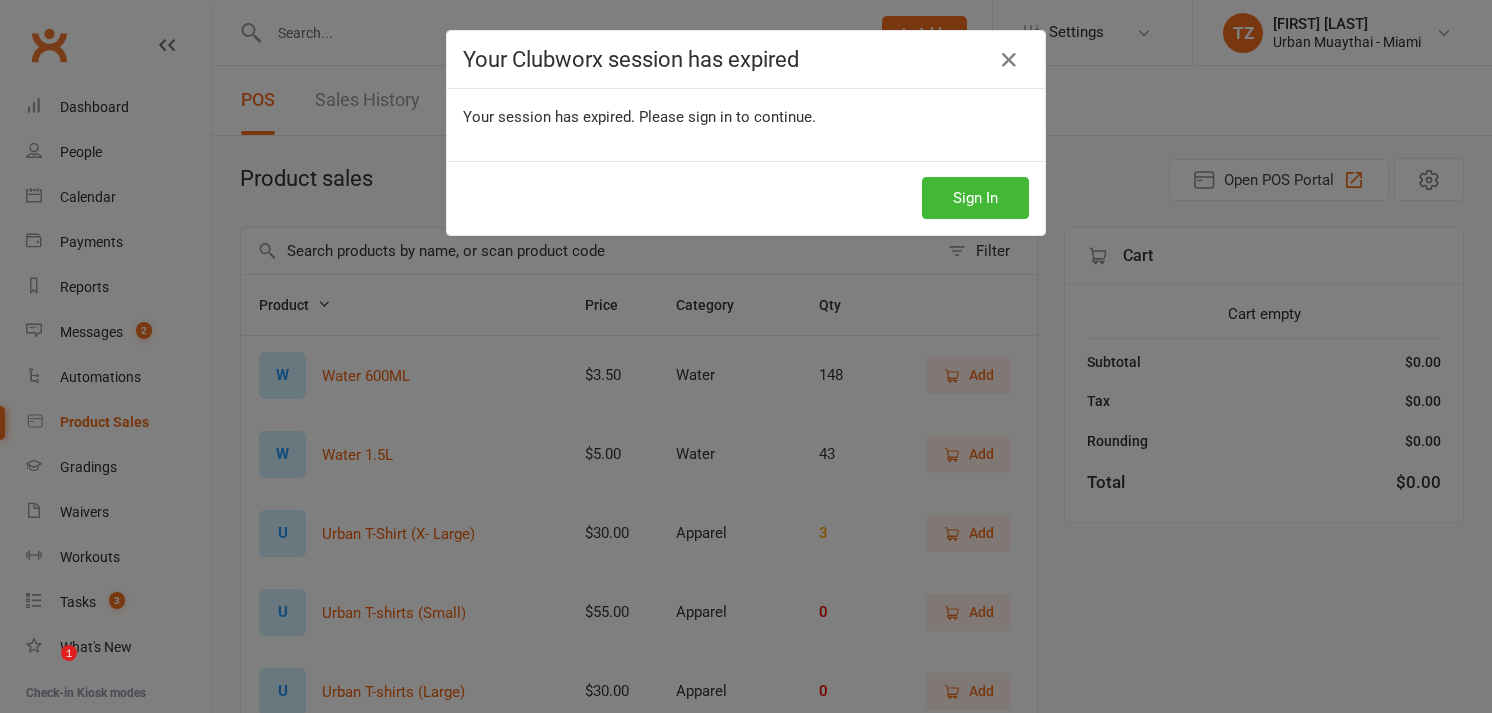 select on "100" 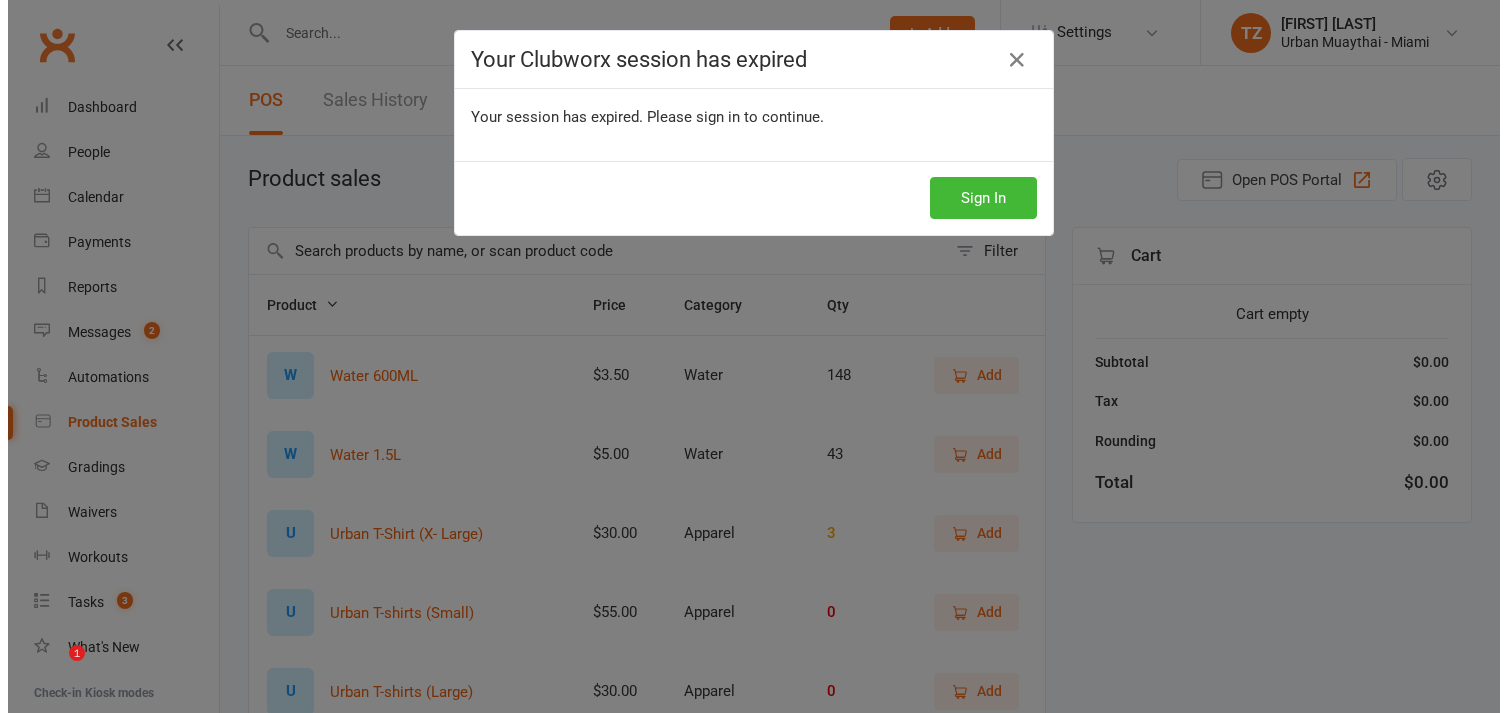 scroll, scrollTop: 0, scrollLeft: 0, axis: both 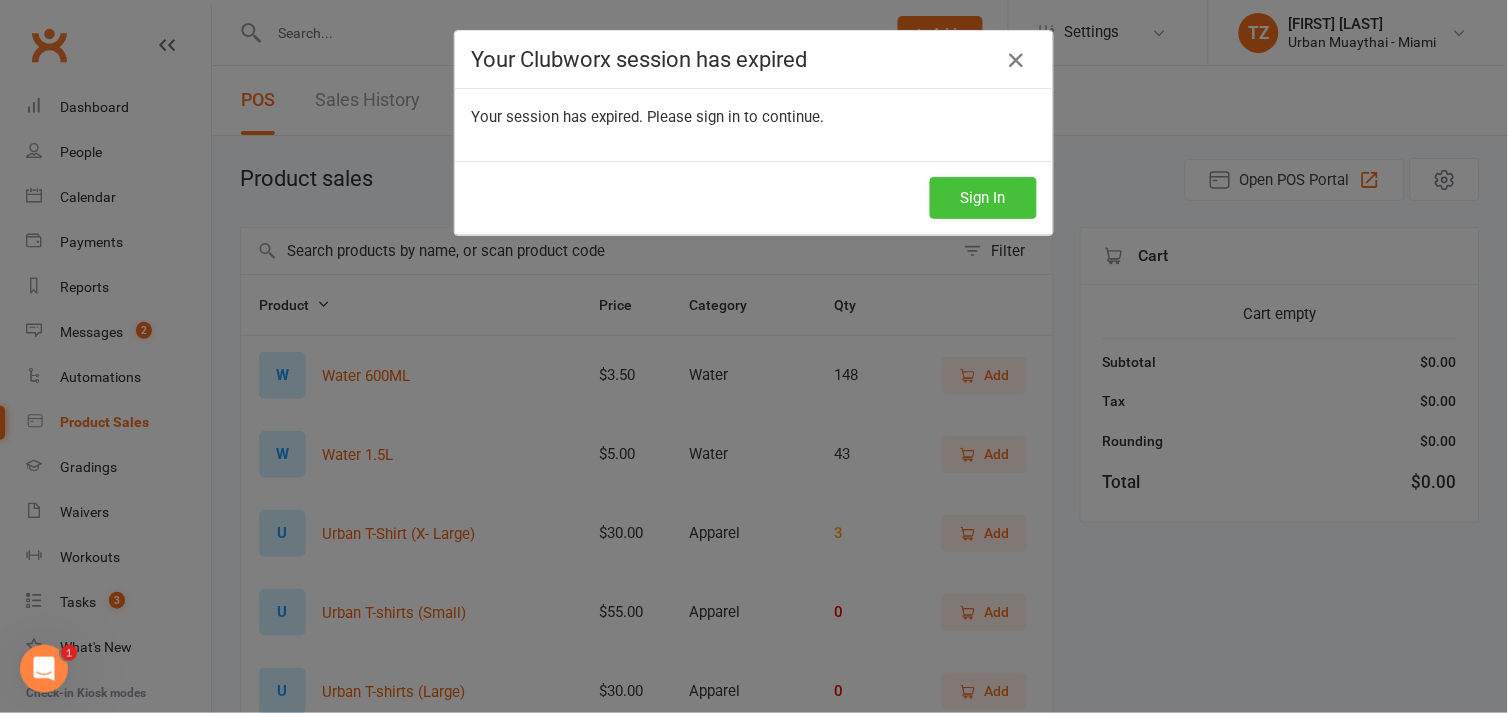click on "Sign In" at bounding box center [983, 198] 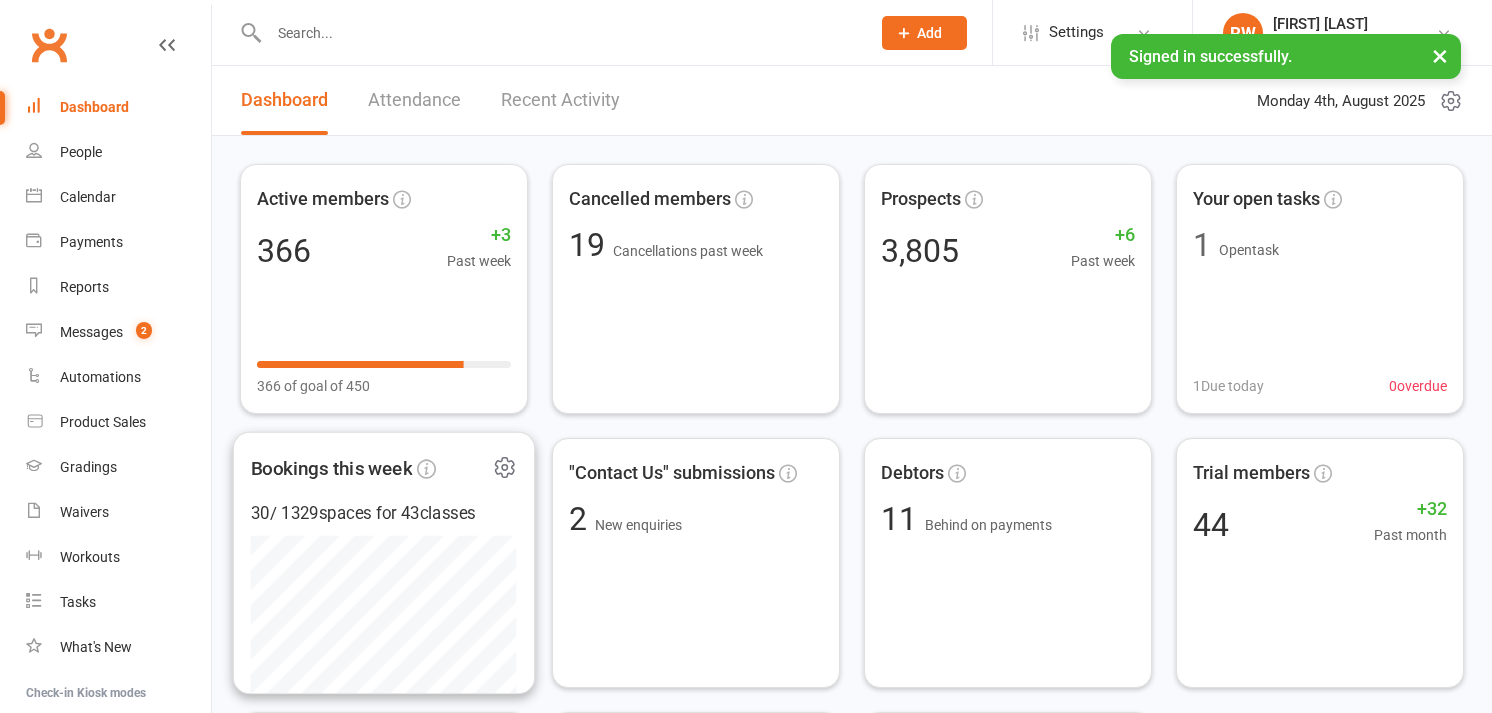 scroll, scrollTop: 0, scrollLeft: 0, axis: both 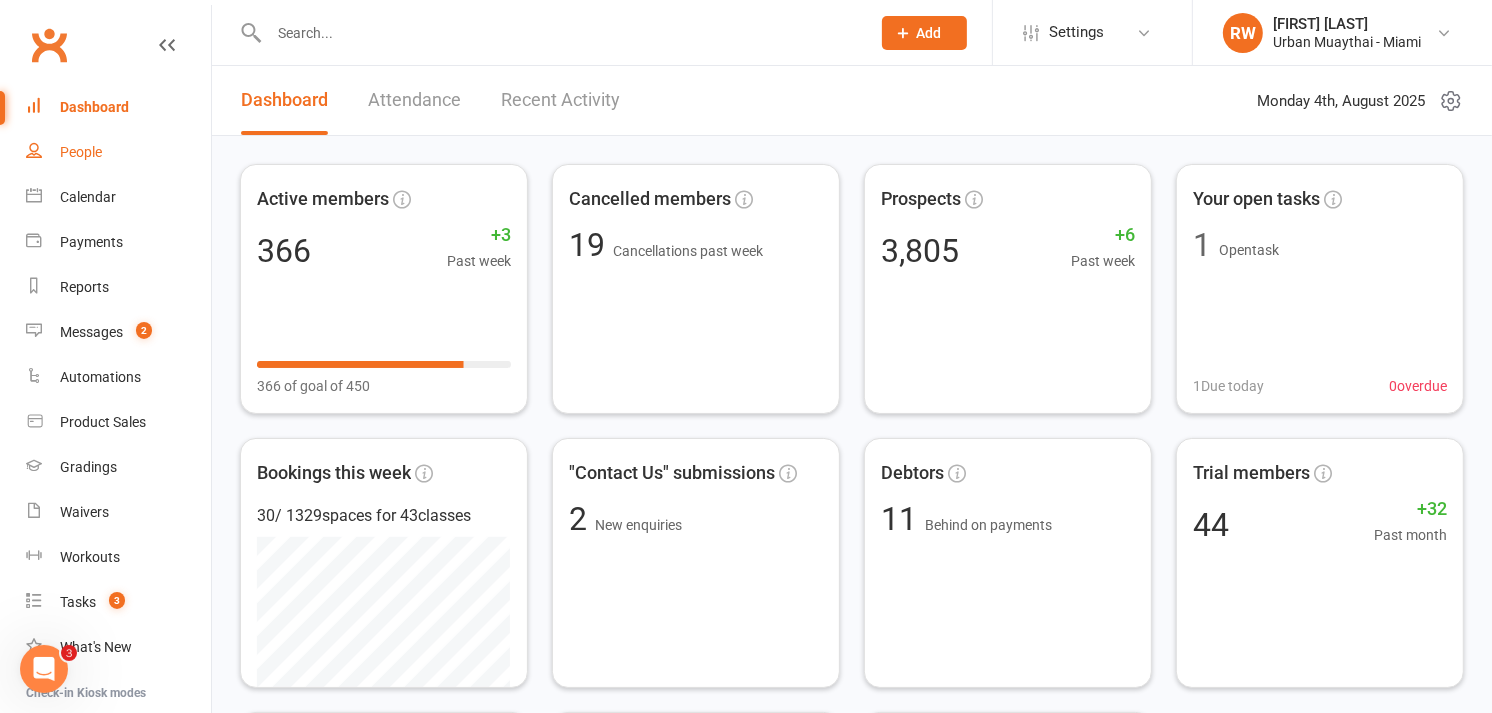 click on "People" at bounding box center [81, 152] 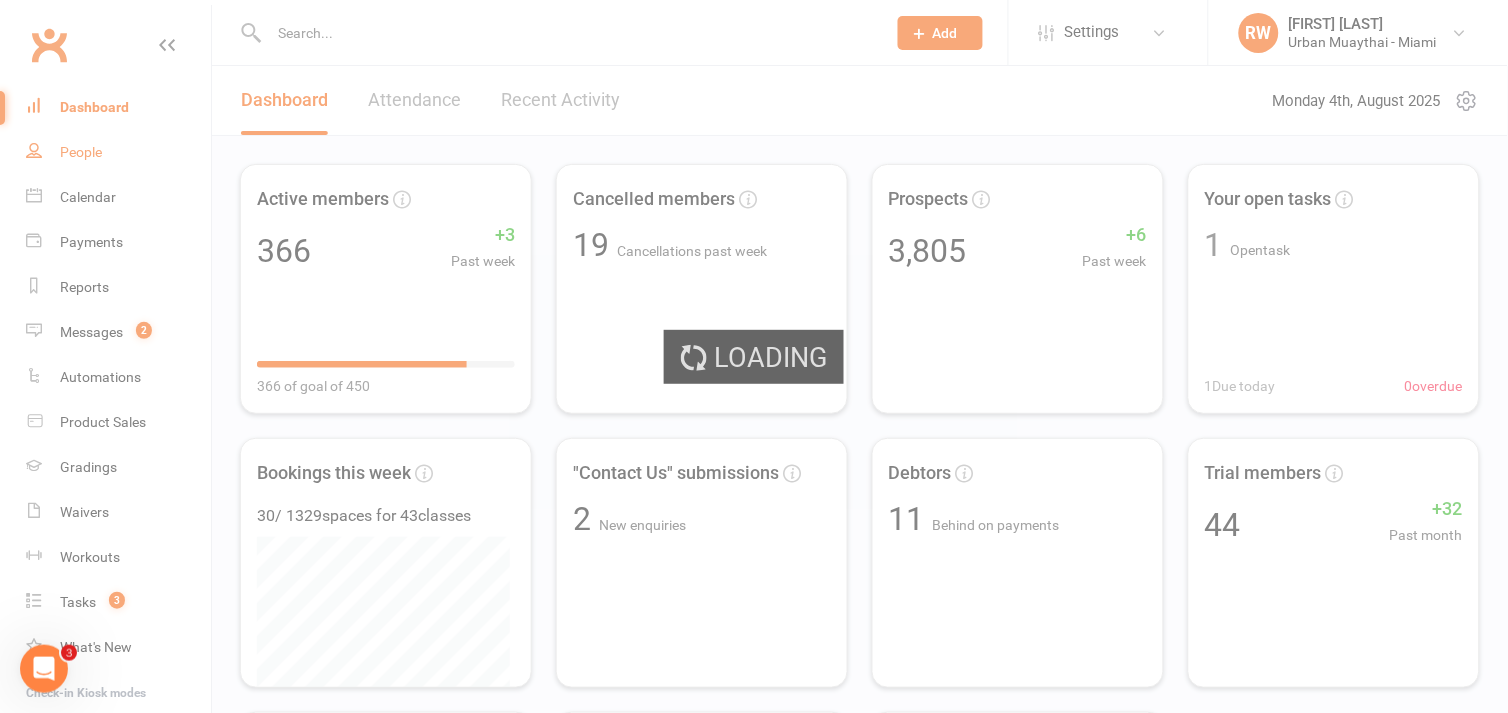select on "50" 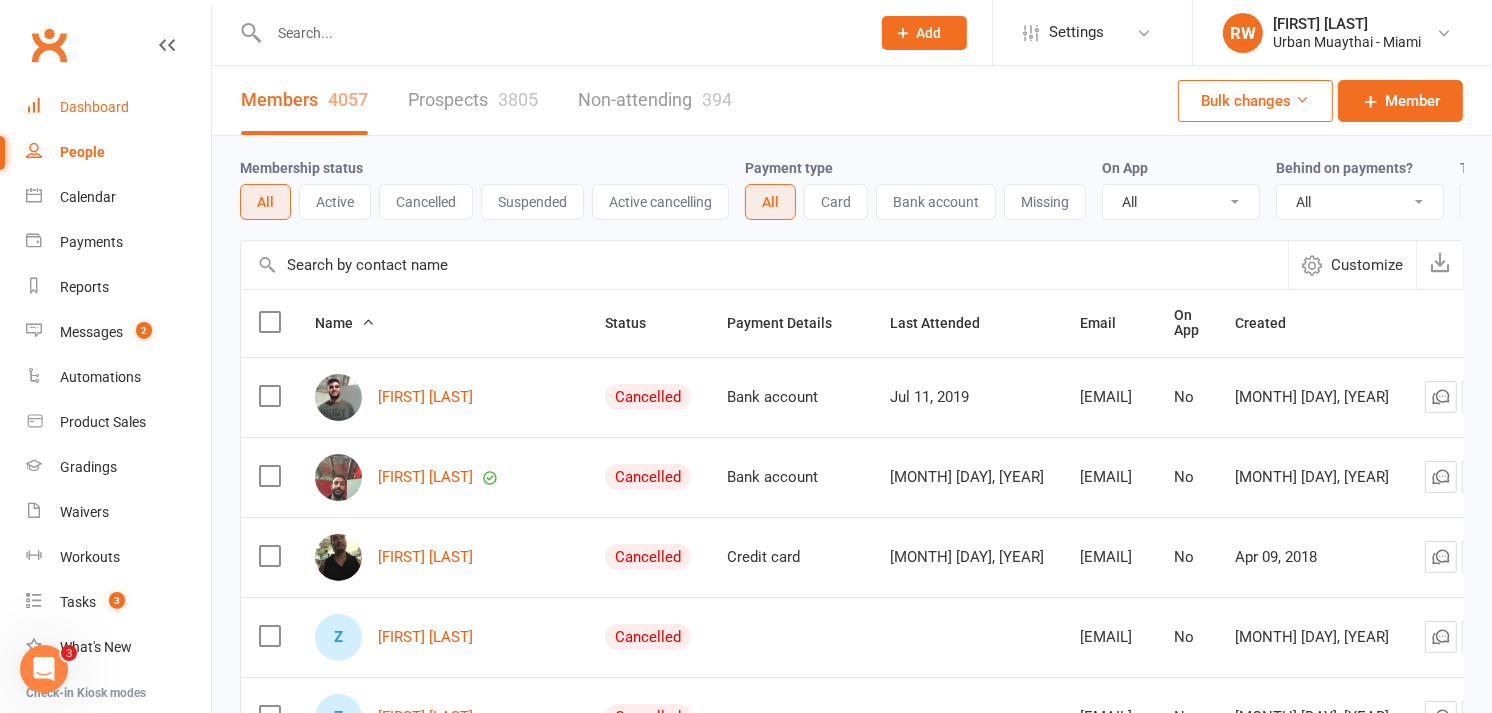 click on "Dashboard" at bounding box center (94, 107) 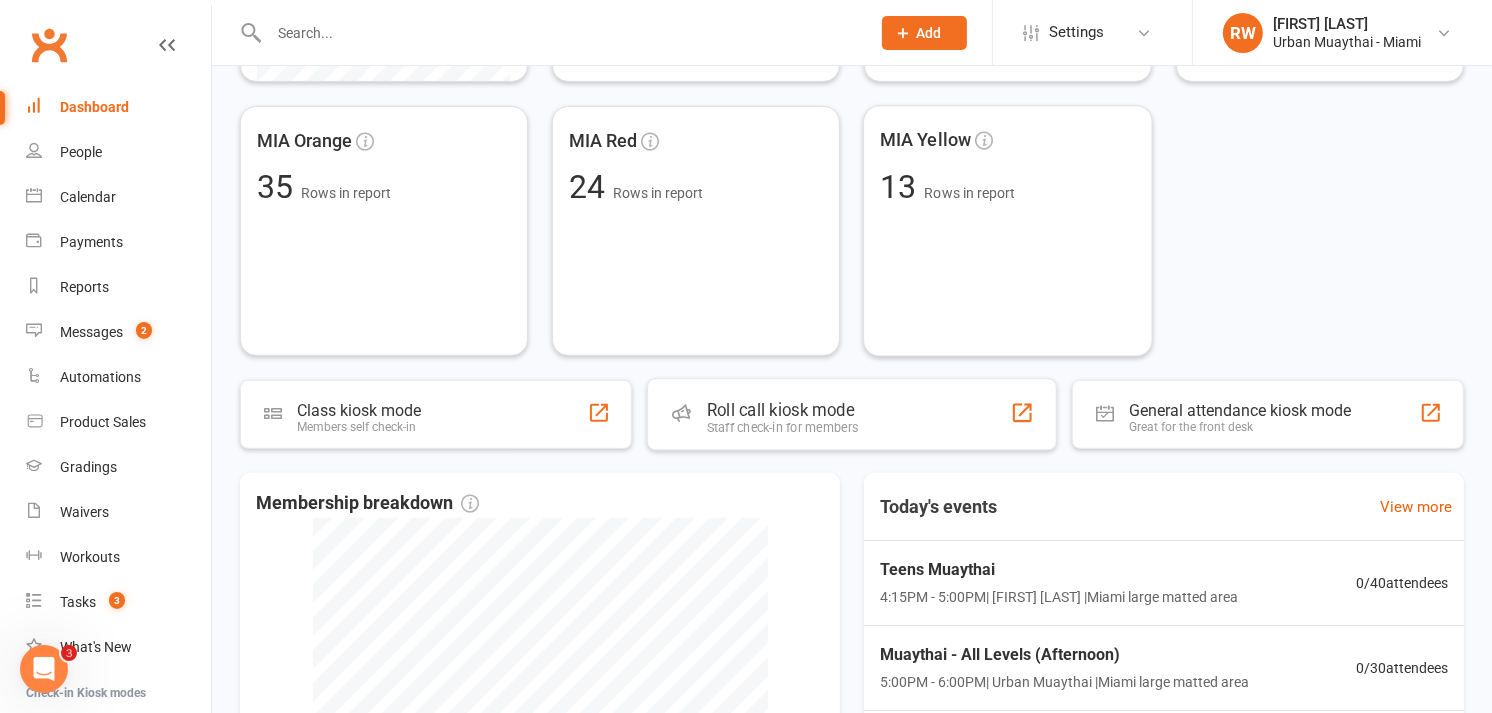 scroll, scrollTop: 604, scrollLeft: 0, axis: vertical 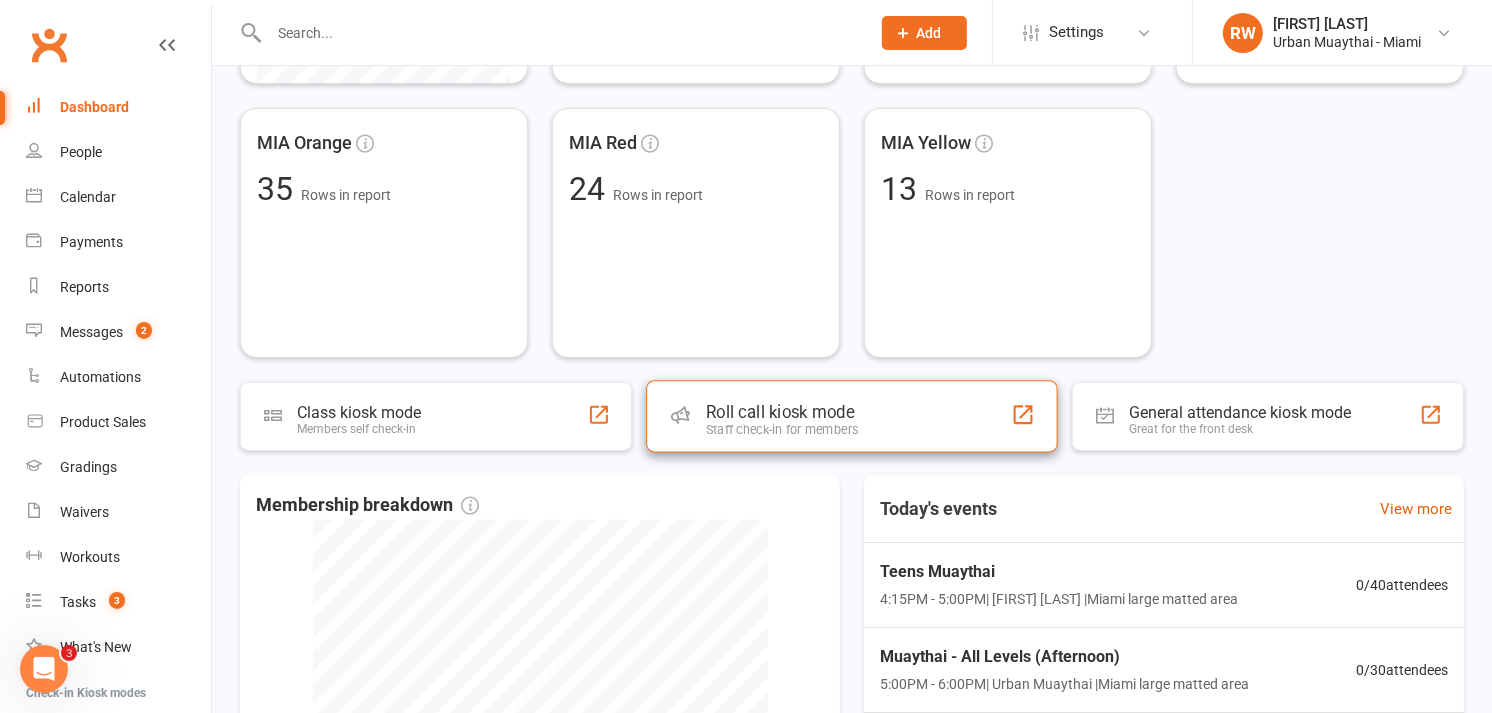 click on "Roll call kiosk mode" at bounding box center [782, 412] 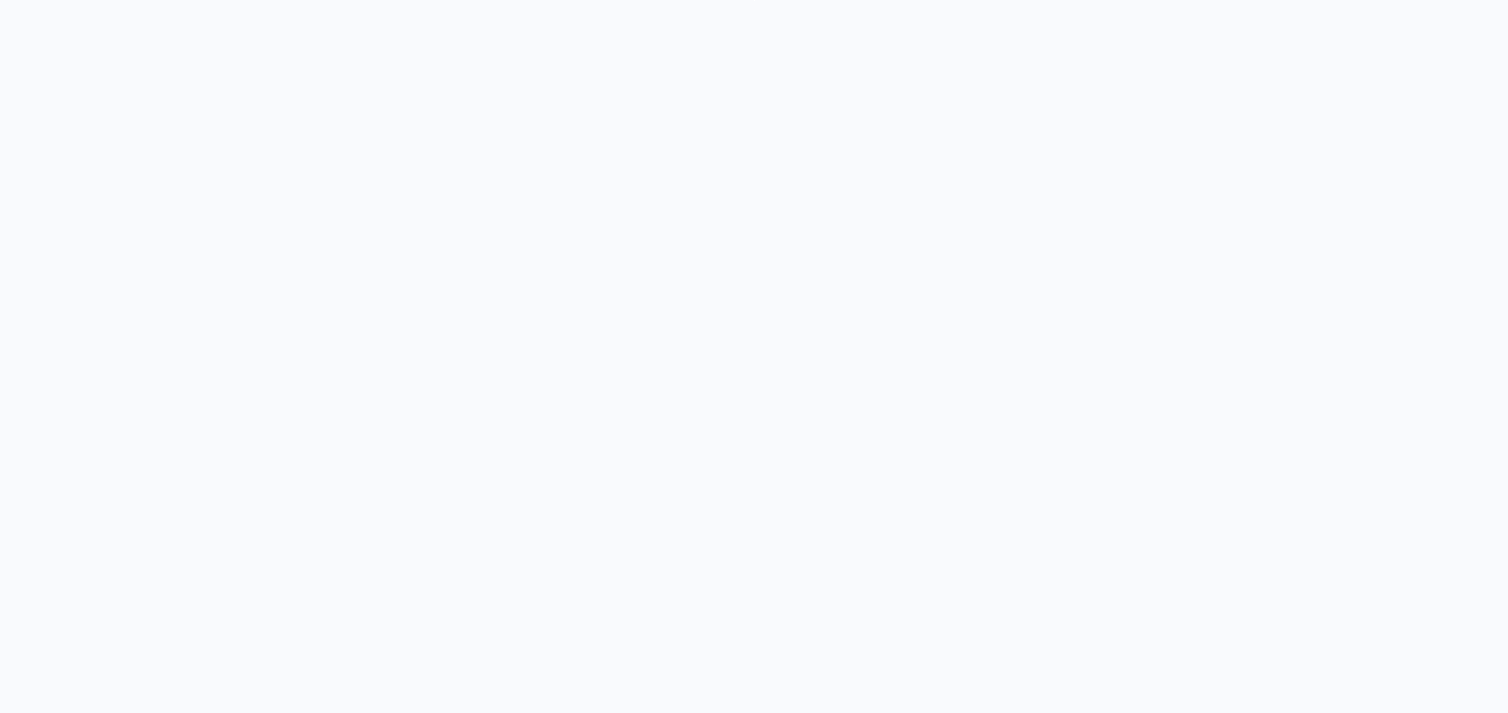 scroll, scrollTop: 0, scrollLeft: 0, axis: both 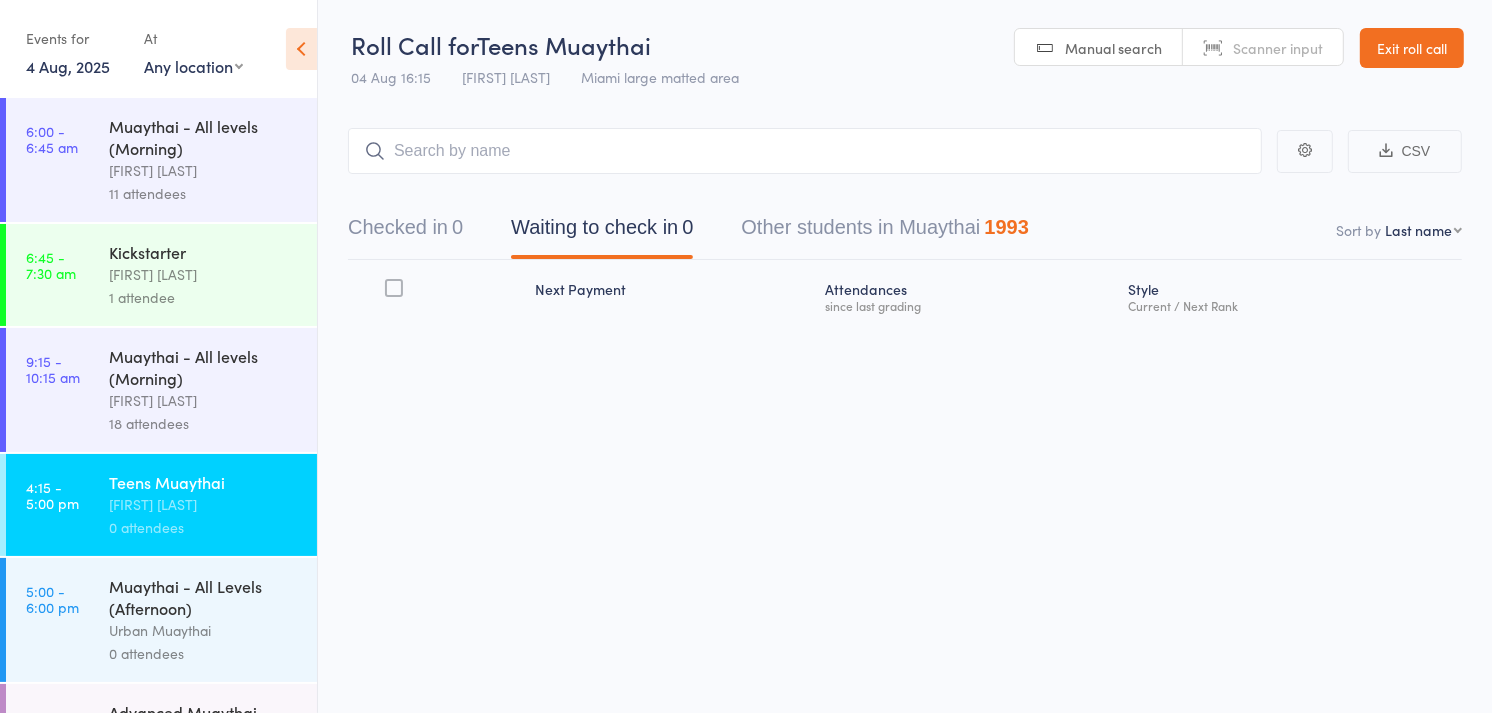 click on "Scanner input" at bounding box center [1263, 48] 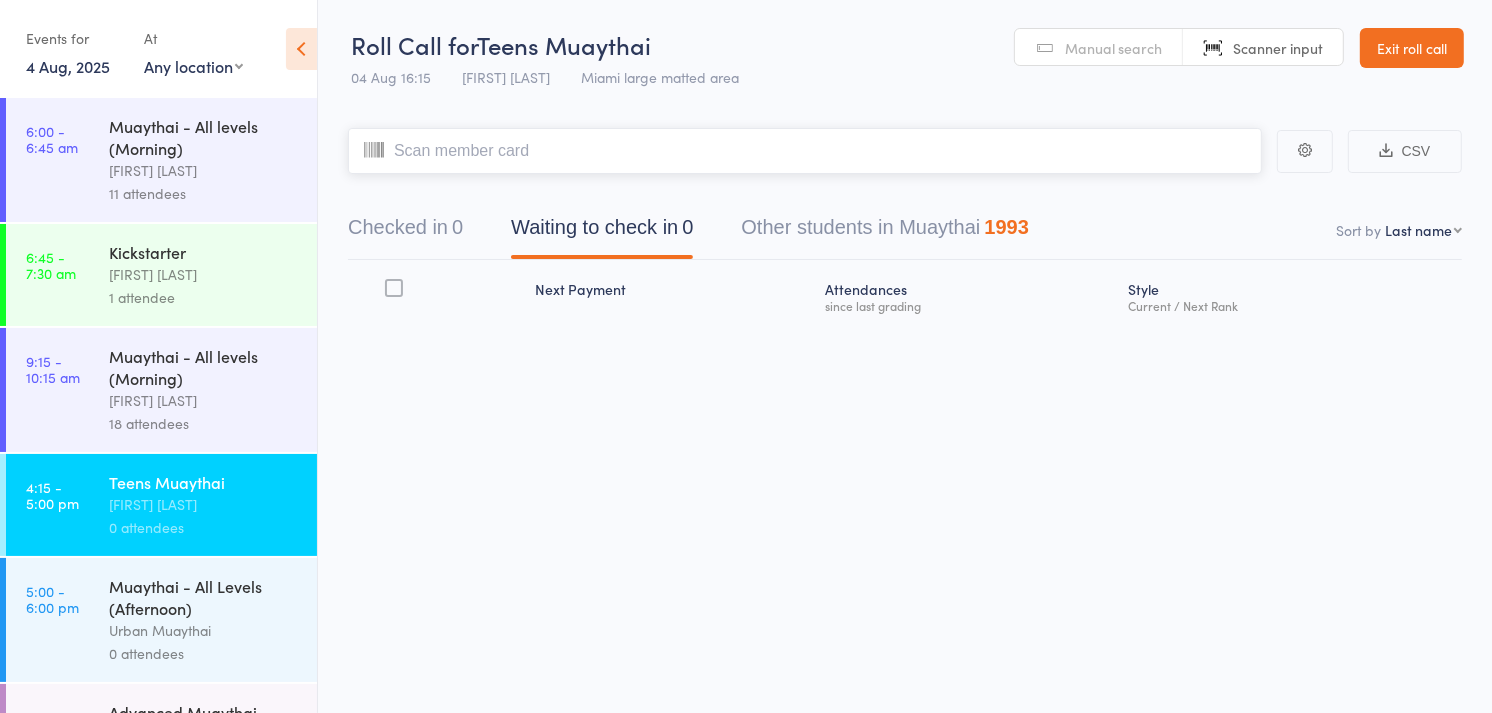 click at bounding box center [805, 151] 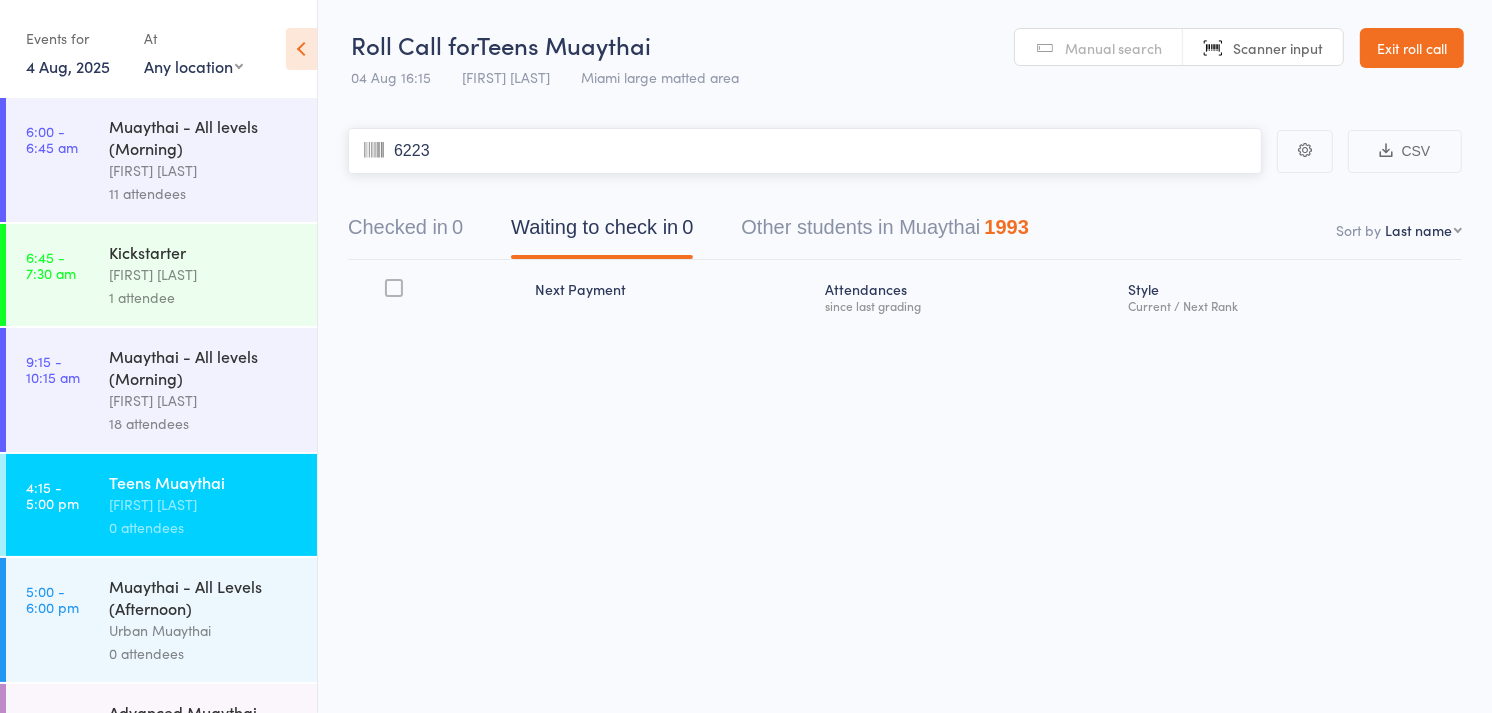 type on "6223" 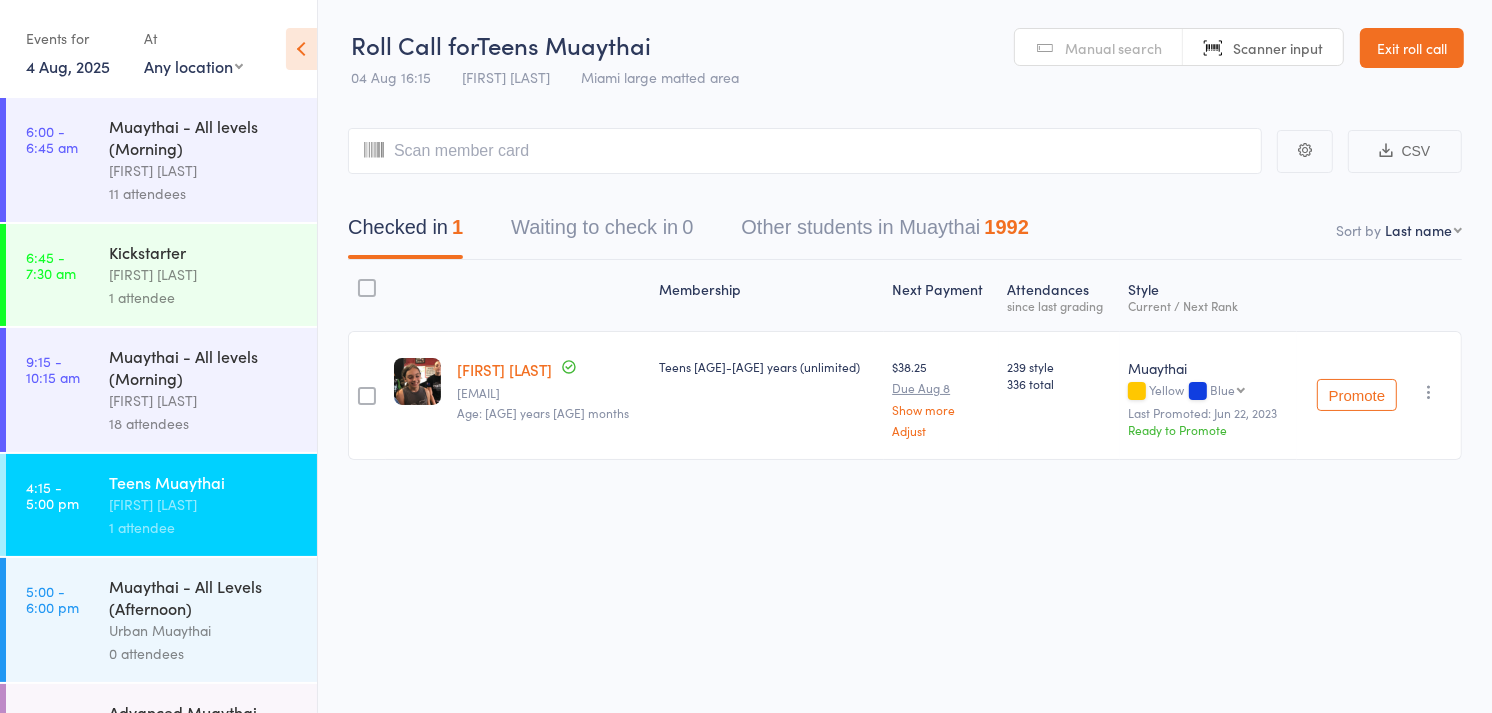 click on "Manual search" at bounding box center [1113, 48] 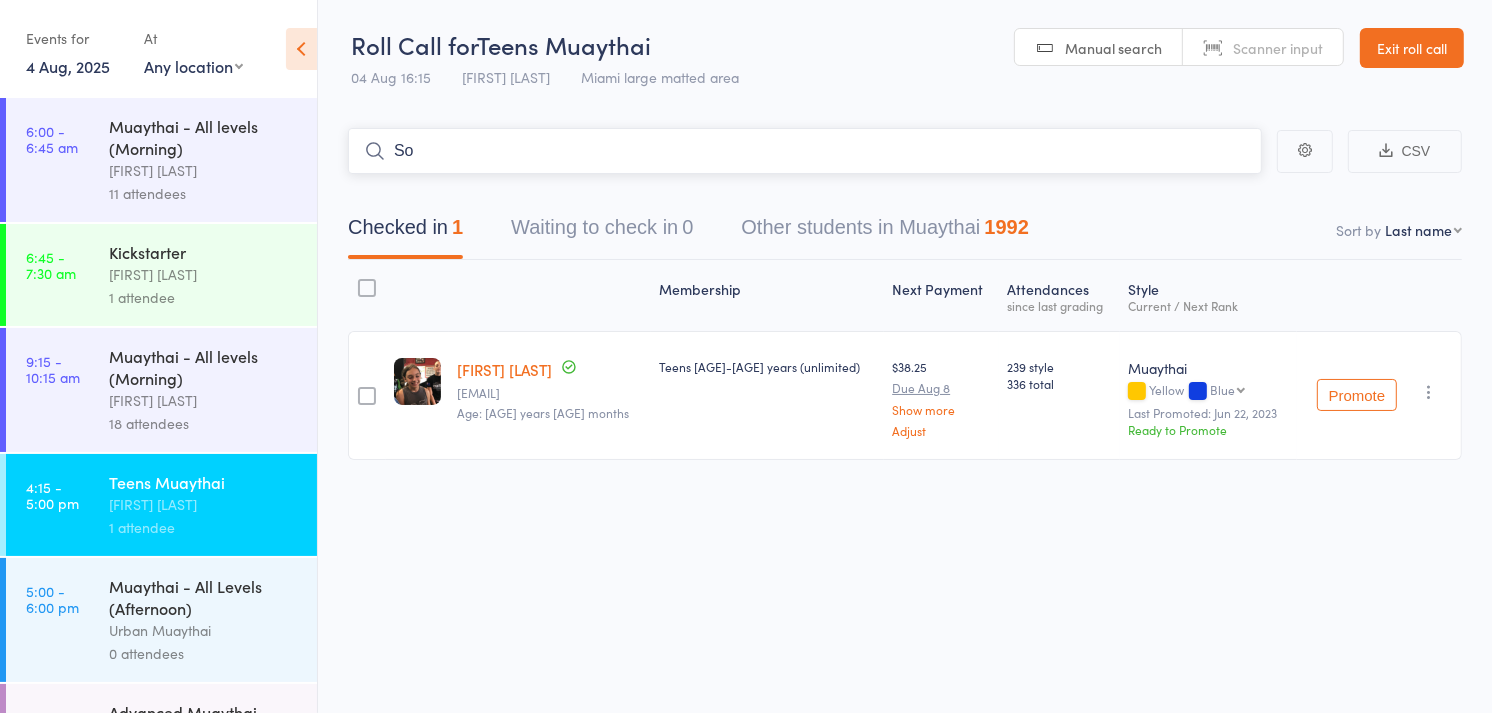 type on "S" 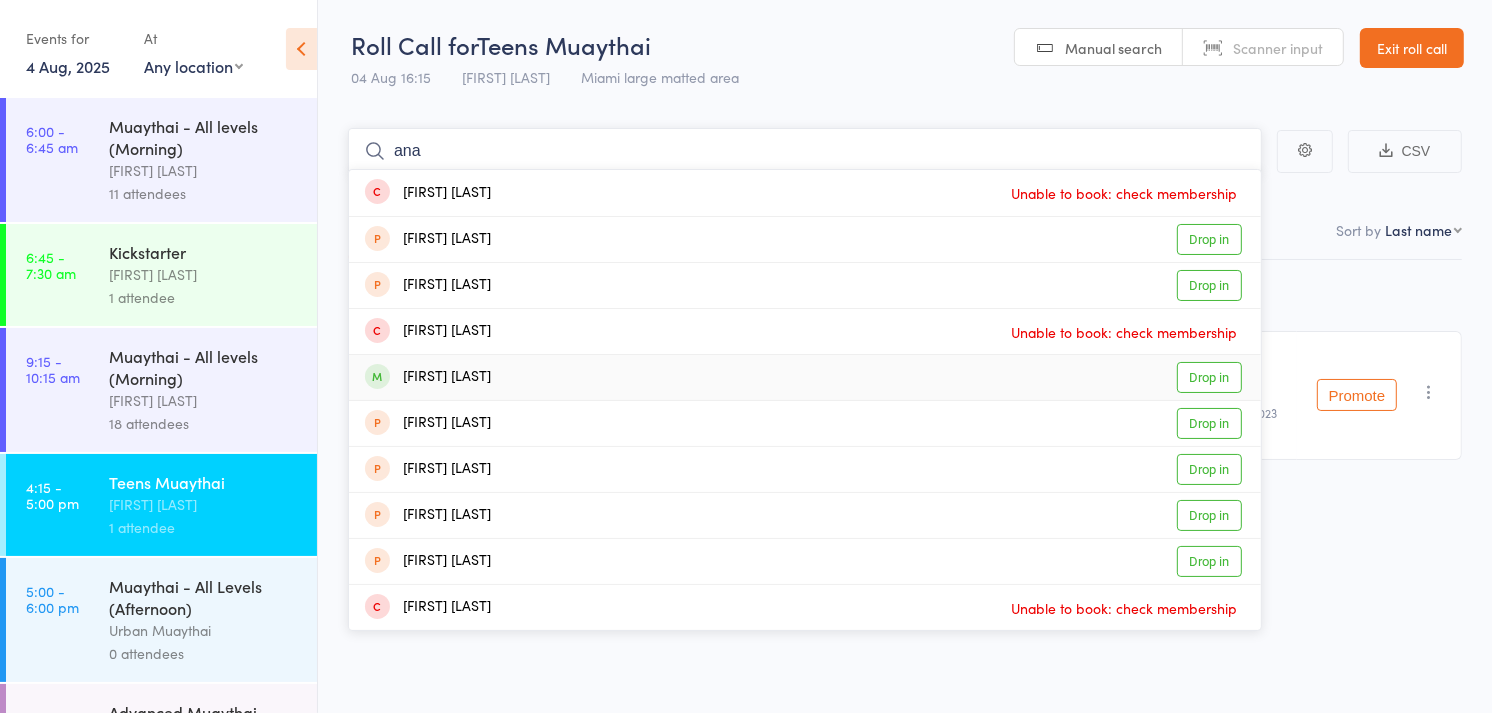 type on "ana" 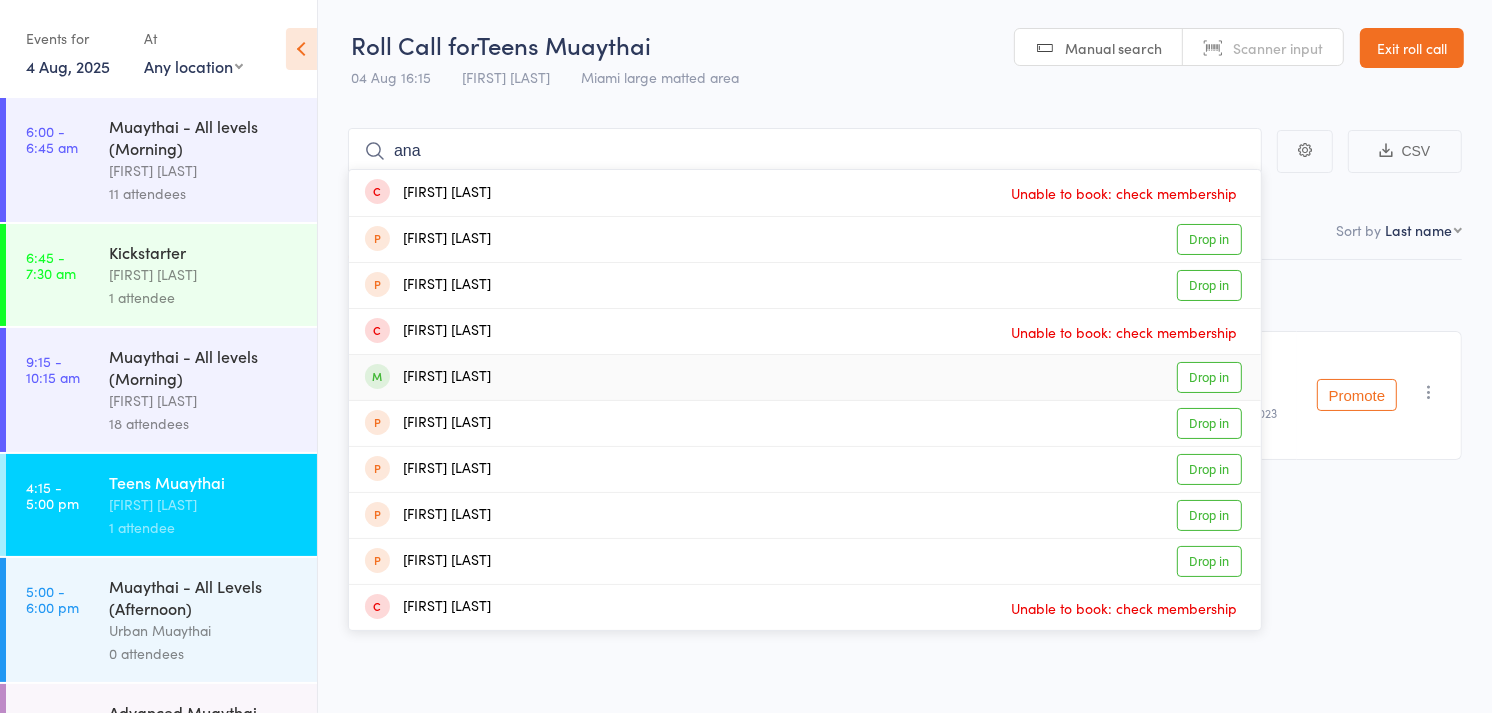 click on "Drop in" at bounding box center [1209, 377] 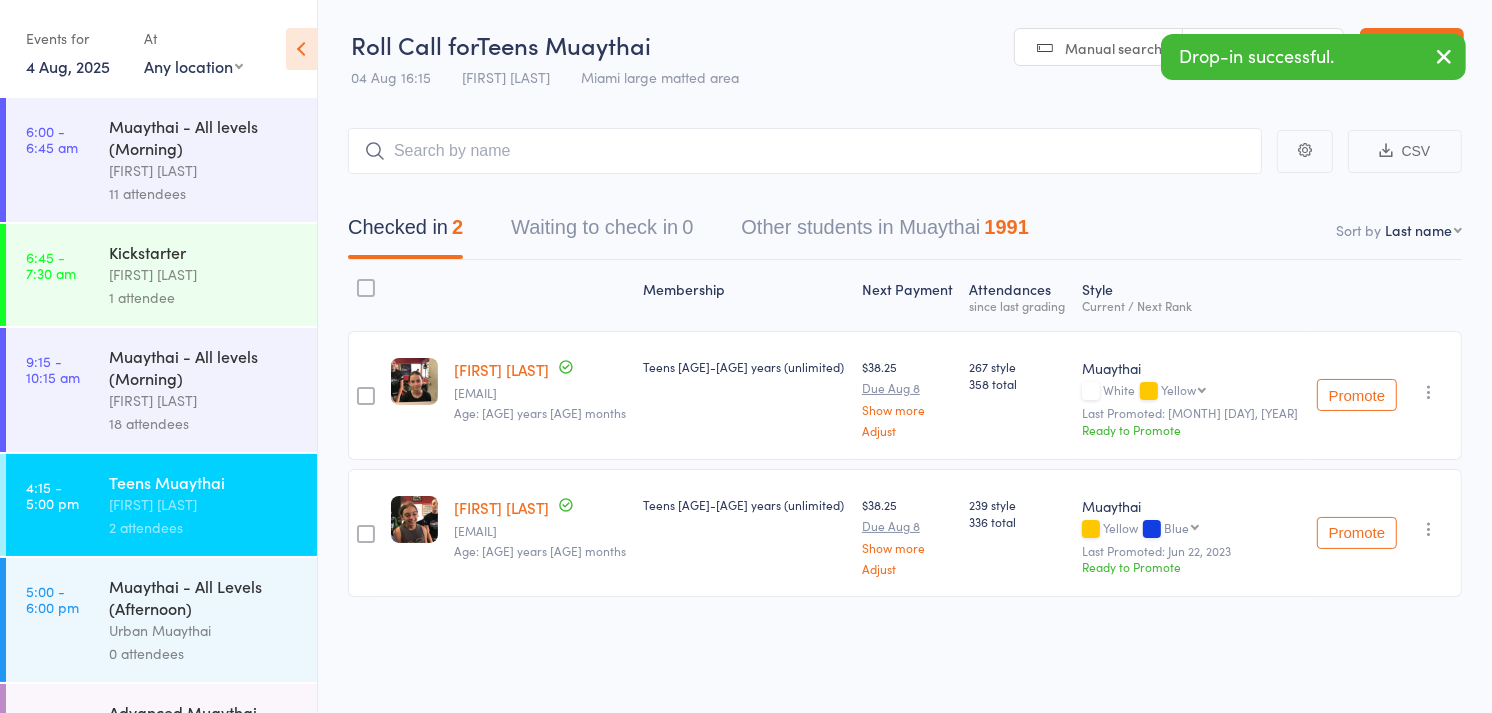 click at bounding box center (1444, 56) 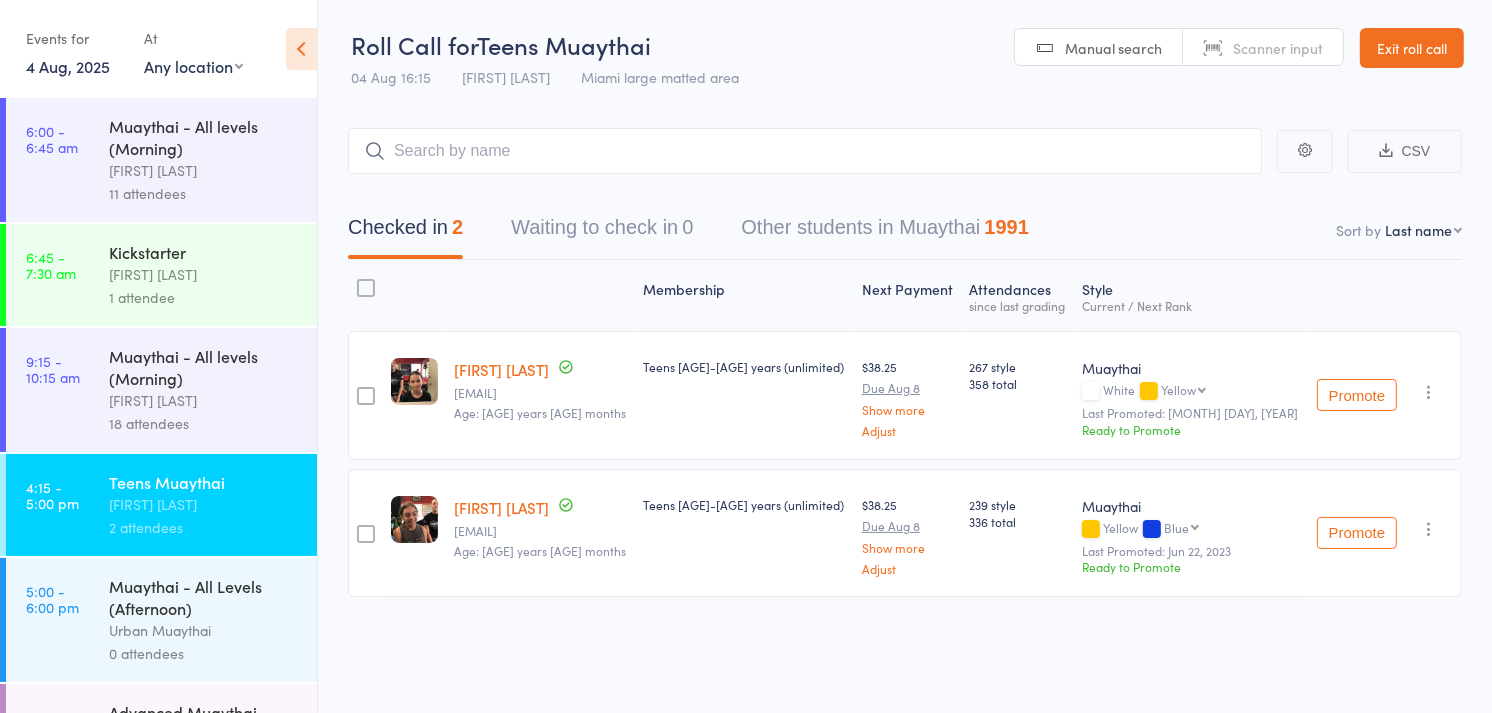 click on "Scanner input" at bounding box center (1278, 48) 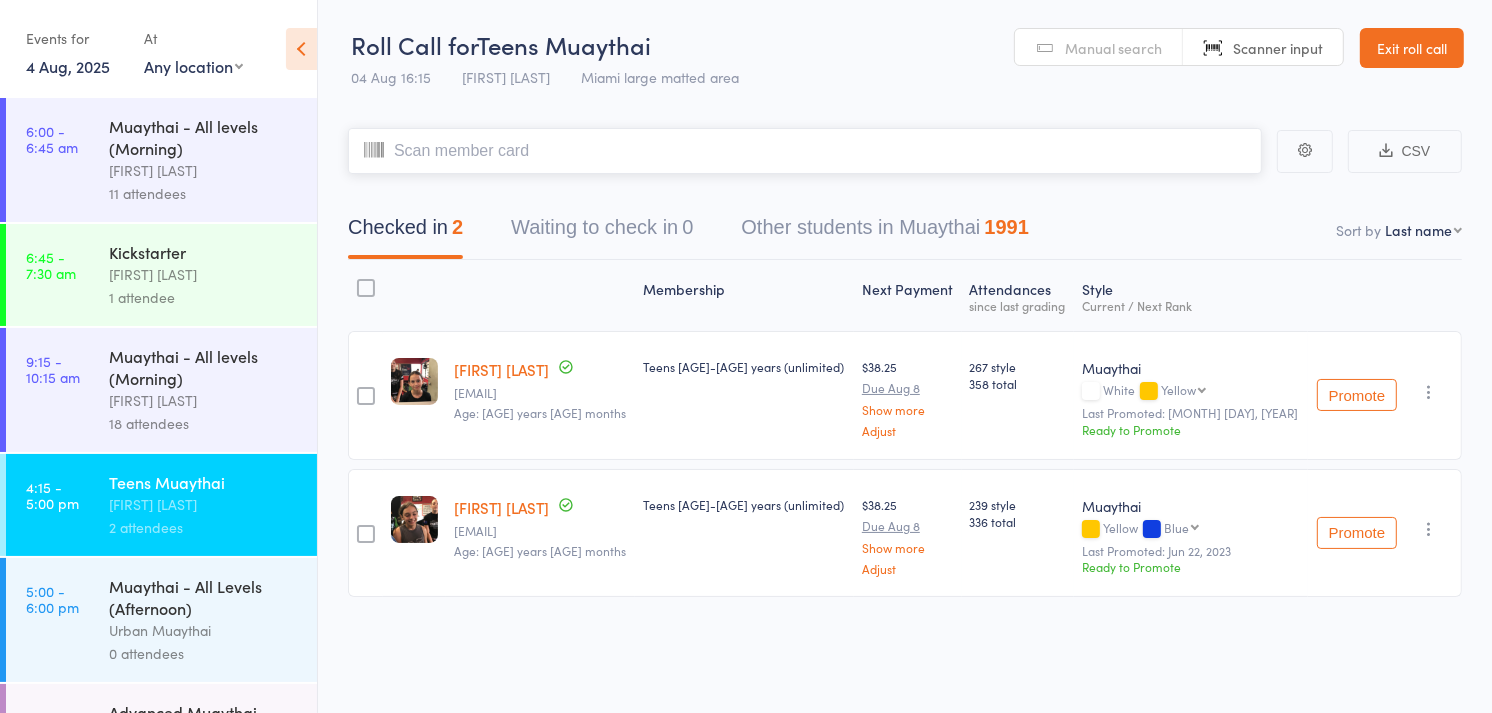 click at bounding box center (805, 151) 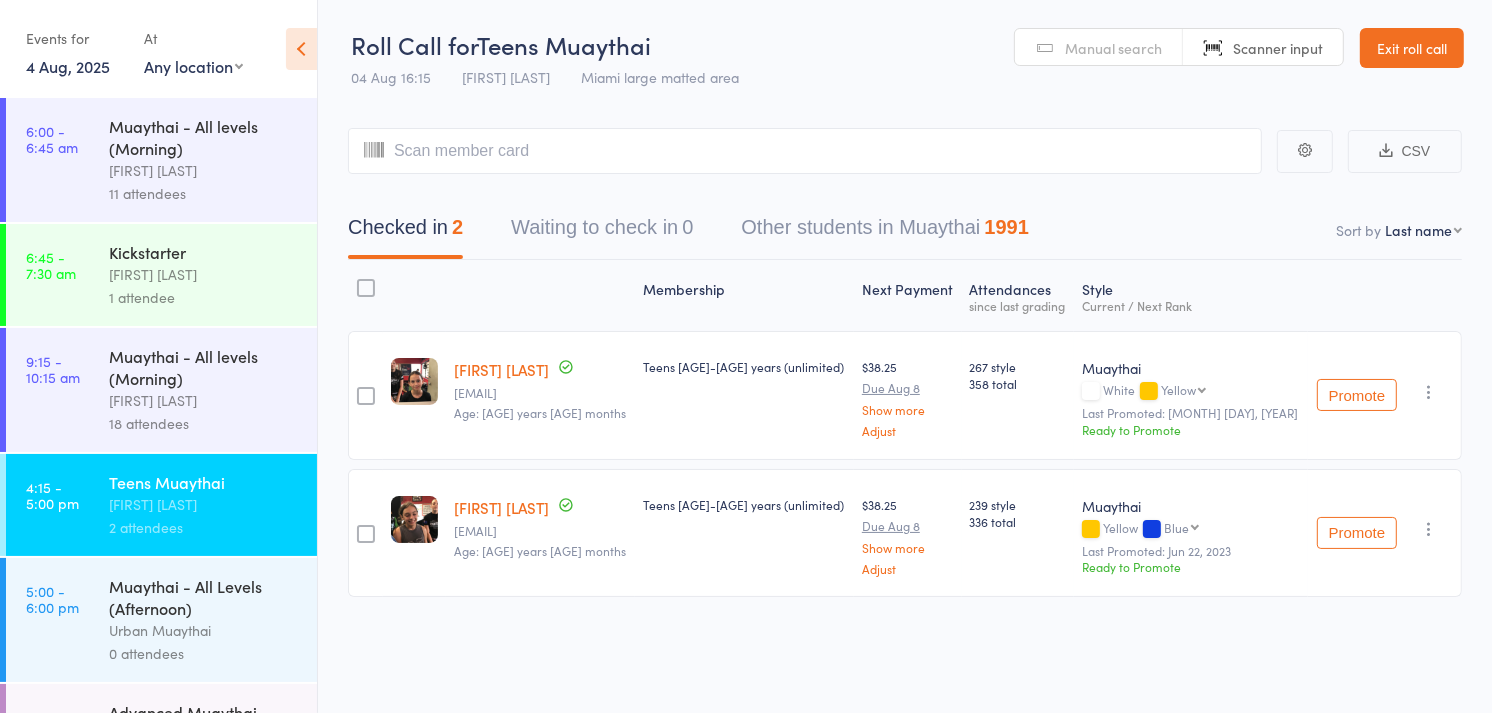 click on "Manual search" at bounding box center [1113, 48] 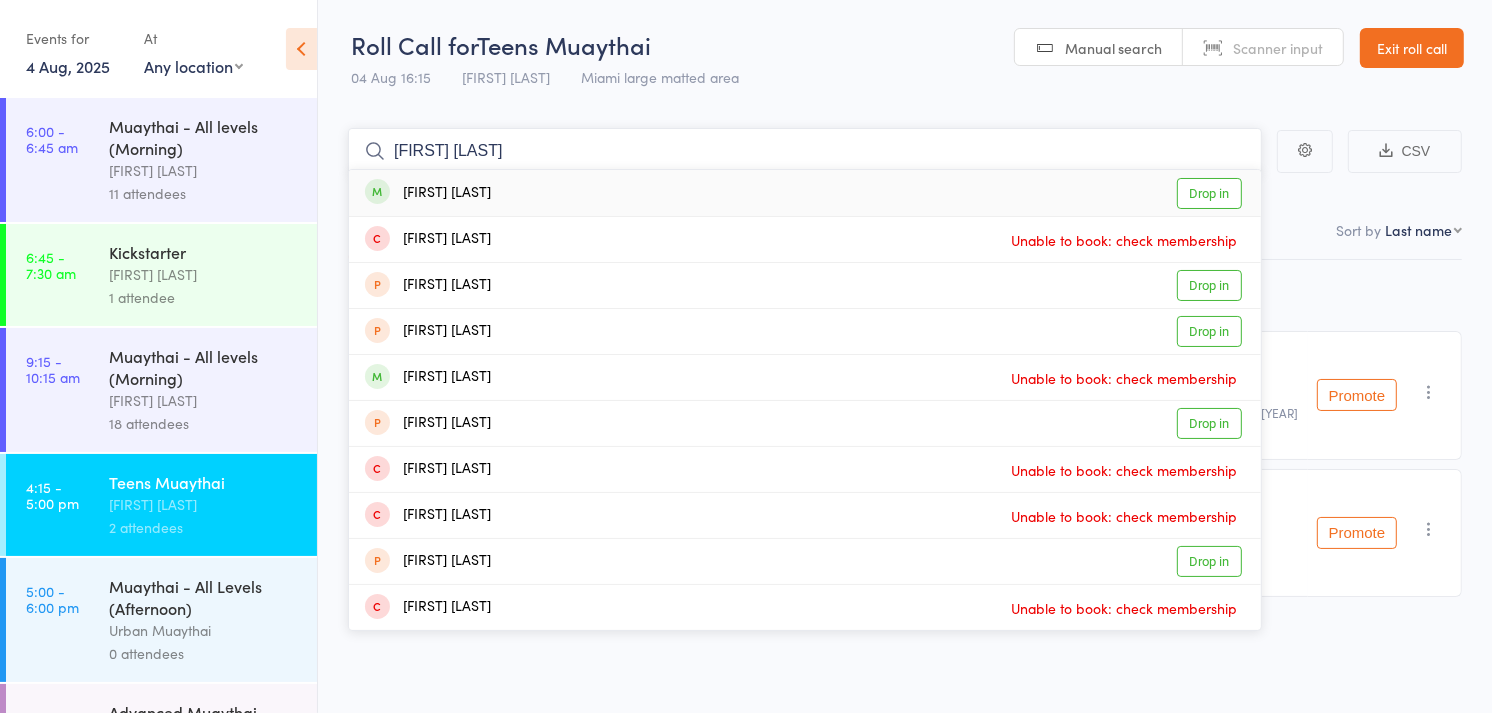 type on "[FIRST] [LAST]" 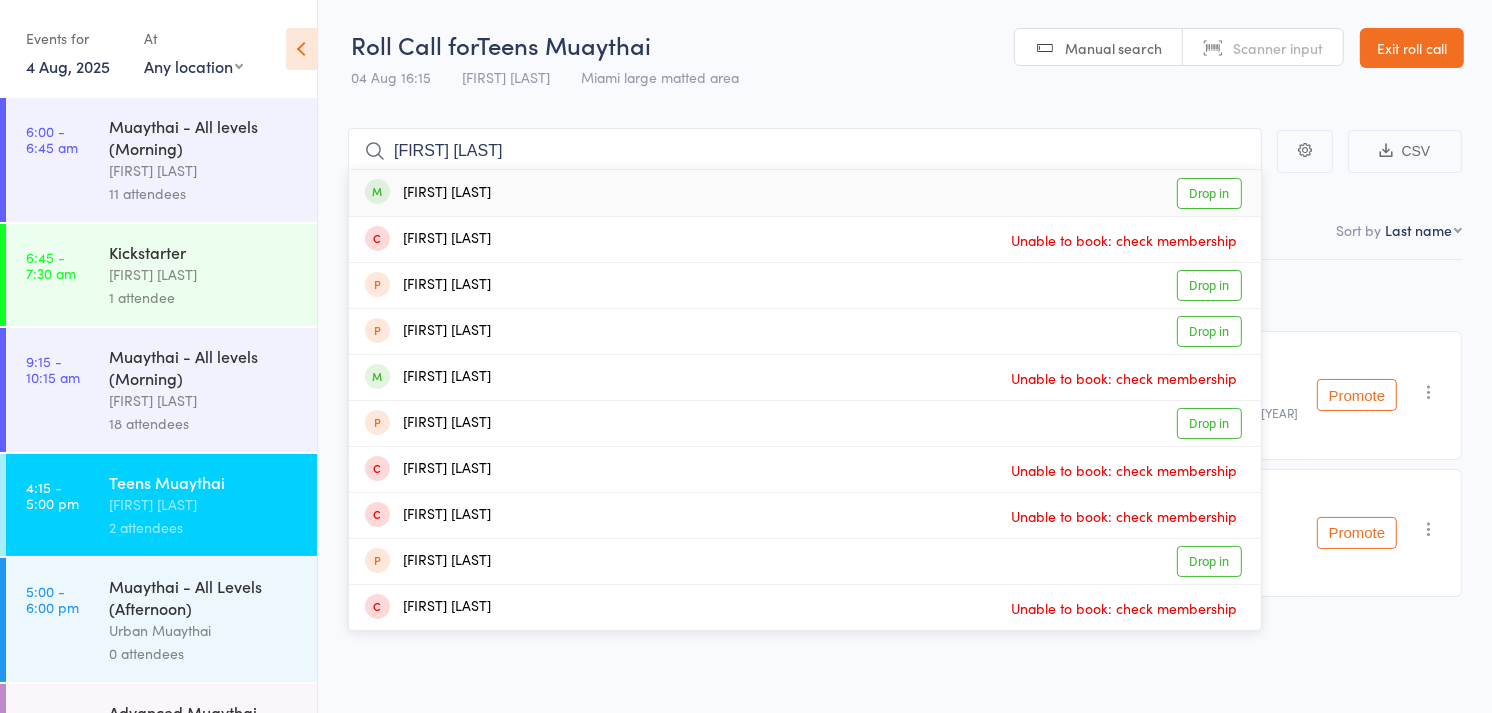 click on "Drop in" at bounding box center [1209, 193] 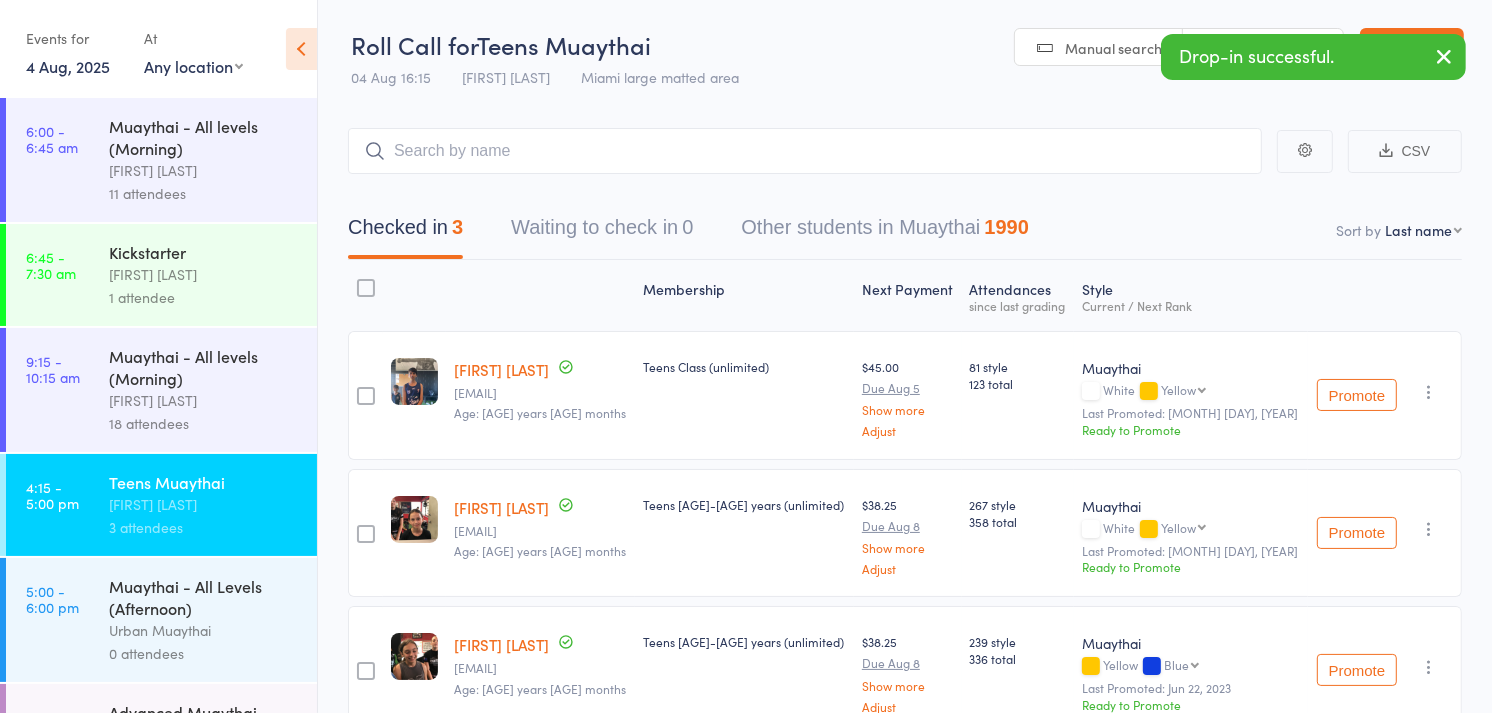 click on "Scanner input" at bounding box center [1263, 48] 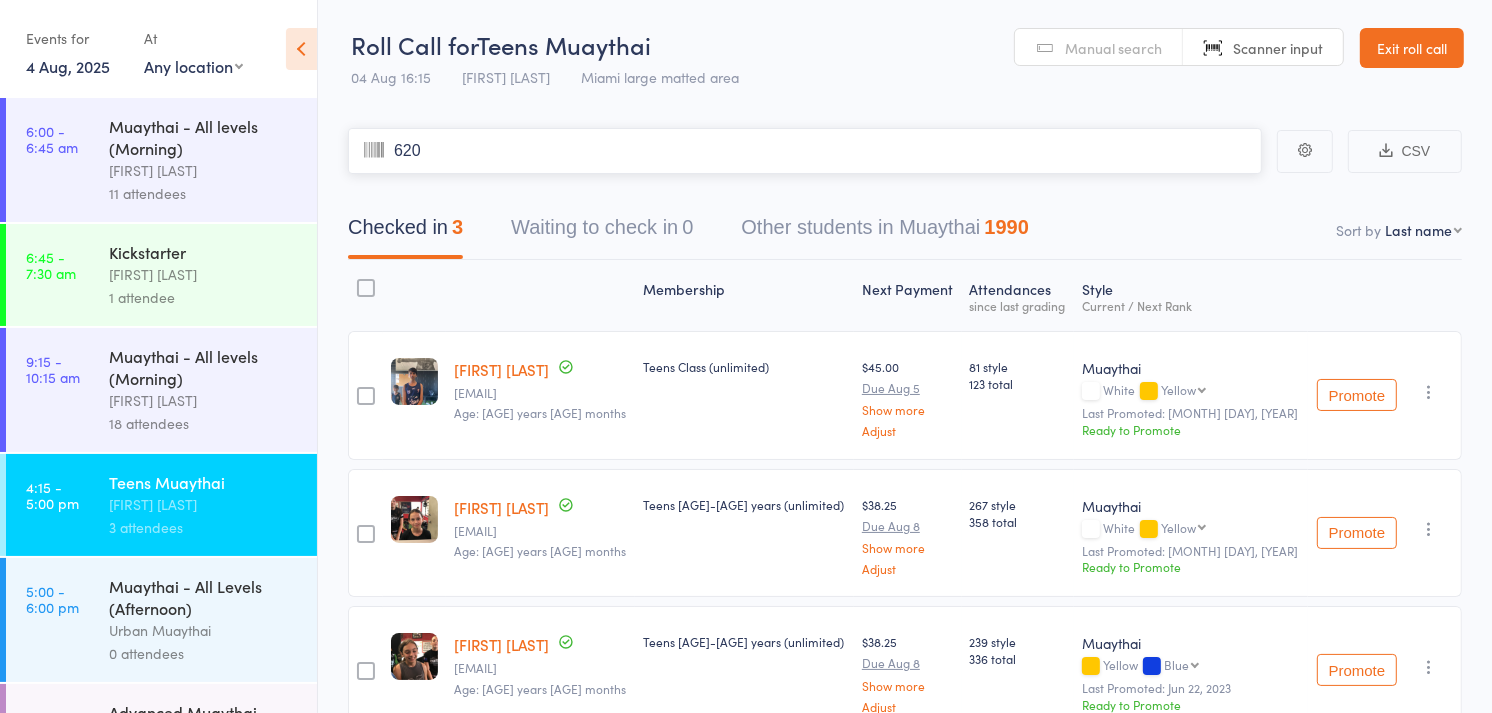 type on "6203" 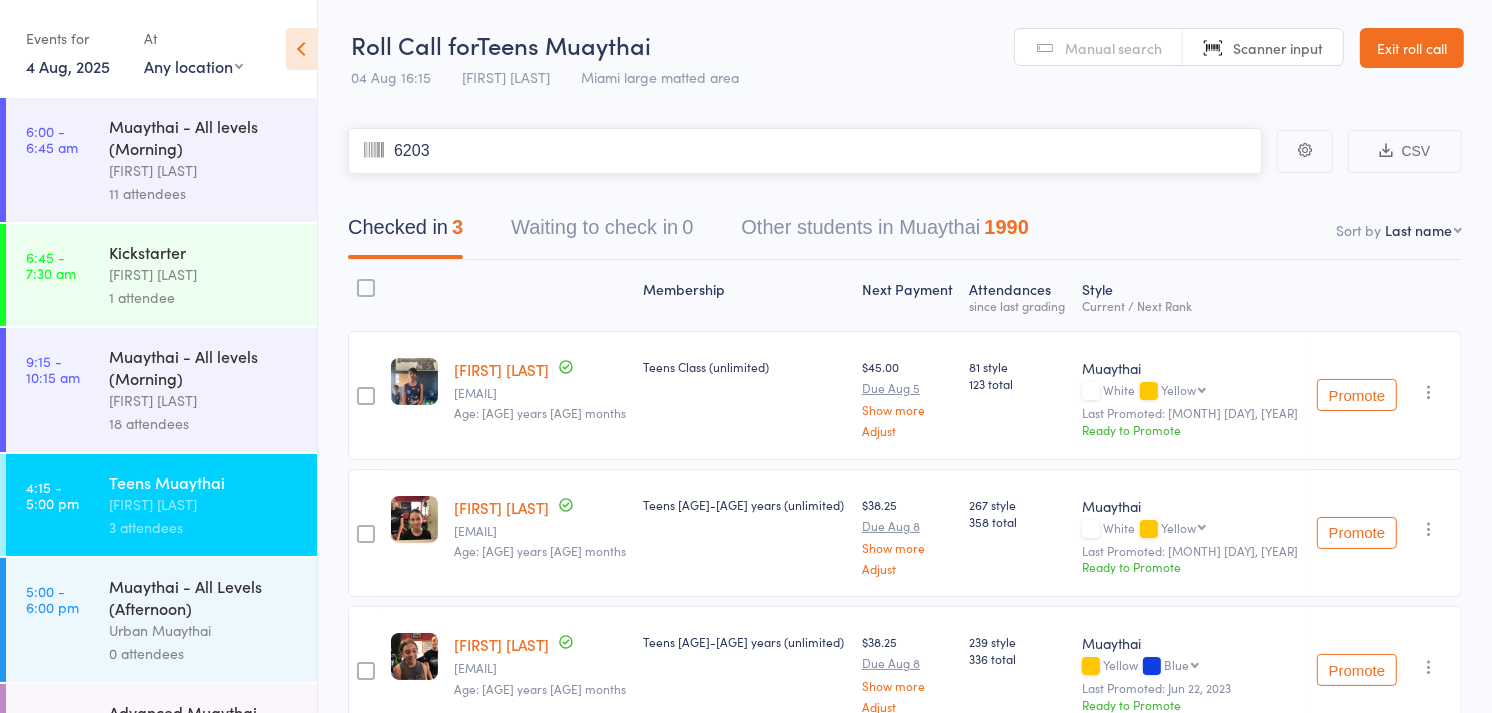 type 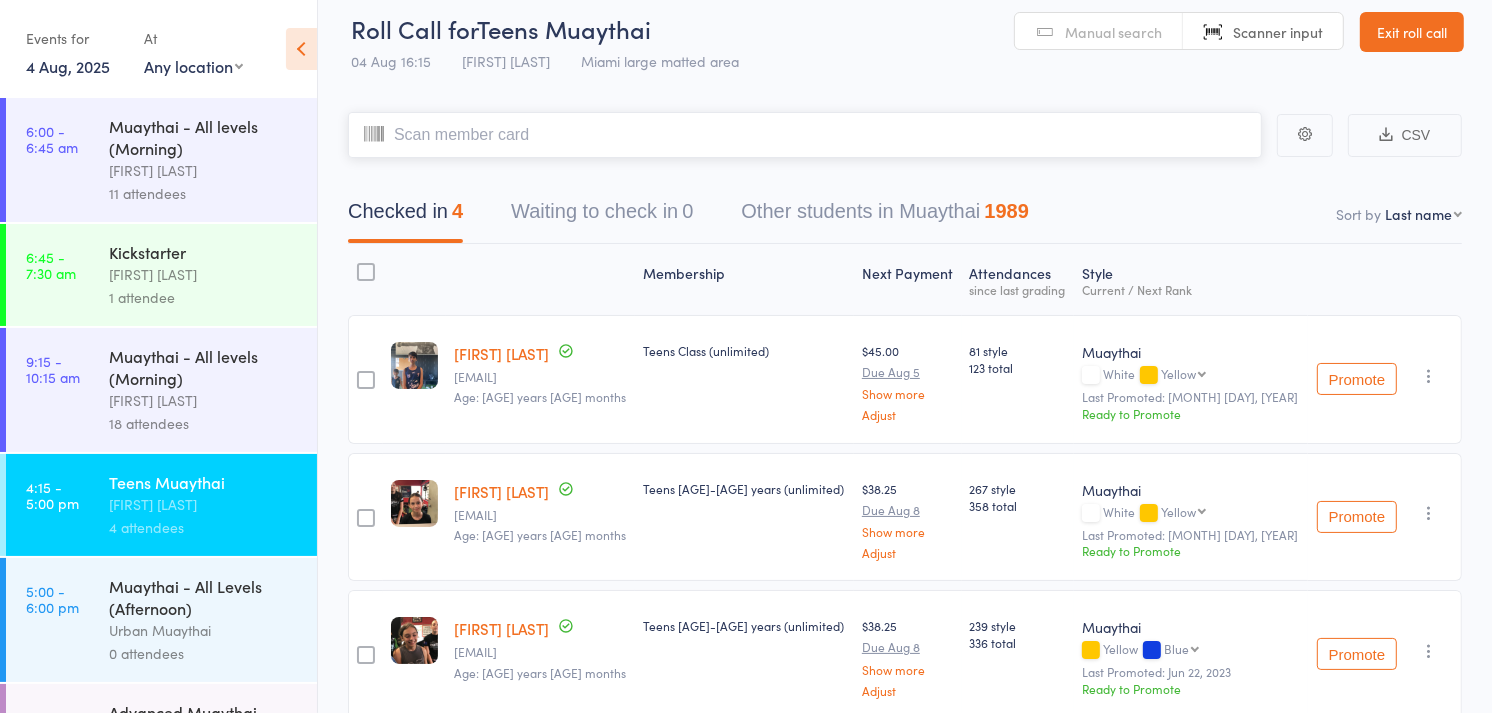 scroll, scrollTop: 15, scrollLeft: 0, axis: vertical 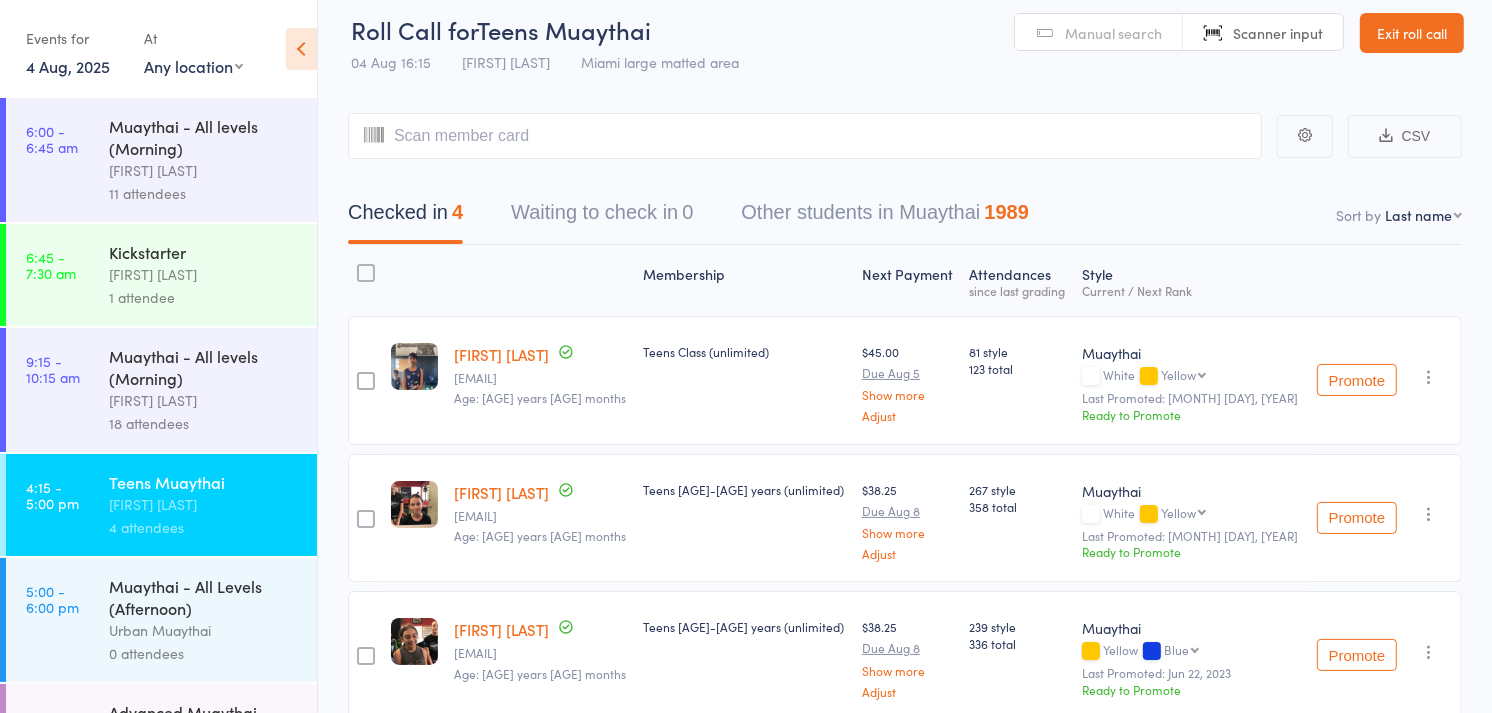 click on "First name Last name Birthday today? Behind on payments? Check in time Next payment date Next payment amount Membership name Membership expires Ready to grade Style and Rank Style attendance count All attendance count Last Promoted" at bounding box center [1423, 215] 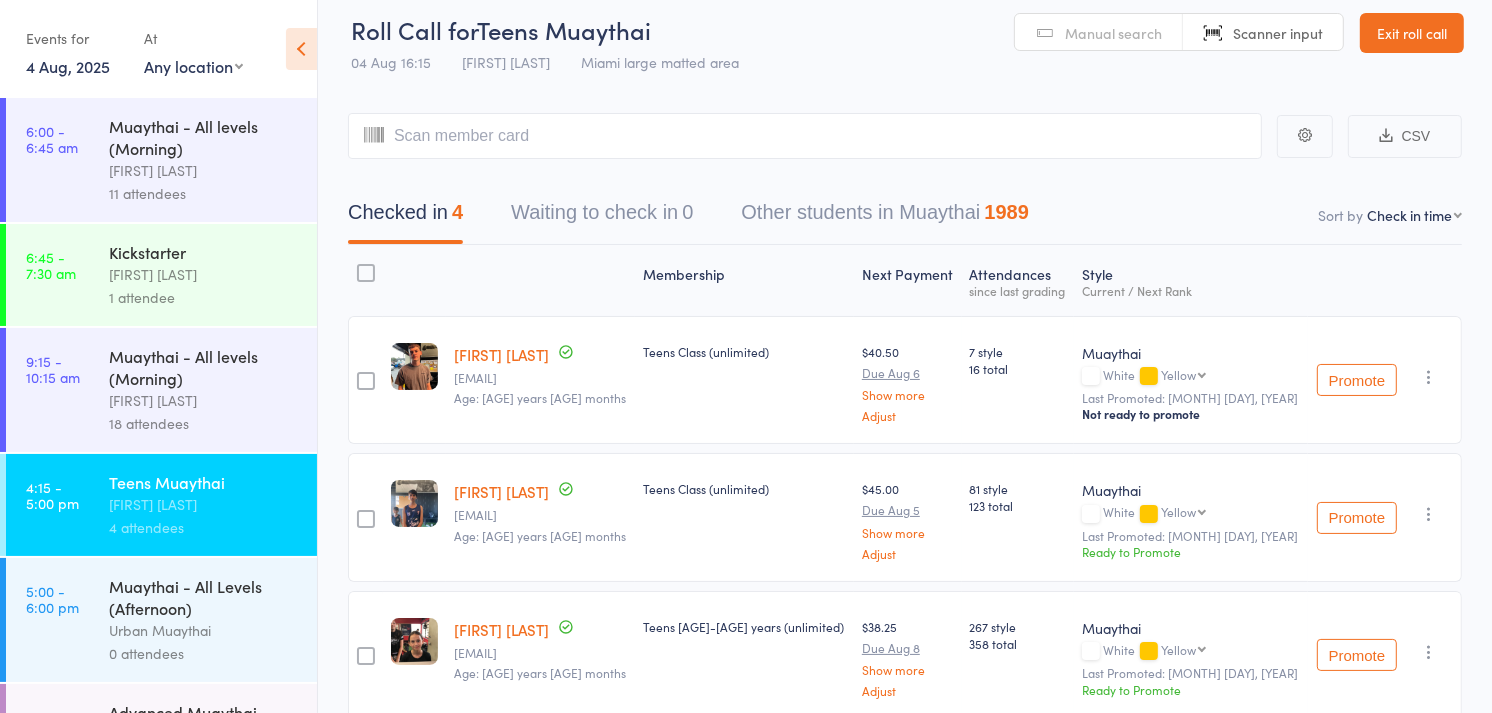 click on "Roll Call for Teens Muaythai 04 Aug 16:15 Tiago Zanon [CITY] large matted area Manual search Scanner input Exit roll call" at bounding box center (905, 34) 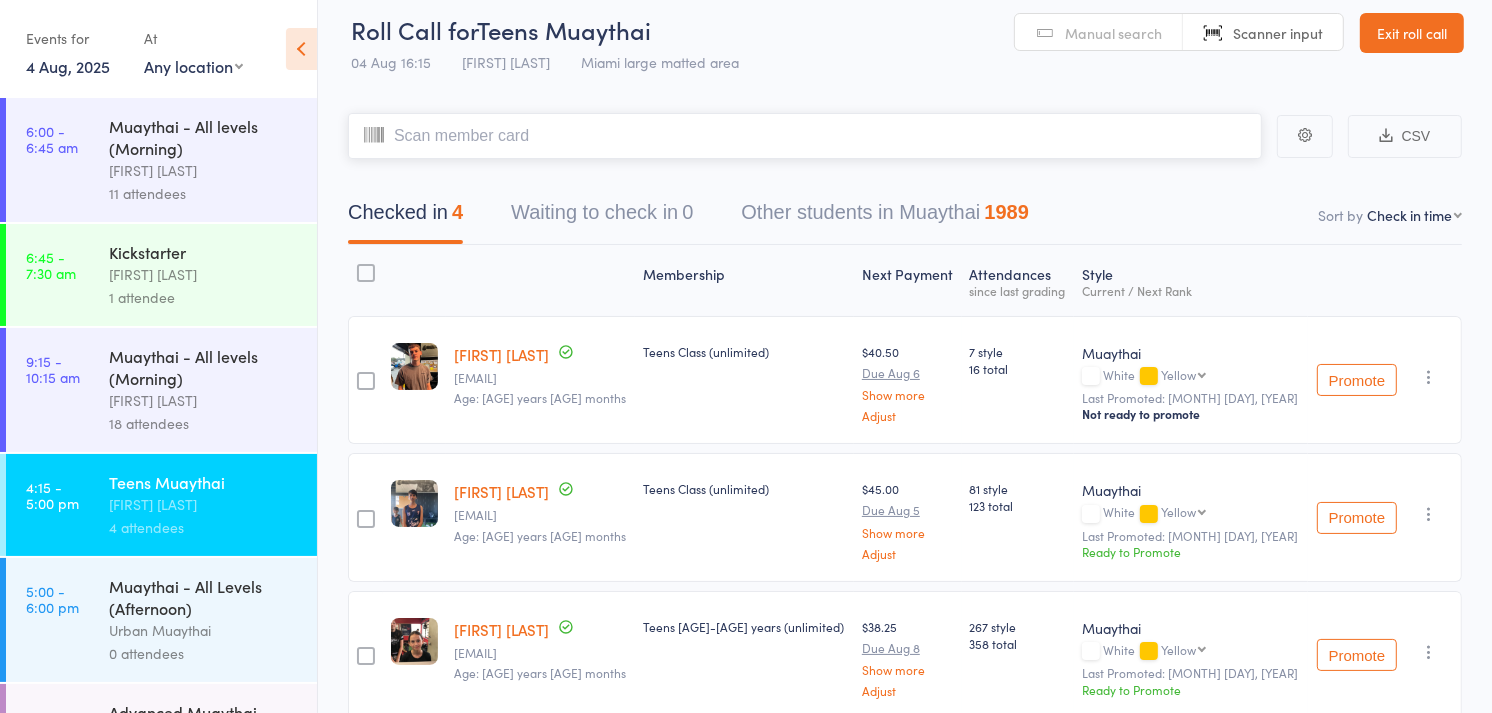 click at bounding box center (805, 136) 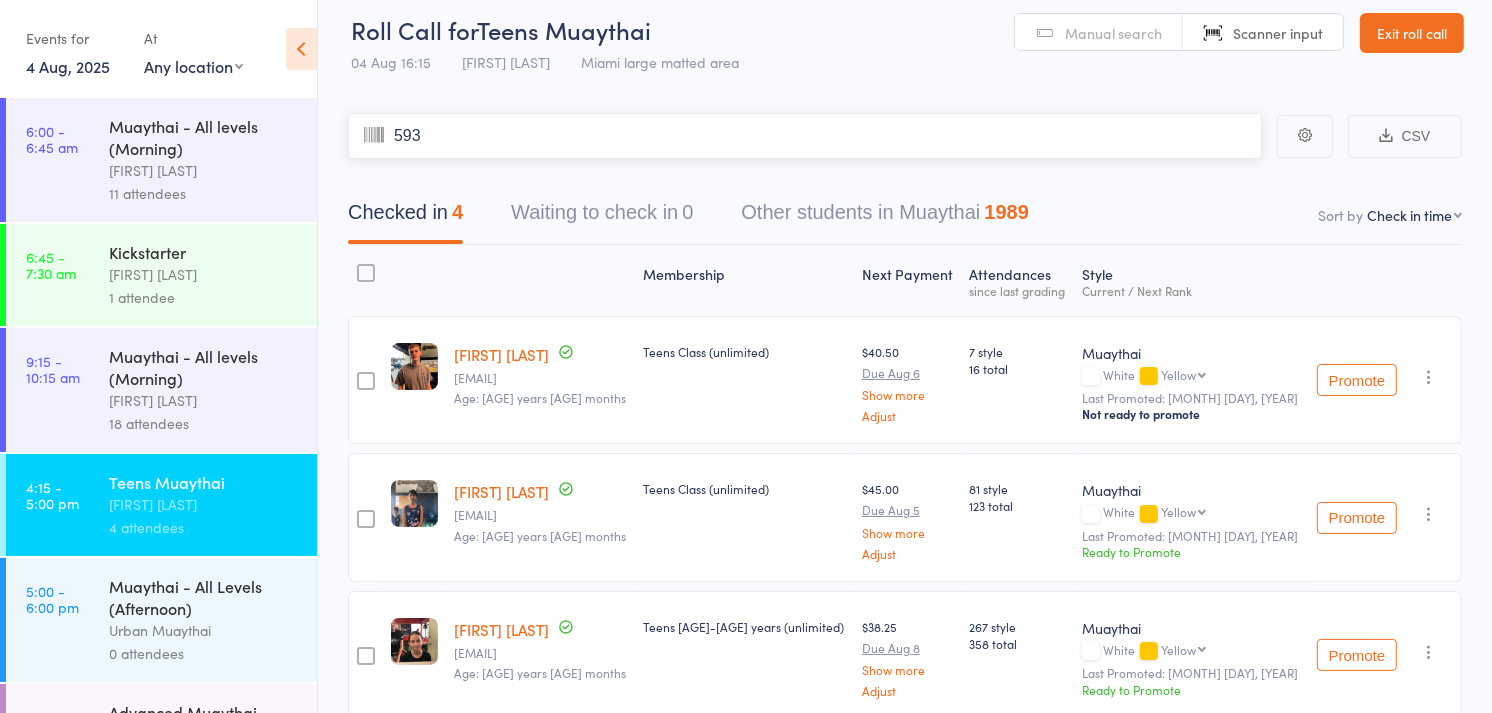 type on "5930" 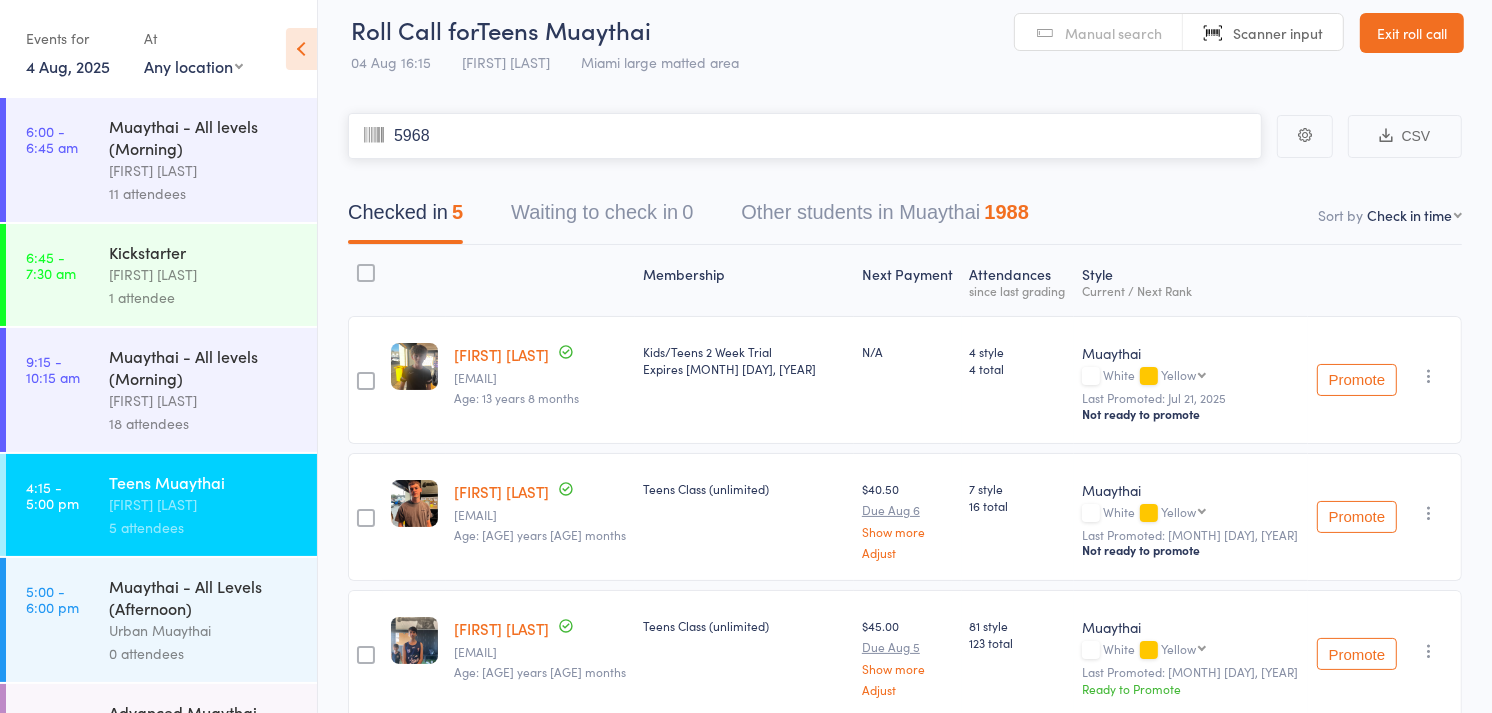 type on "5968" 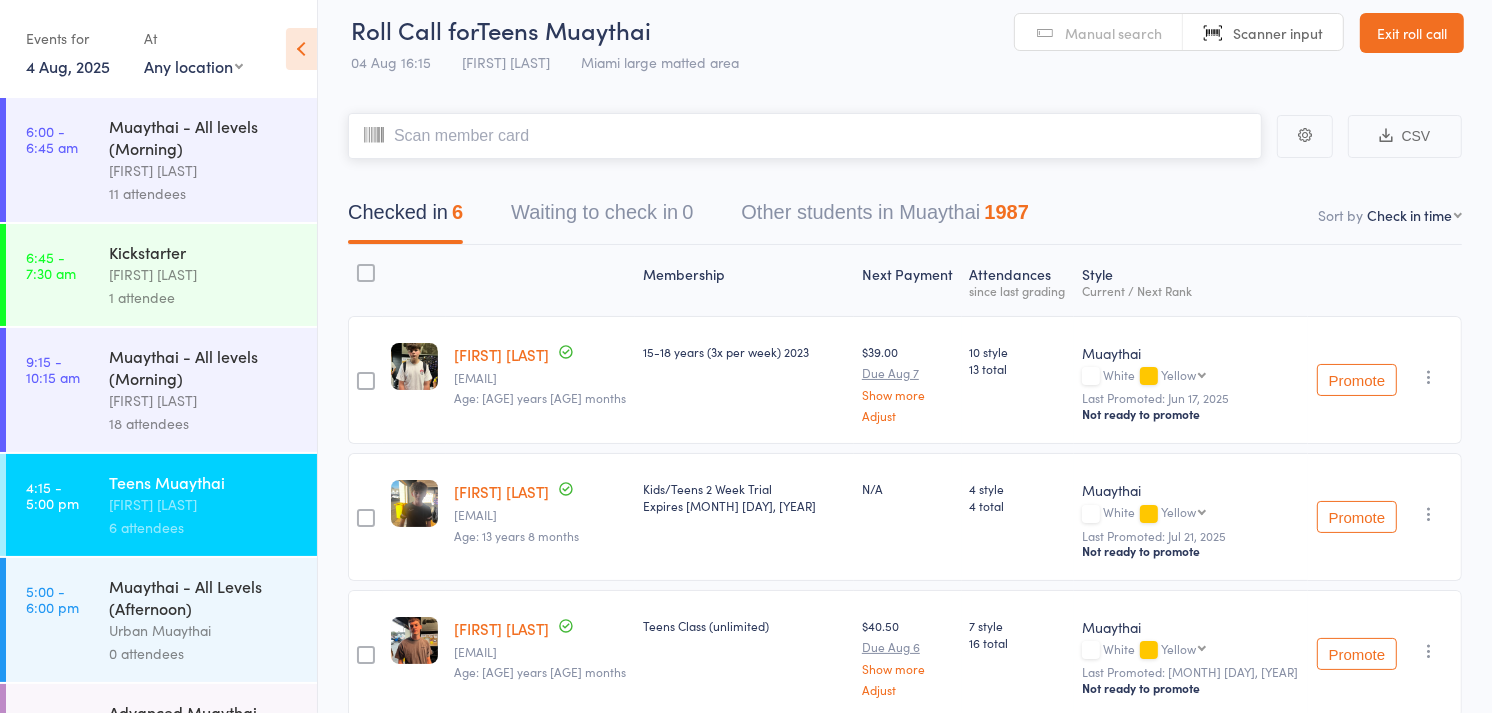 type on "y" 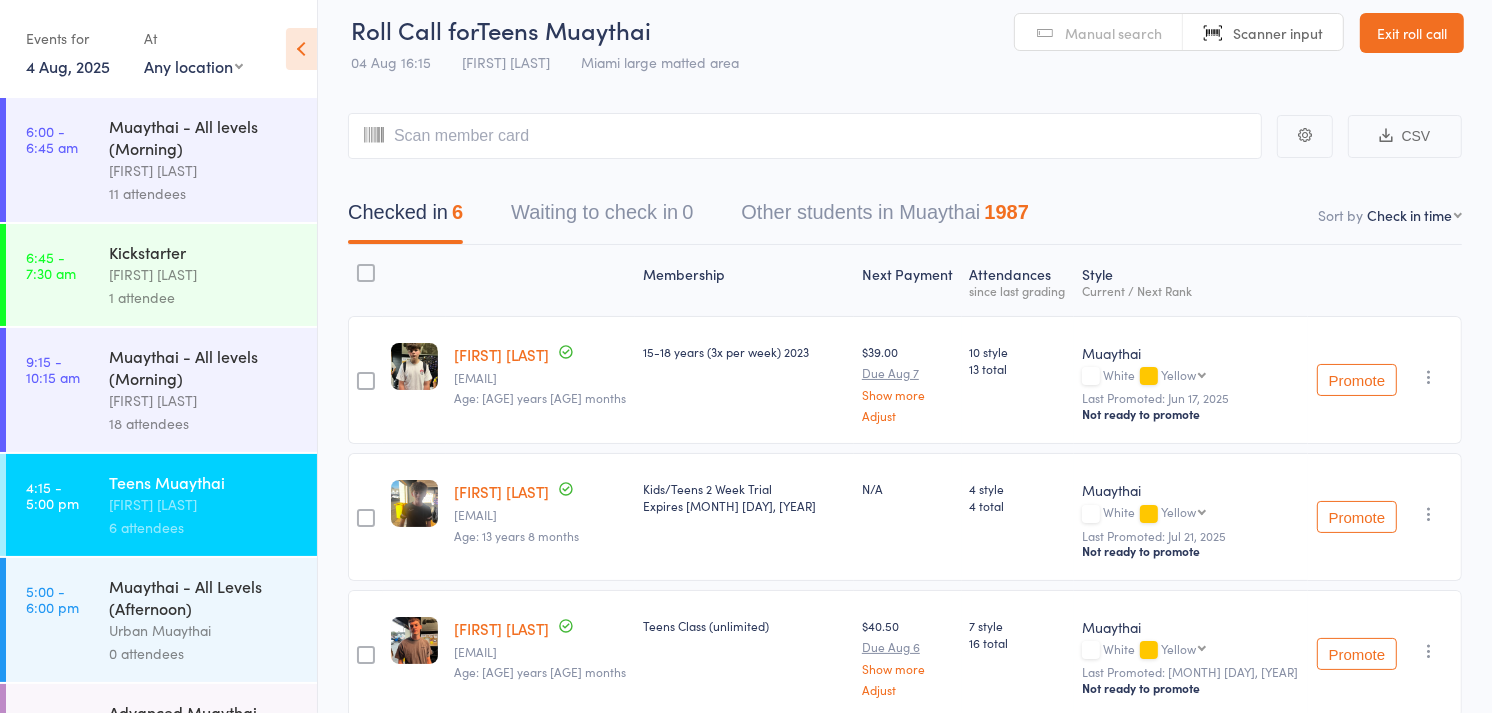 click on "Manual search" at bounding box center (1113, 33) 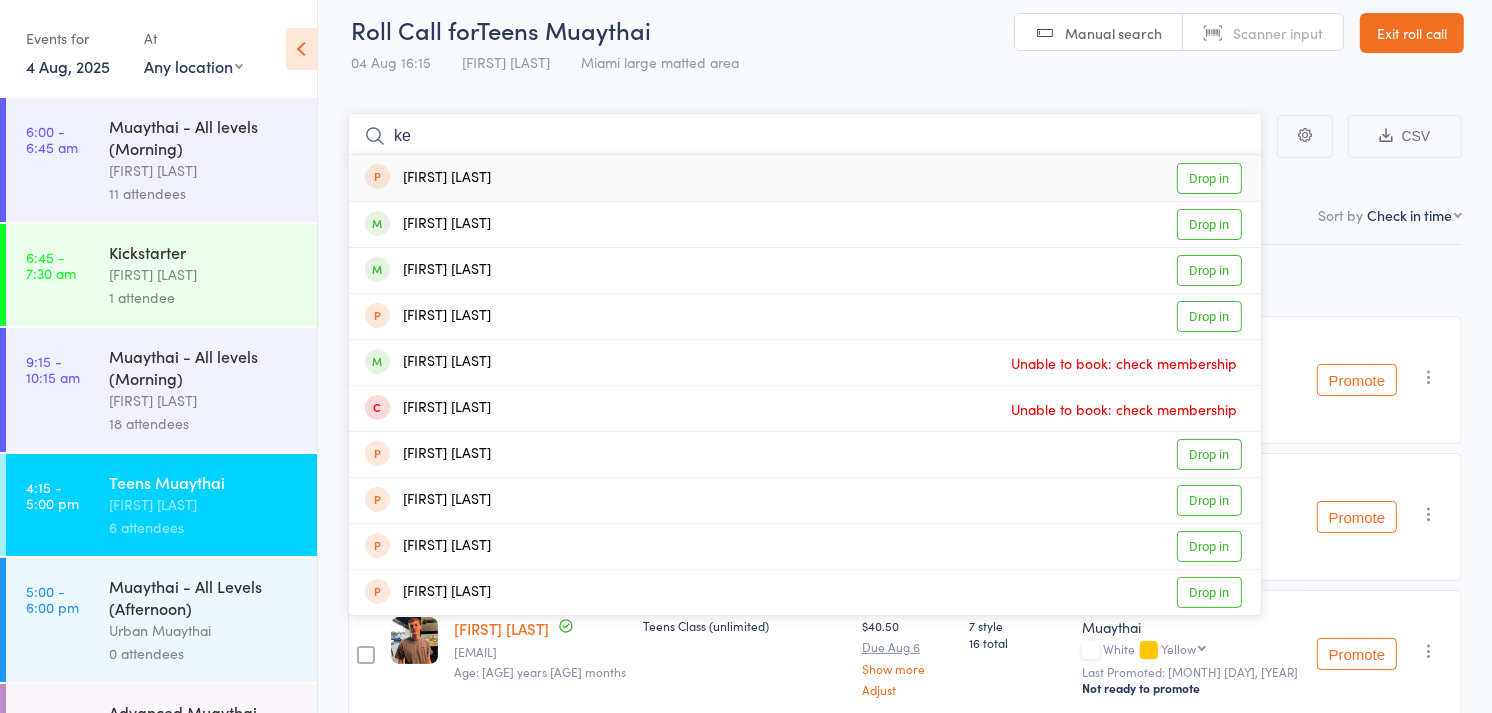 type on "k" 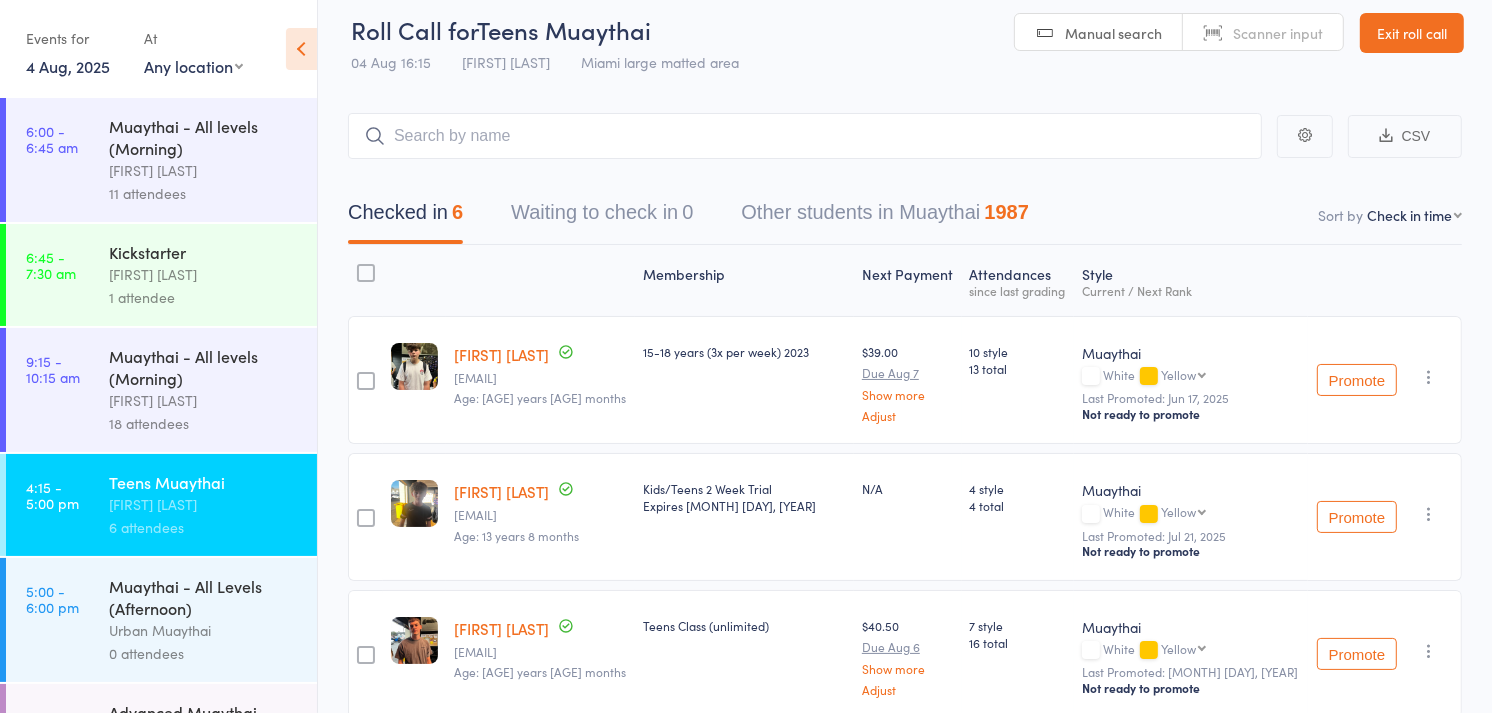 click on "Manual search Scanner input" at bounding box center (1179, 32) 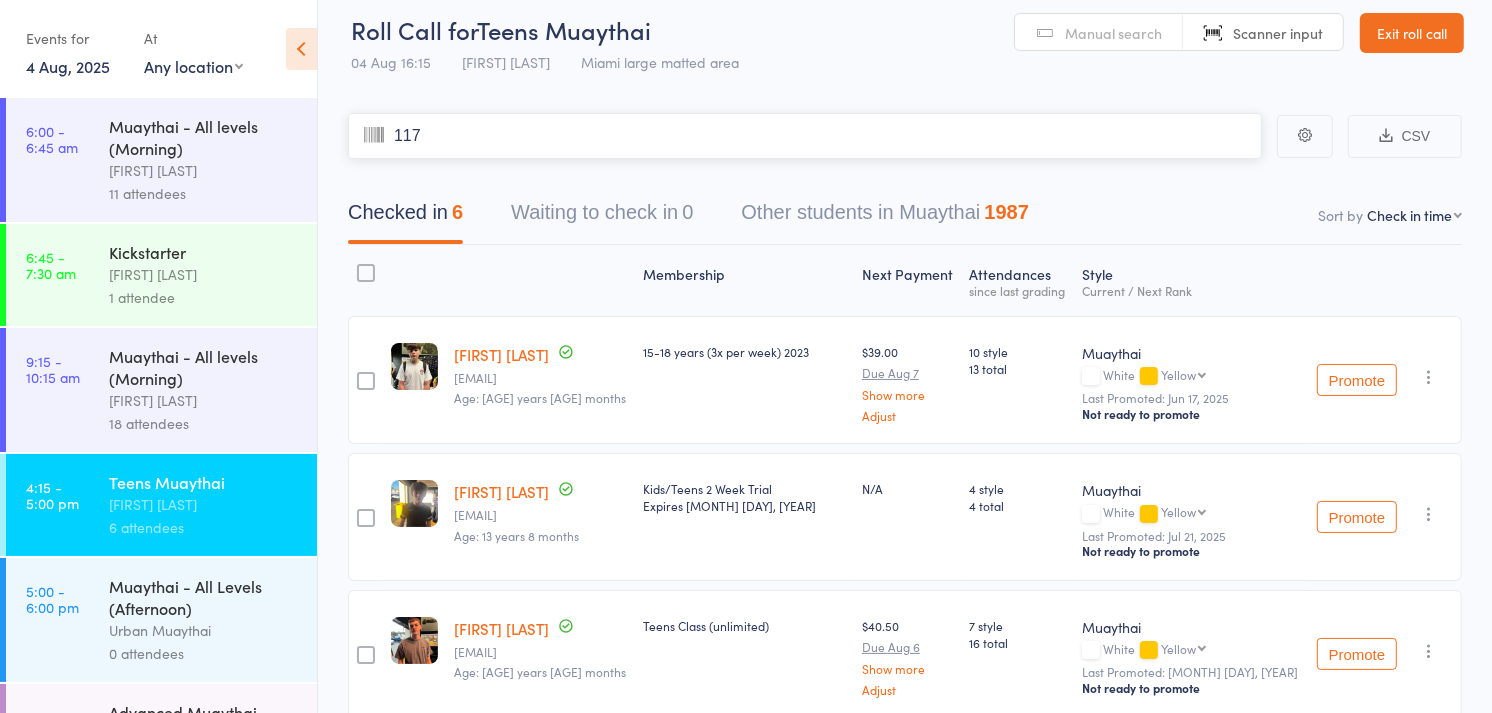 type on "1172" 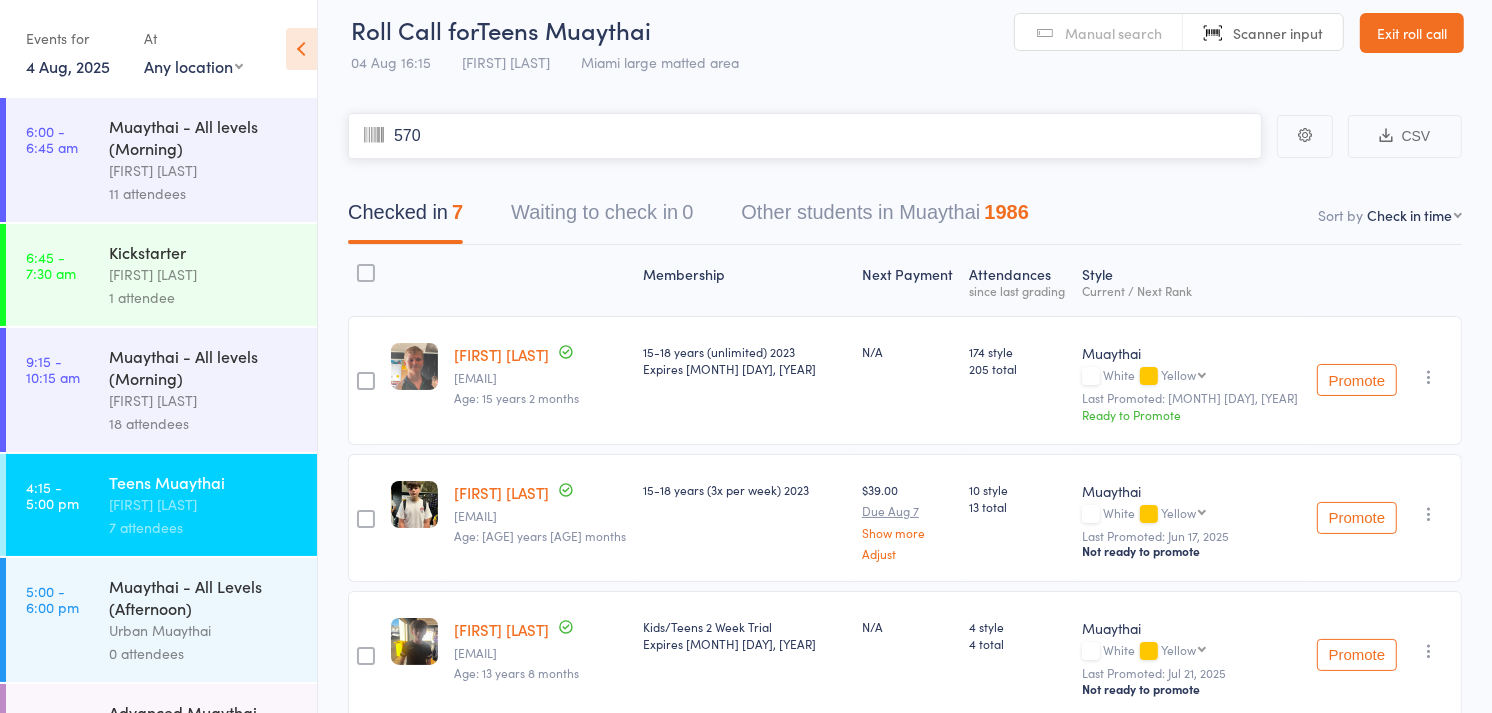 type on "5708" 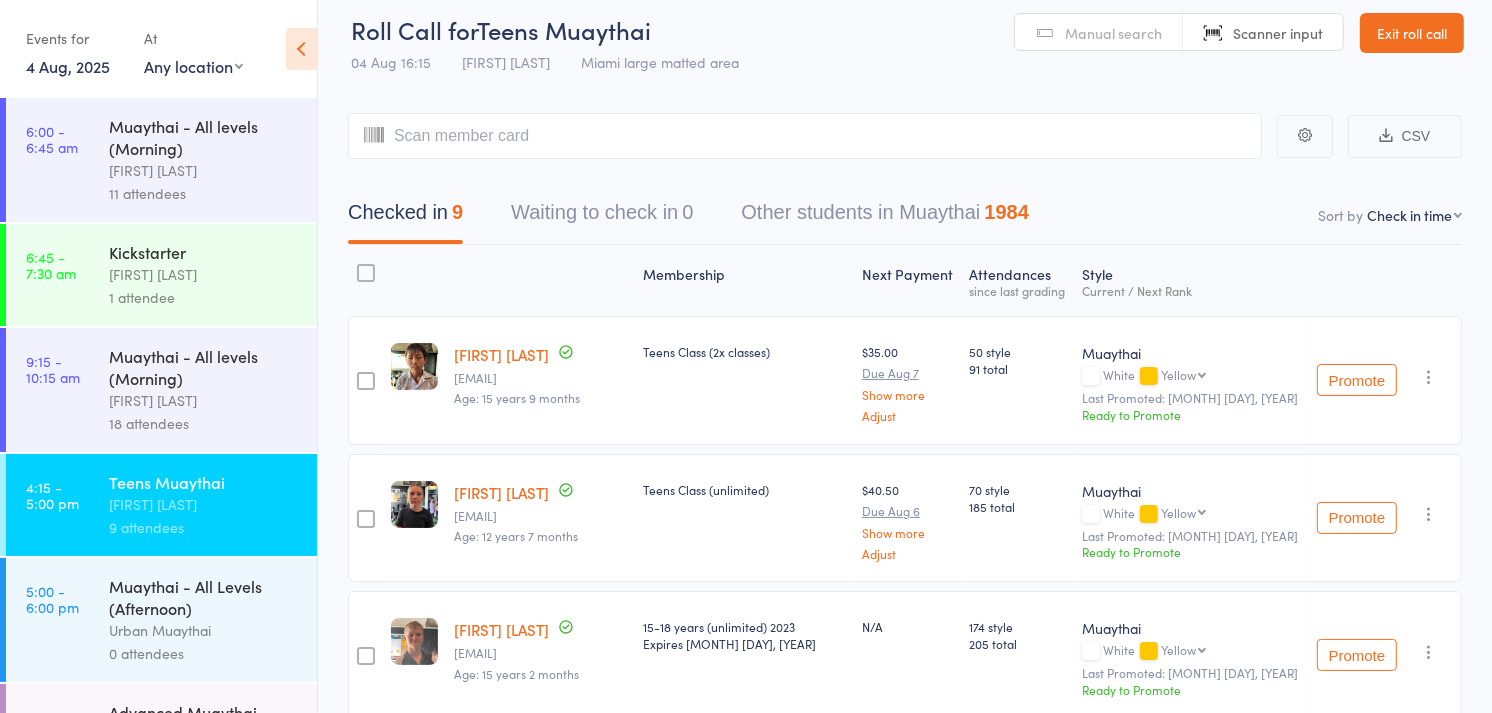 click on "Manual search" at bounding box center (1099, 33) 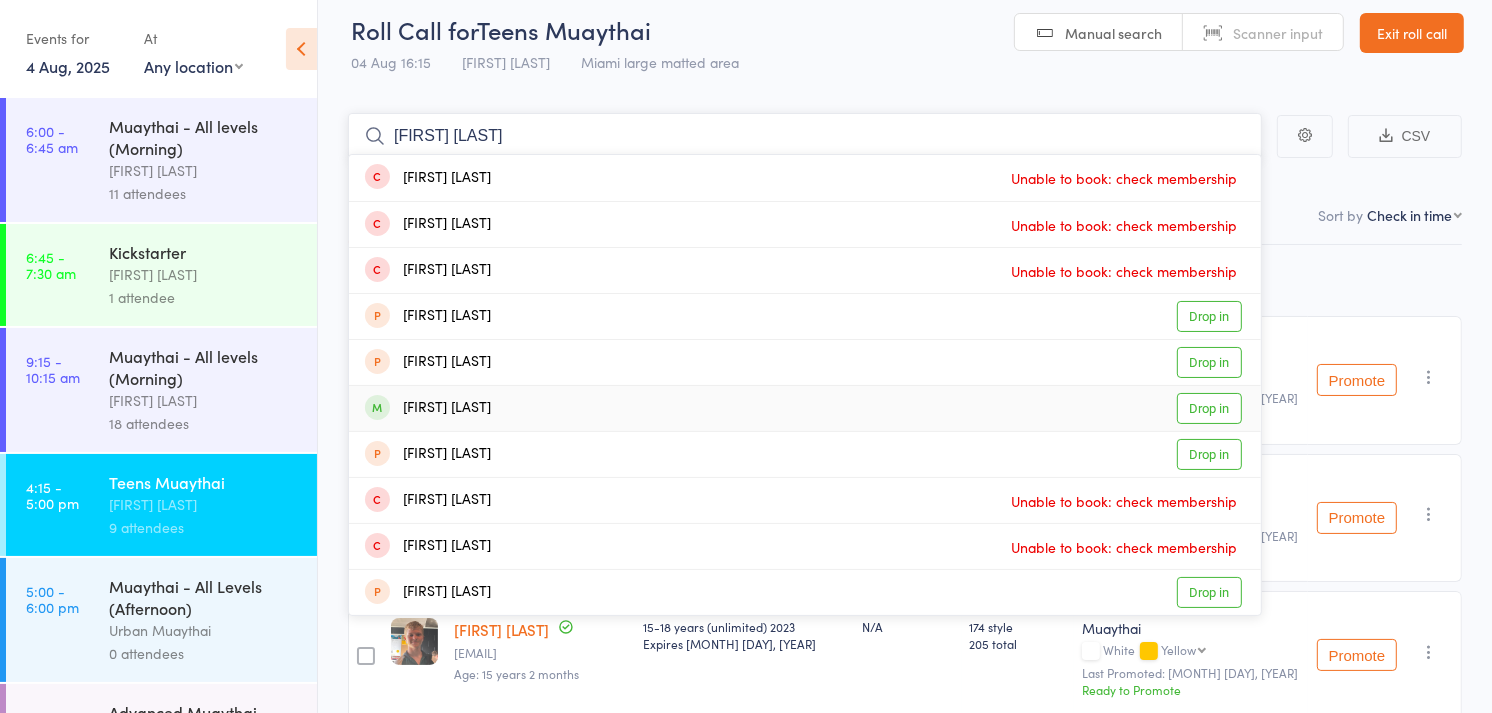 type on "[FIRST] [LAST]" 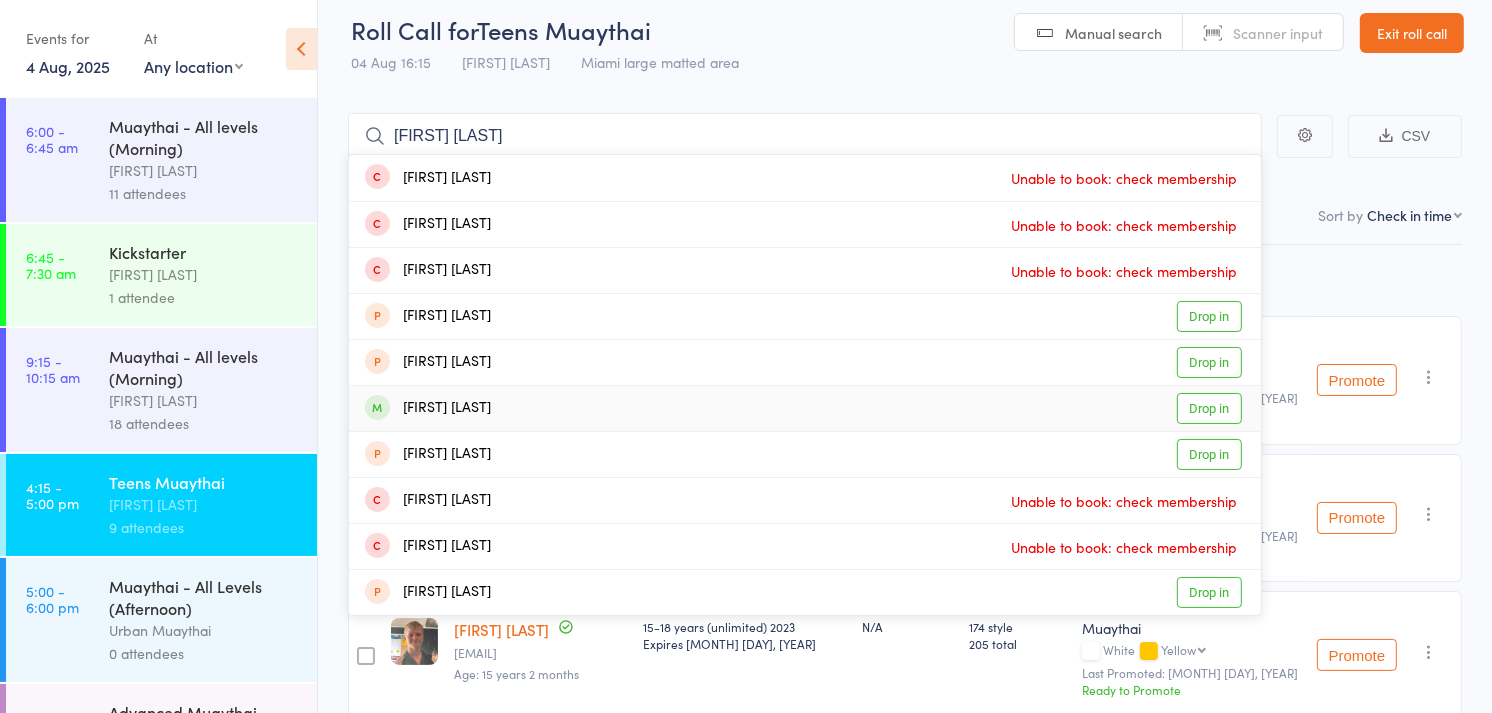 click on "Drop in" at bounding box center [1209, 408] 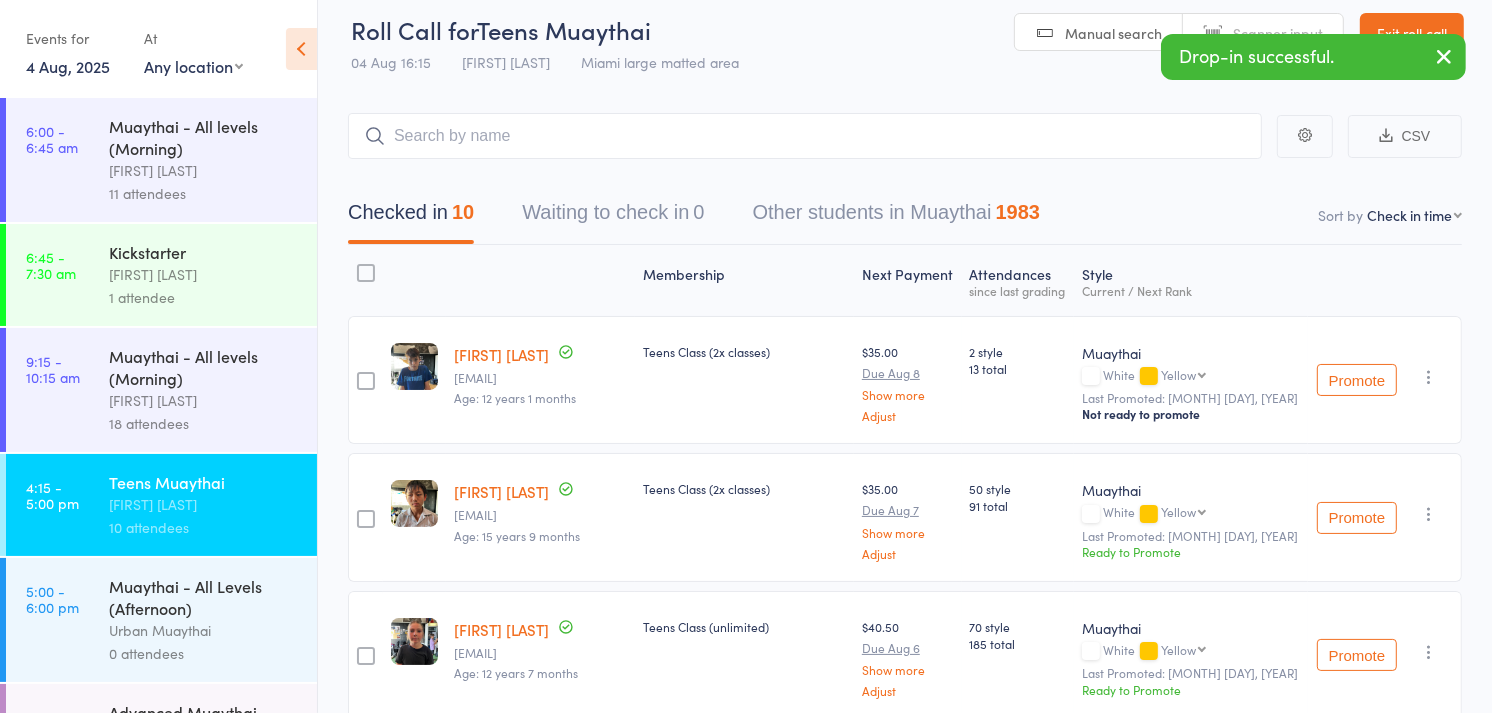 click on "Scanner input" at bounding box center (1263, 33) 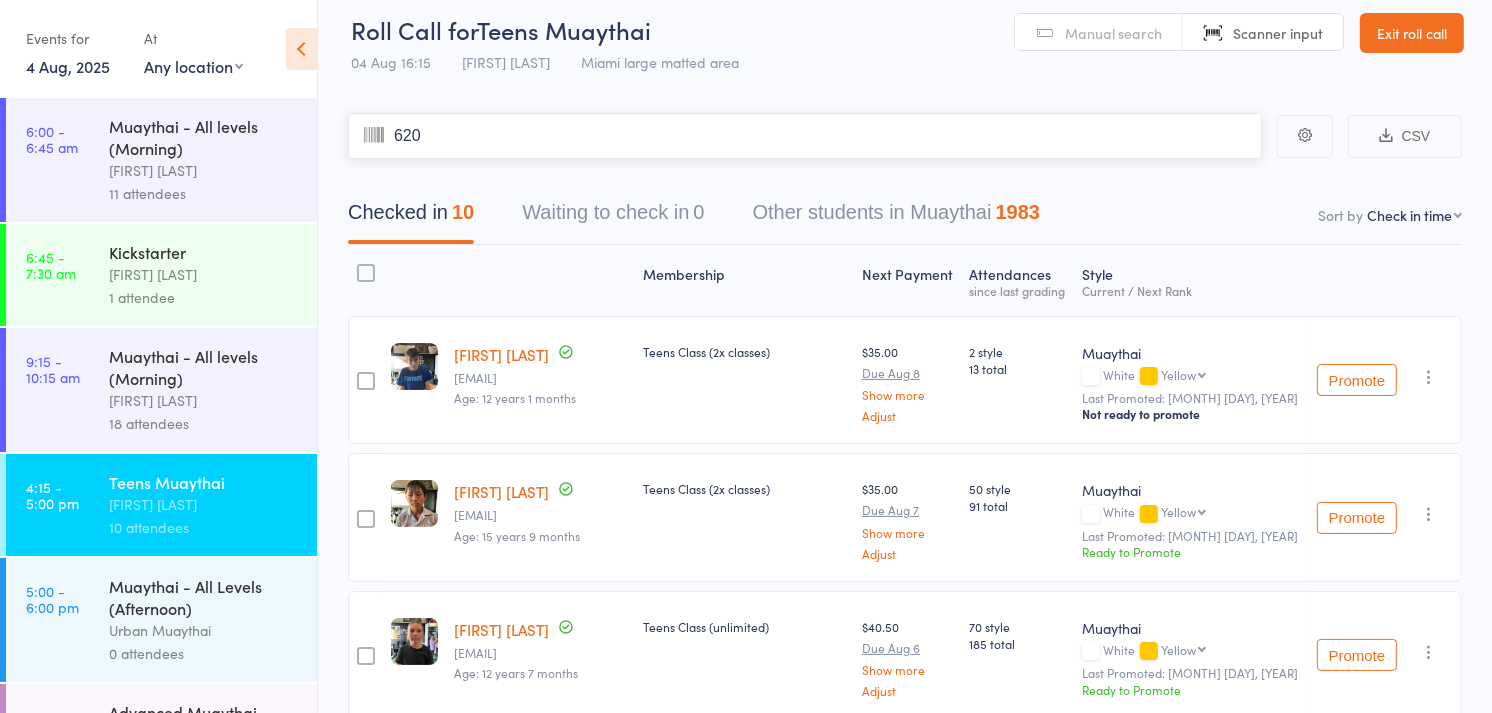 type on "6208" 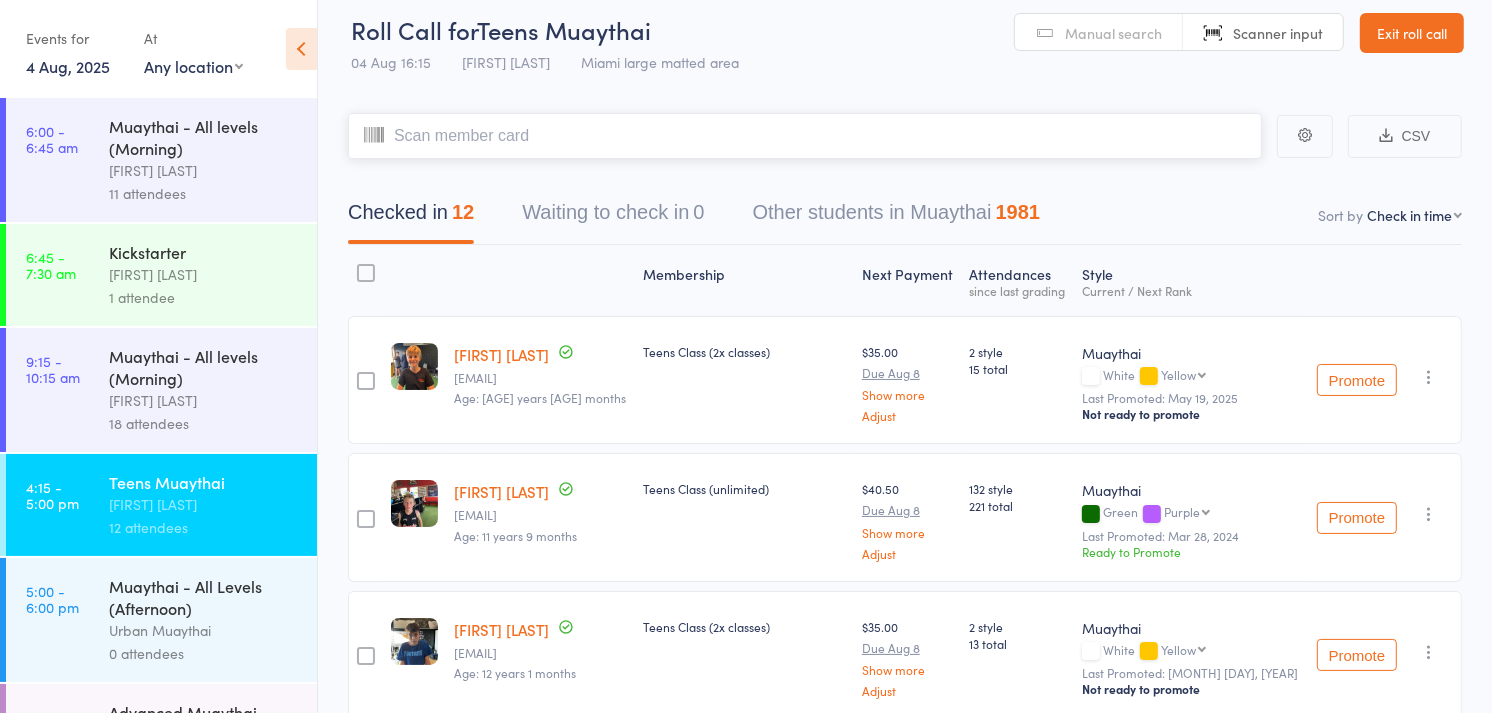 click at bounding box center [805, 136] 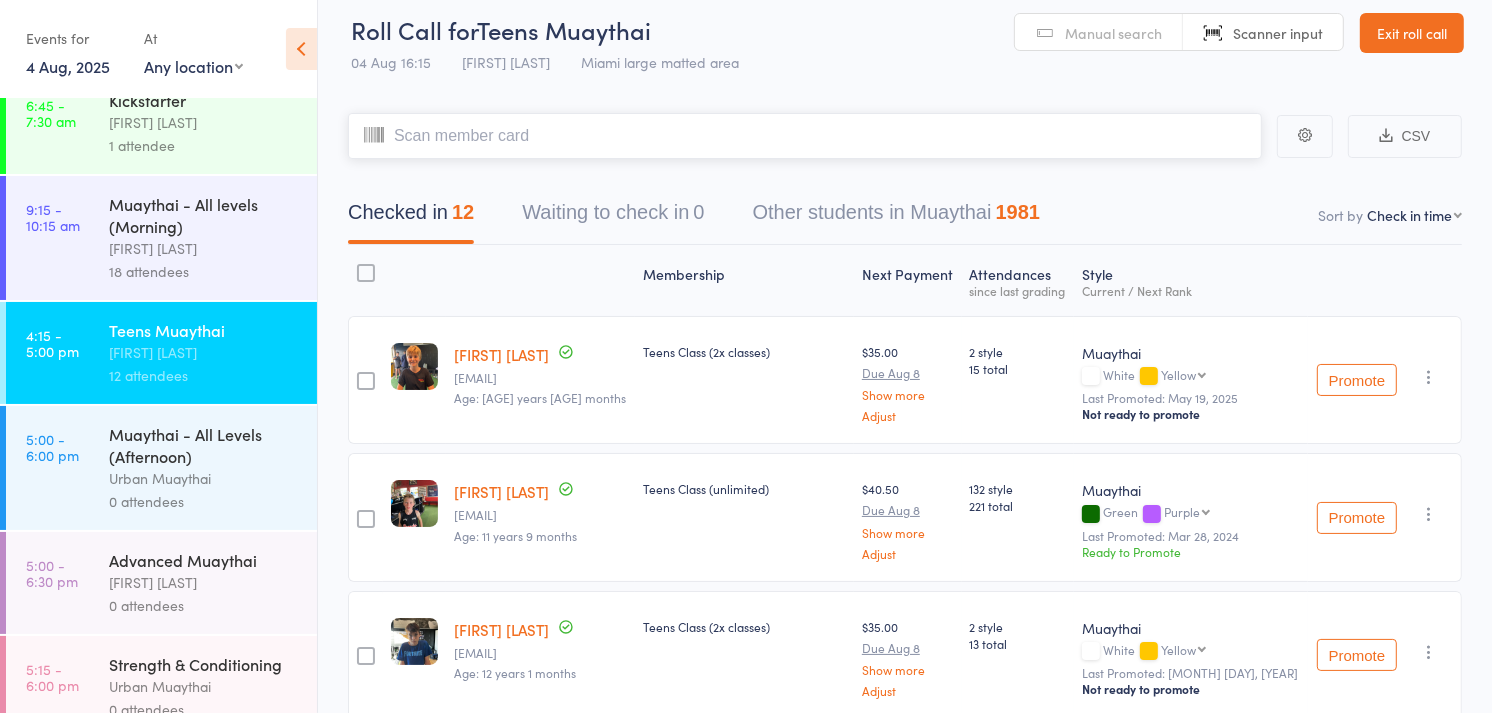 scroll, scrollTop: 151, scrollLeft: 0, axis: vertical 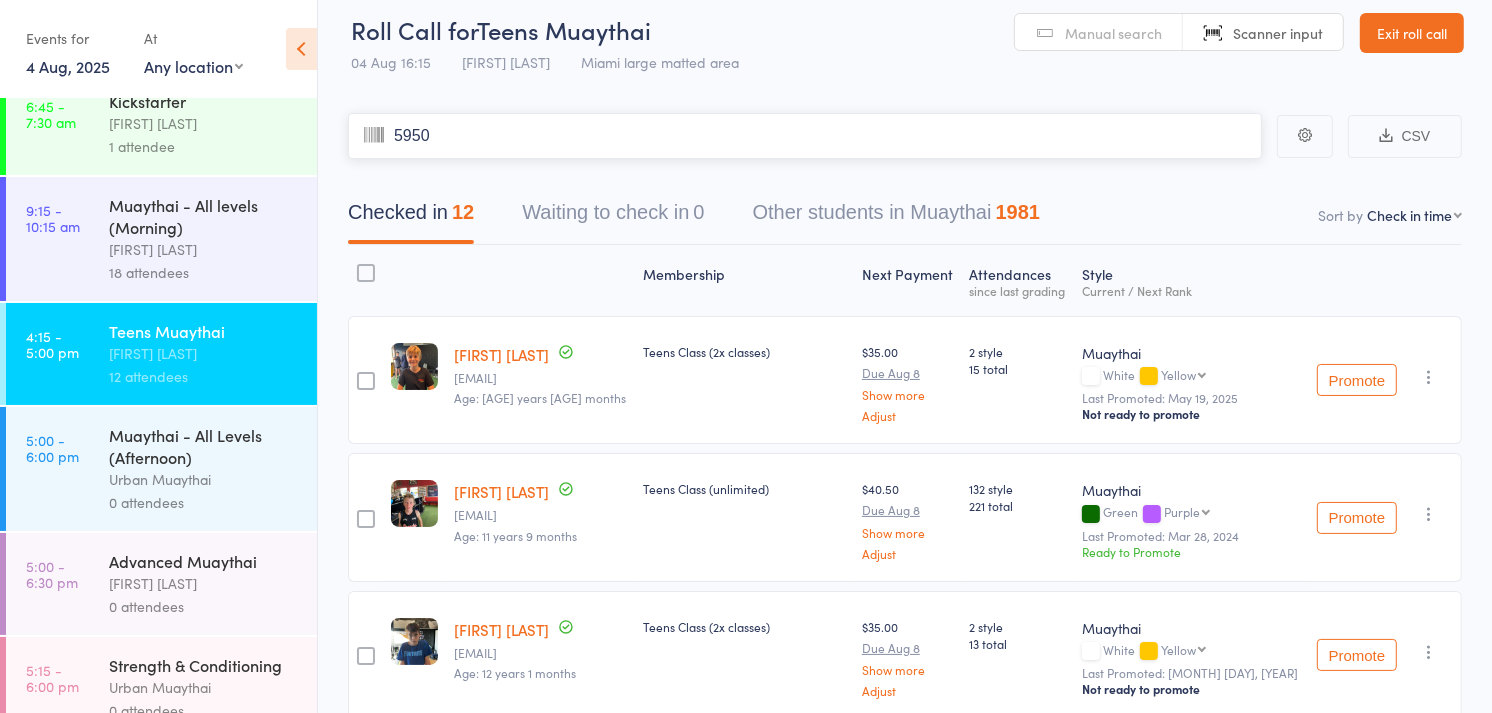 type on "5950" 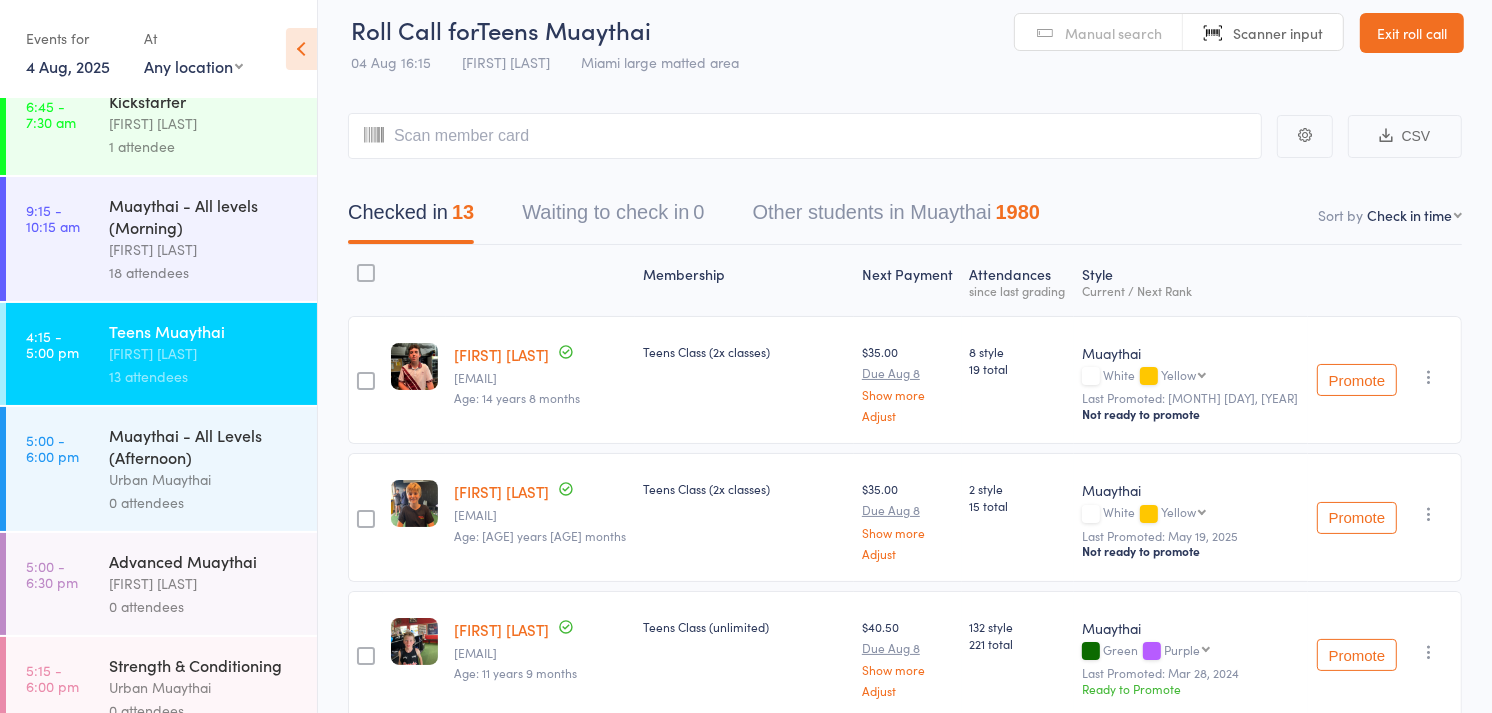 click on "Muaythai - All Levels (Afternoon)" at bounding box center [204, 446] 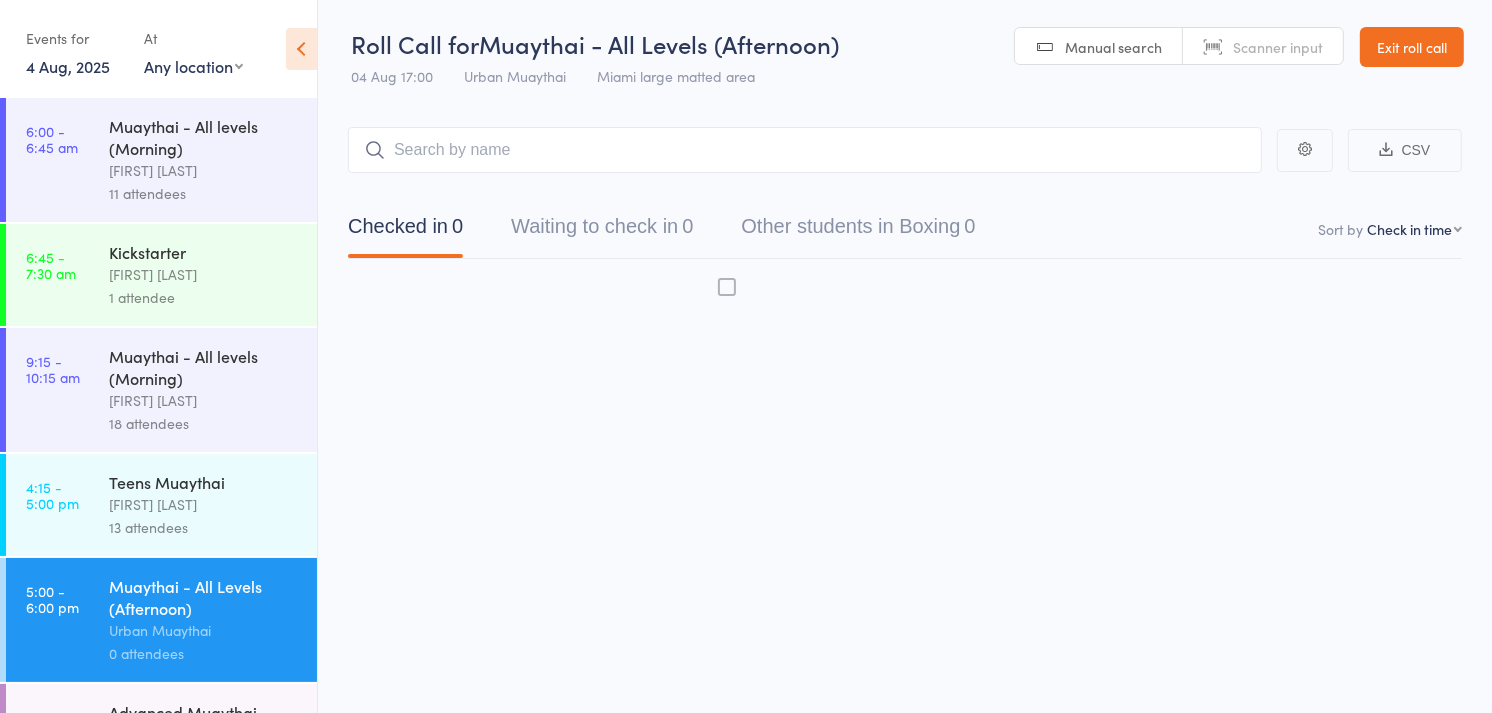 scroll, scrollTop: 1, scrollLeft: 0, axis: vertical 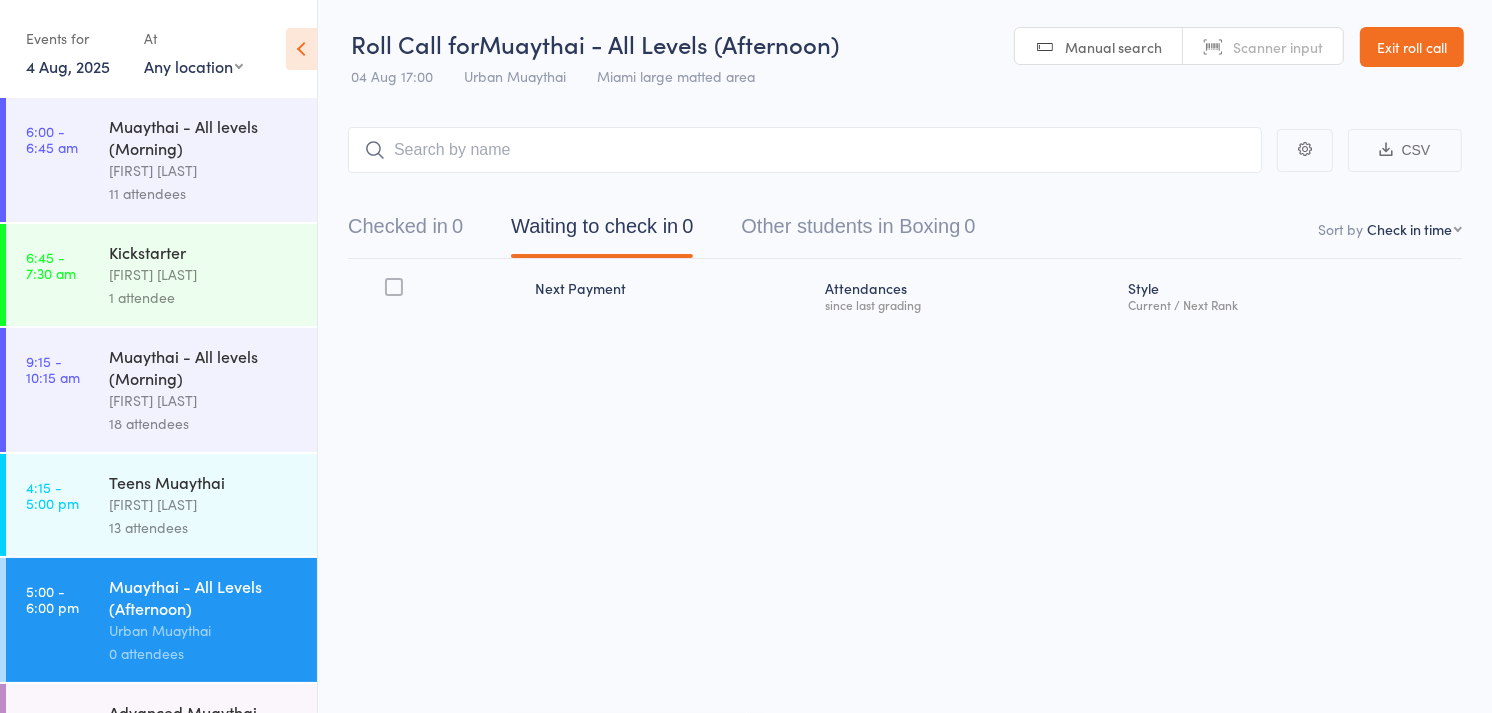 click on "Checked in  0" at bounding box center [405, 231] 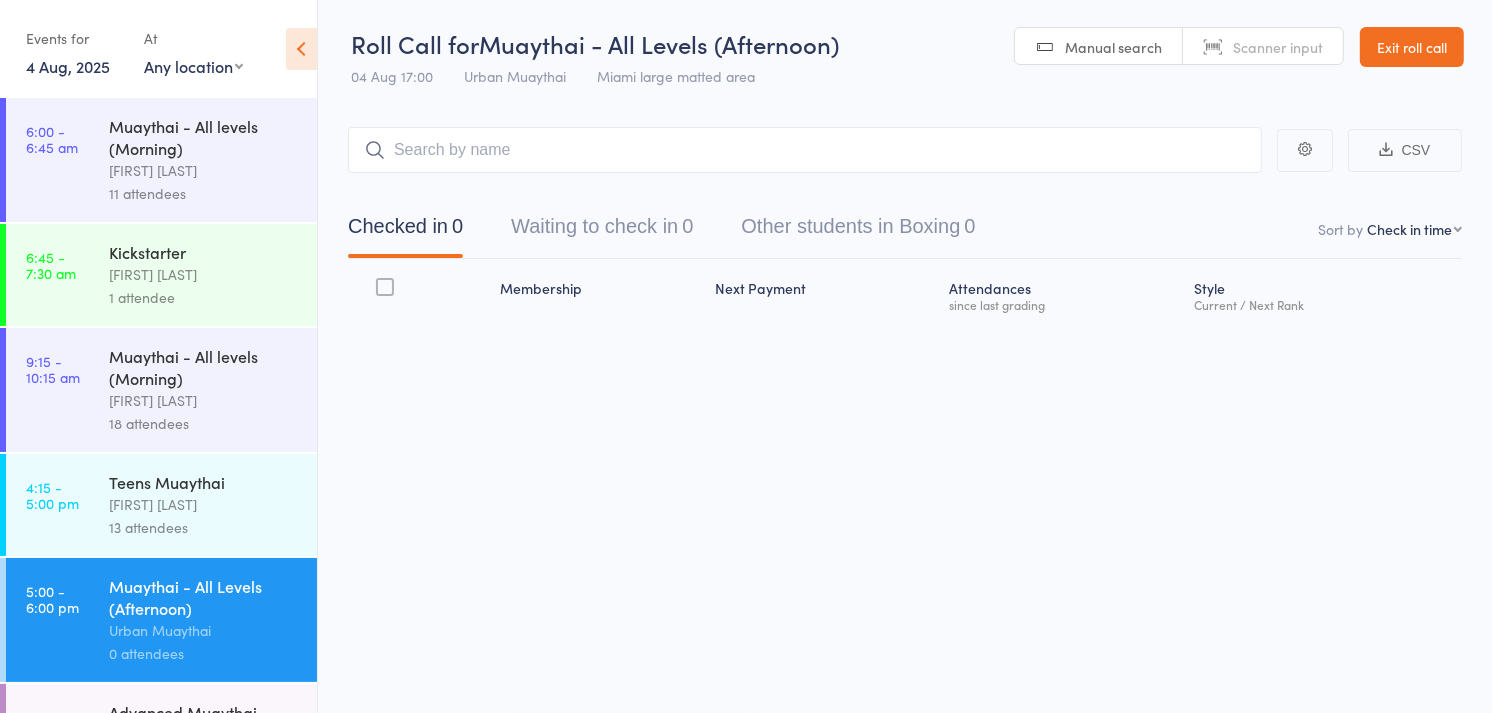 click on "Roll Call for Muaythai - All Levels (Afternoon) 04 Aug 17:00 Urban Muaythai [CITY] large matted area Manual search Scanner input Exit roll call" at bounding box center (905, 48) 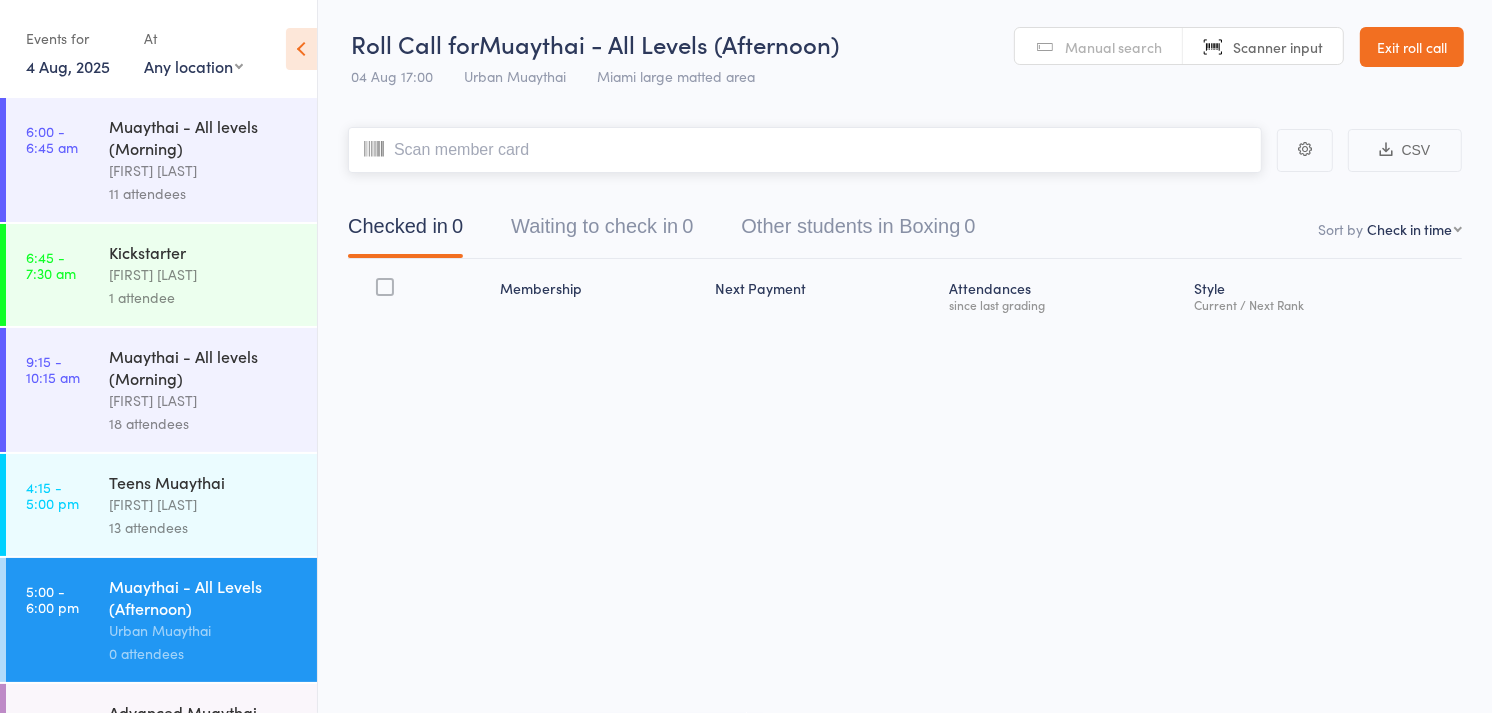 click at bounding box center (805, 150) 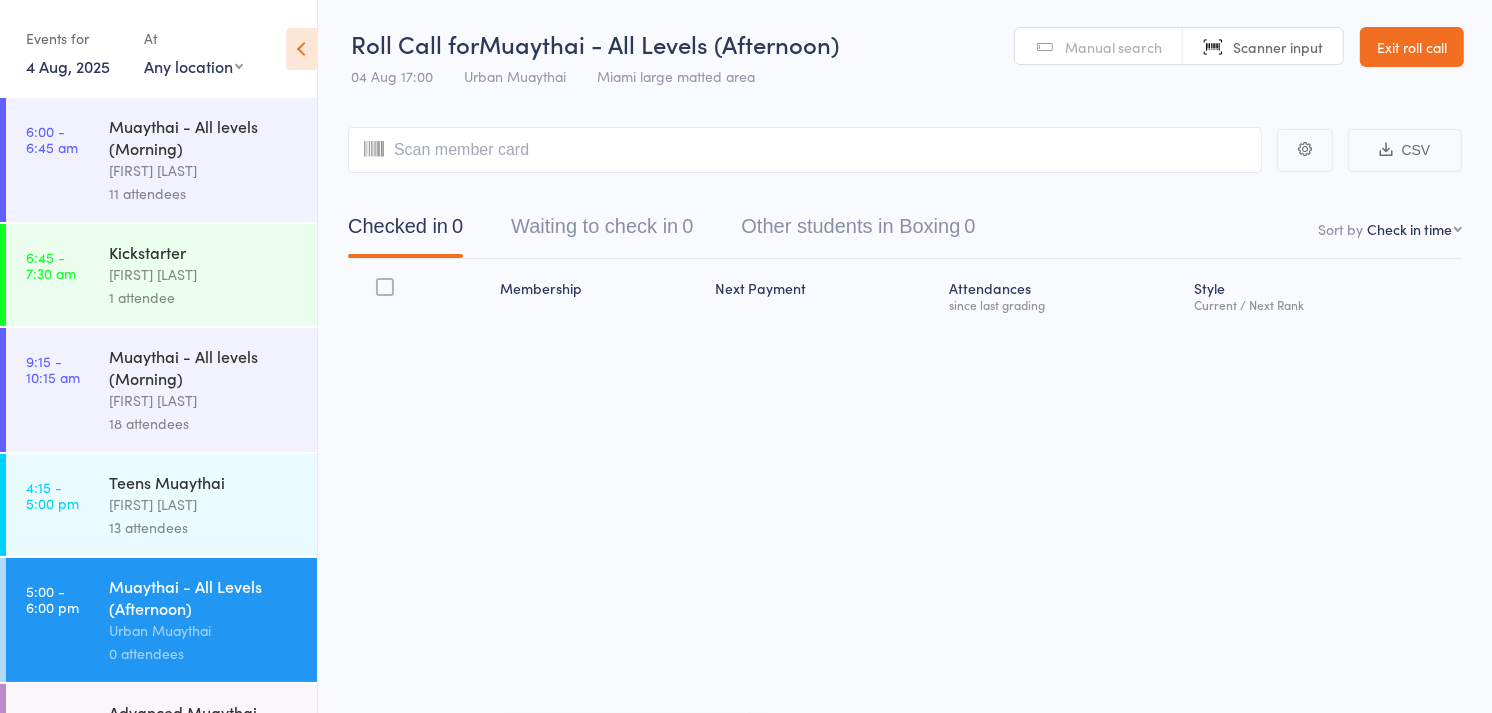 click on "Teens Muaythai" at bounding box center (204, 482) 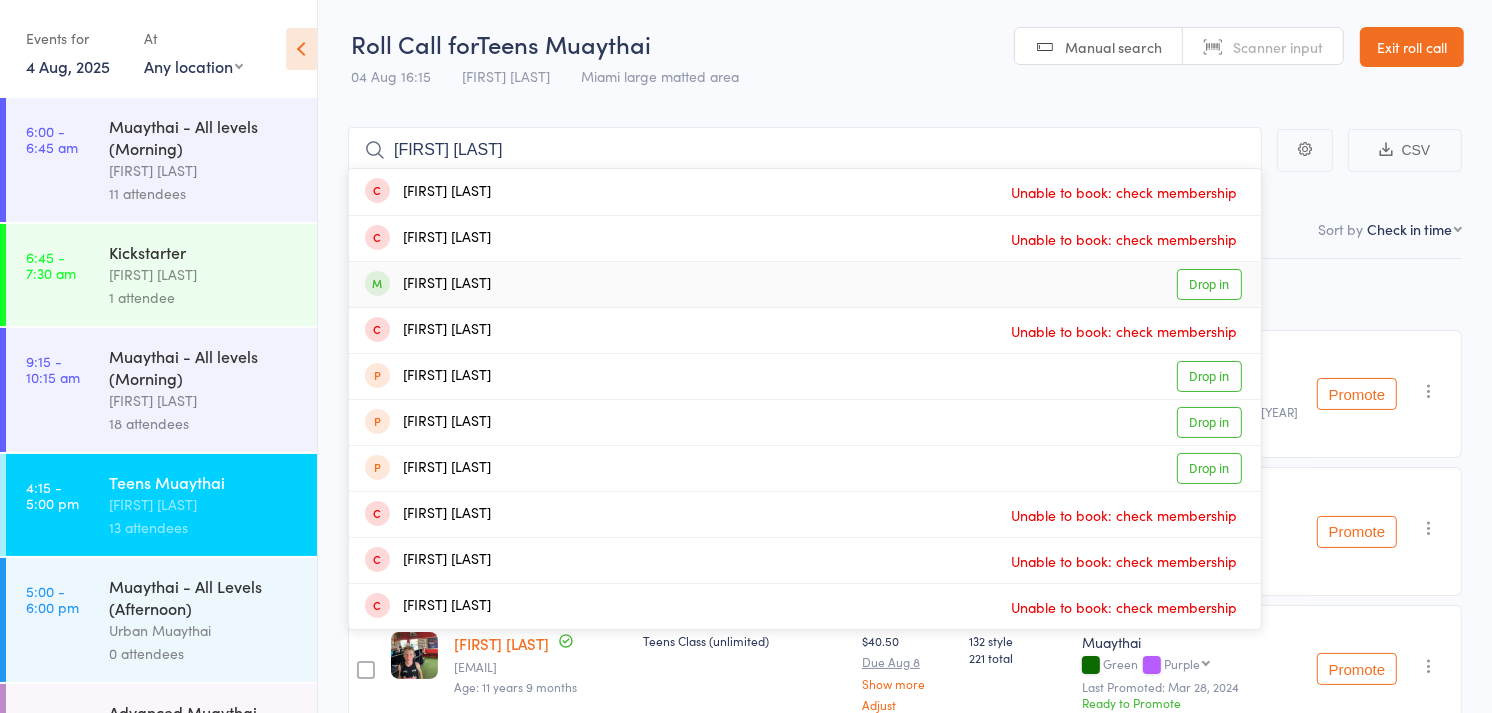 type on "[FIRST] [LAST]" 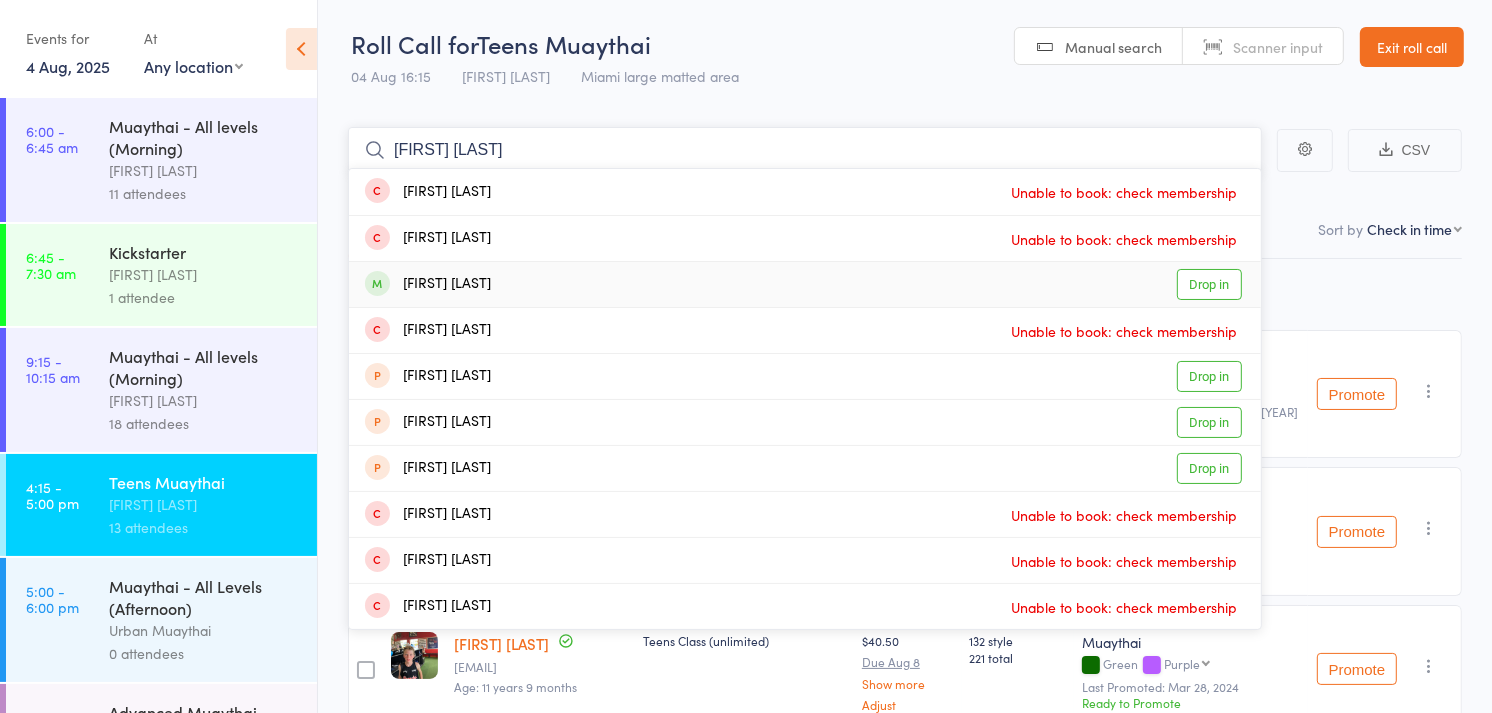 type 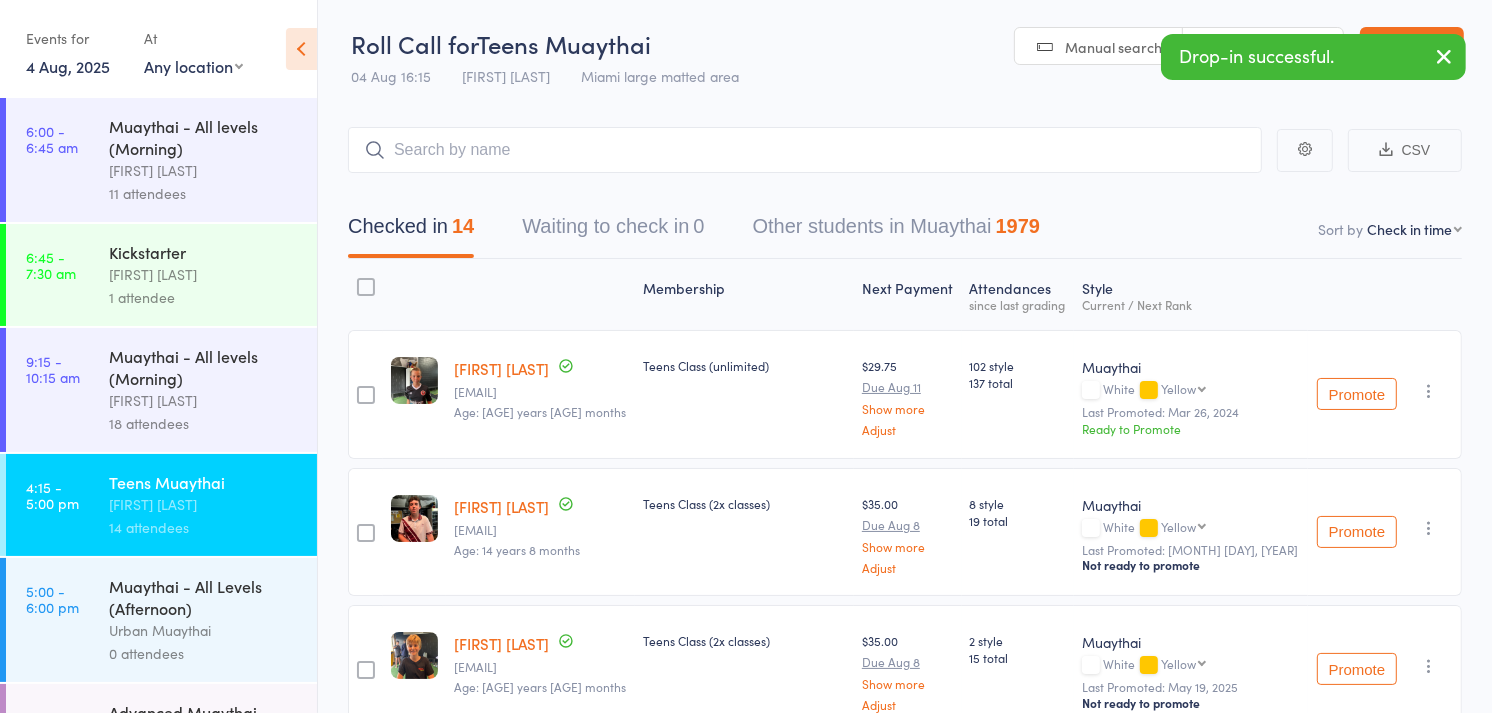click on "Muaythai - All Levels (Afternoon)" at bounding box center [204, 597] 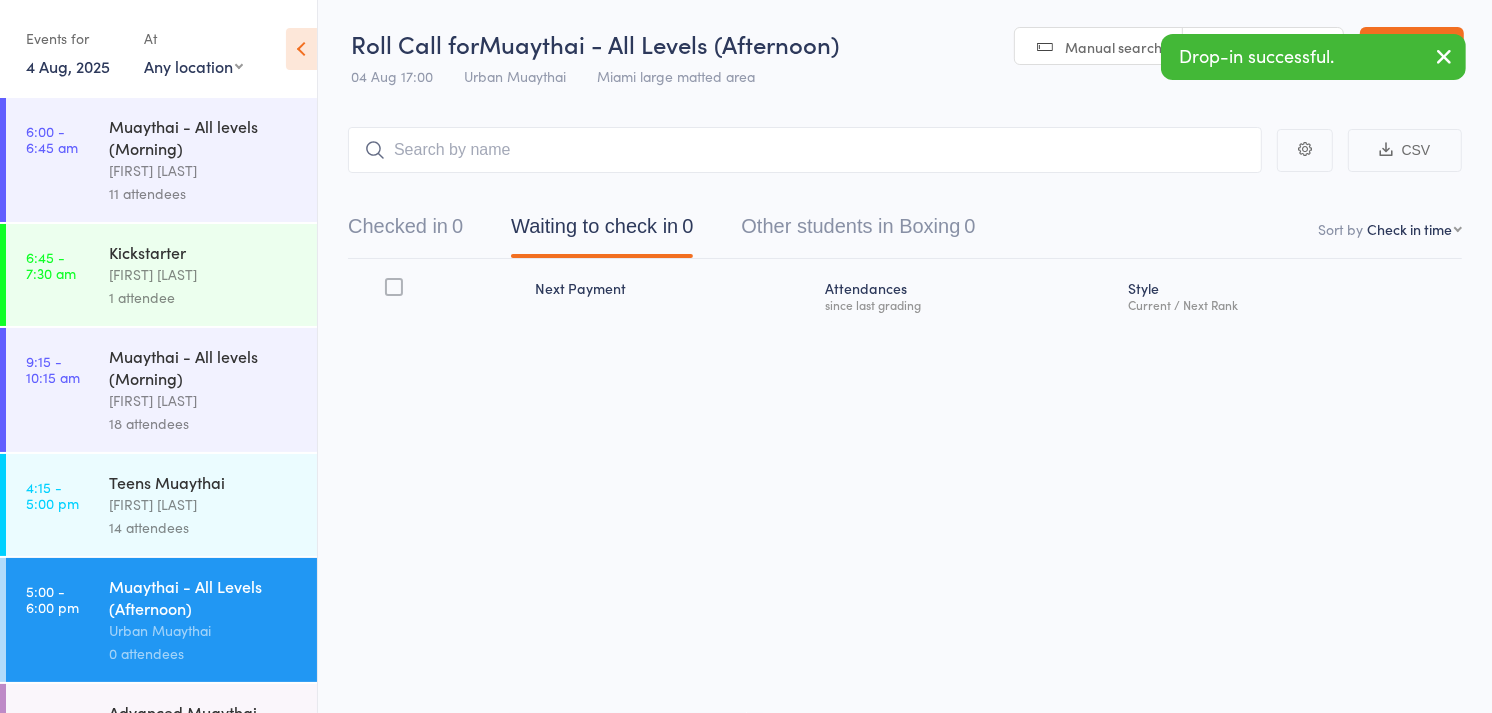 click on "Scanner input" at bounding box center (1263, 47) 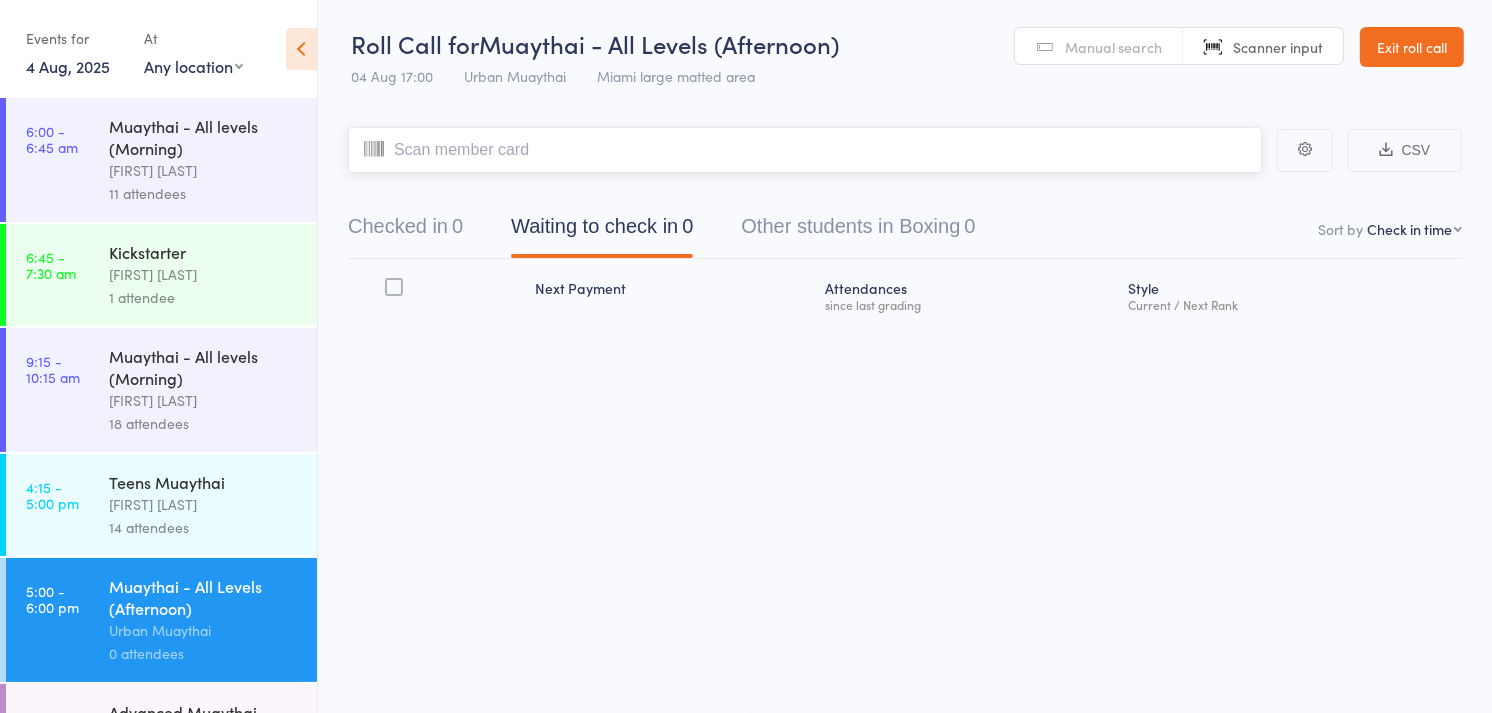 click on "Checked in  0" at bounding box center [405, 231] 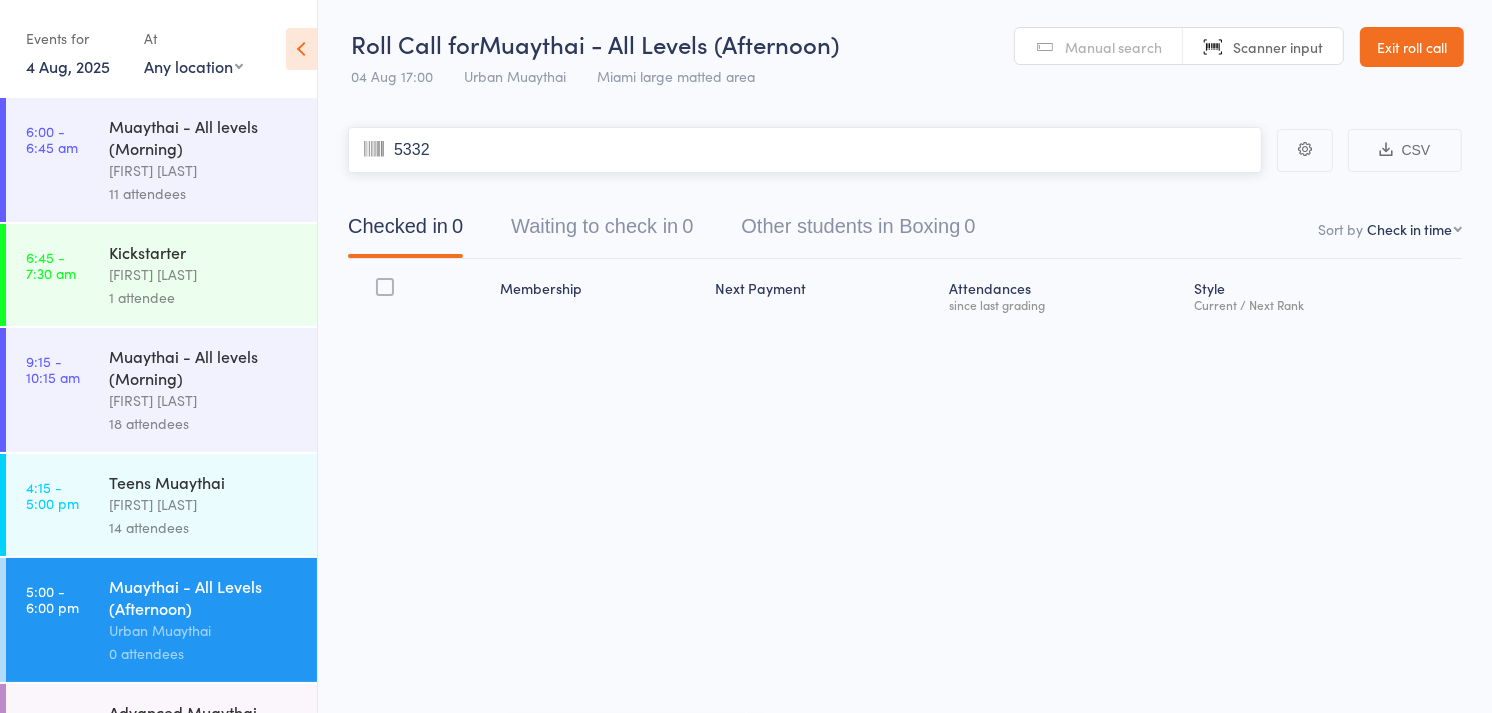 type on "5332" 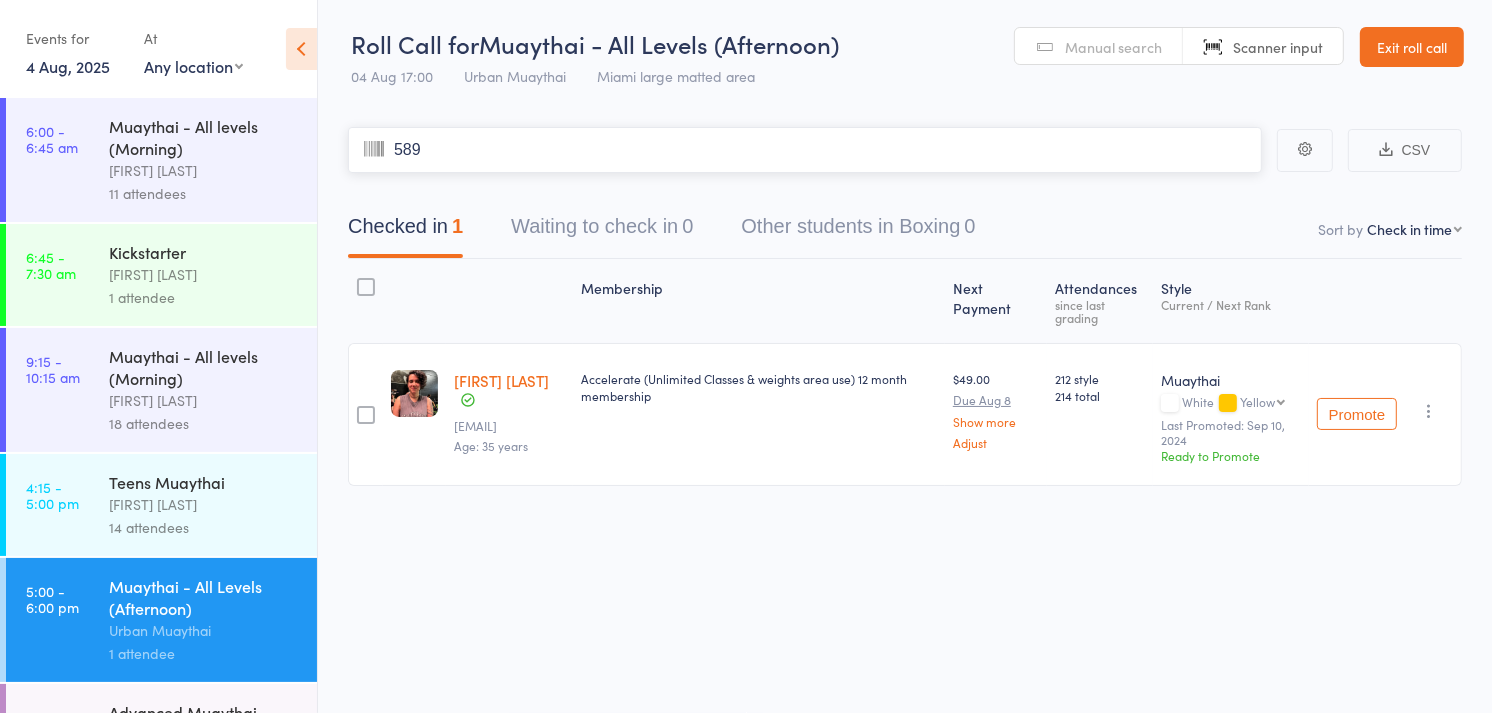 type on "5891" 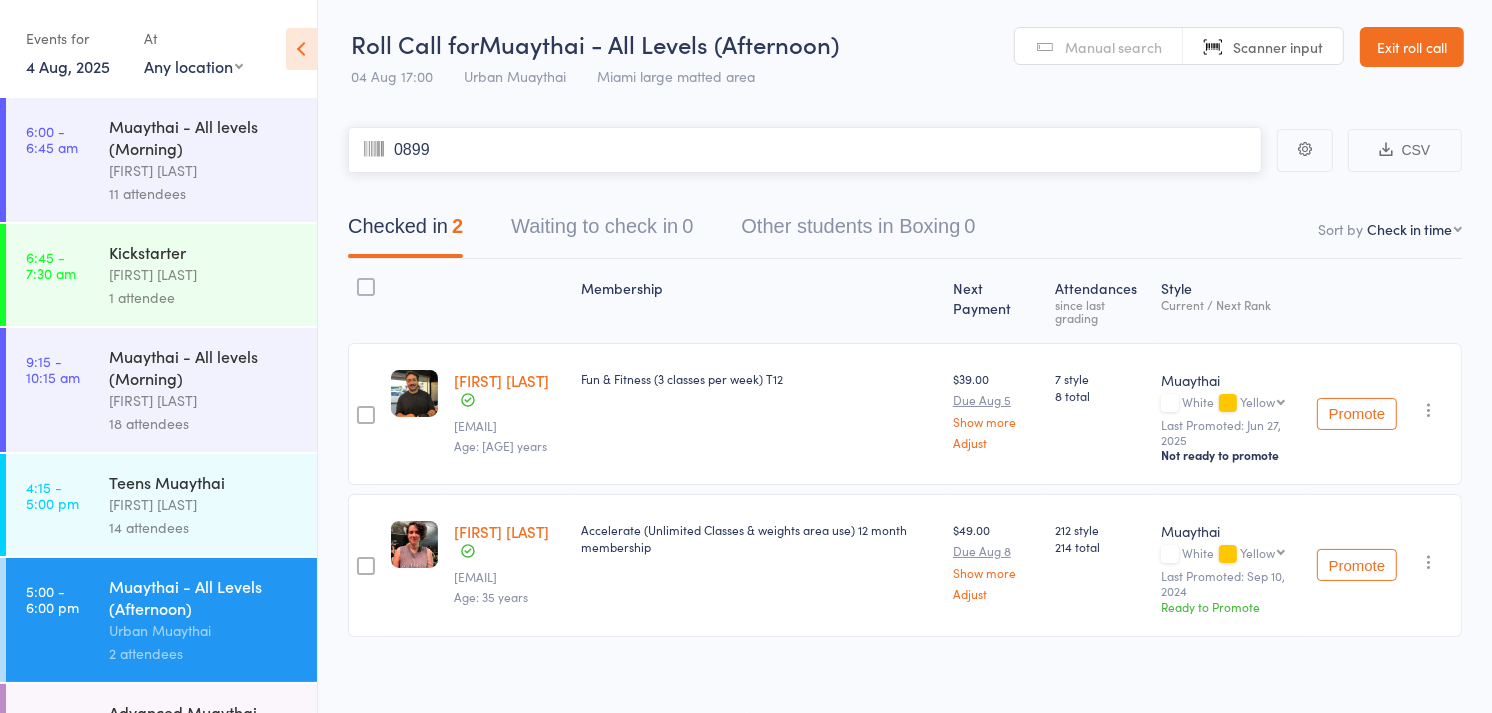 type on "0899" 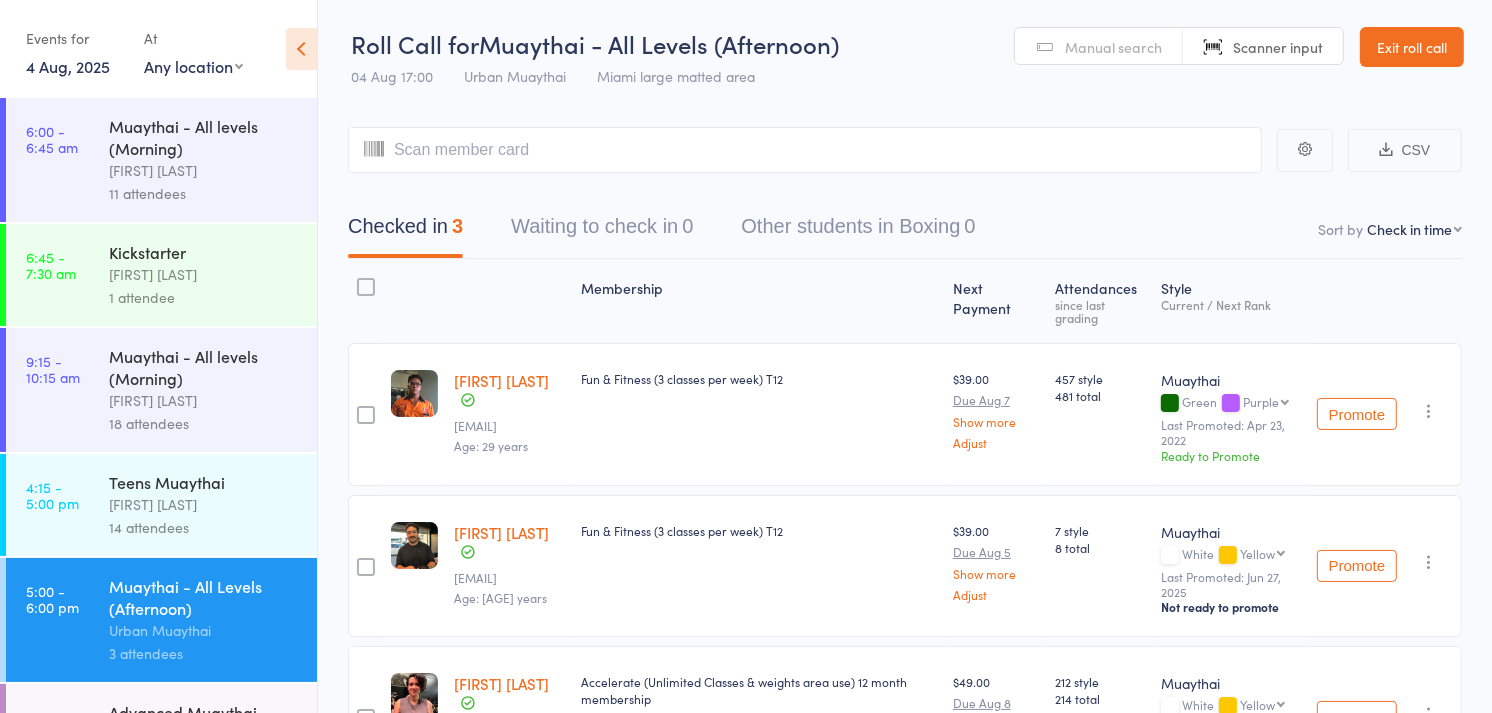 click on "Promote Undo check-in Promote Send message Add Note Add Task Add Flag Remove Mark absent" at bounding box center [1385, 414] 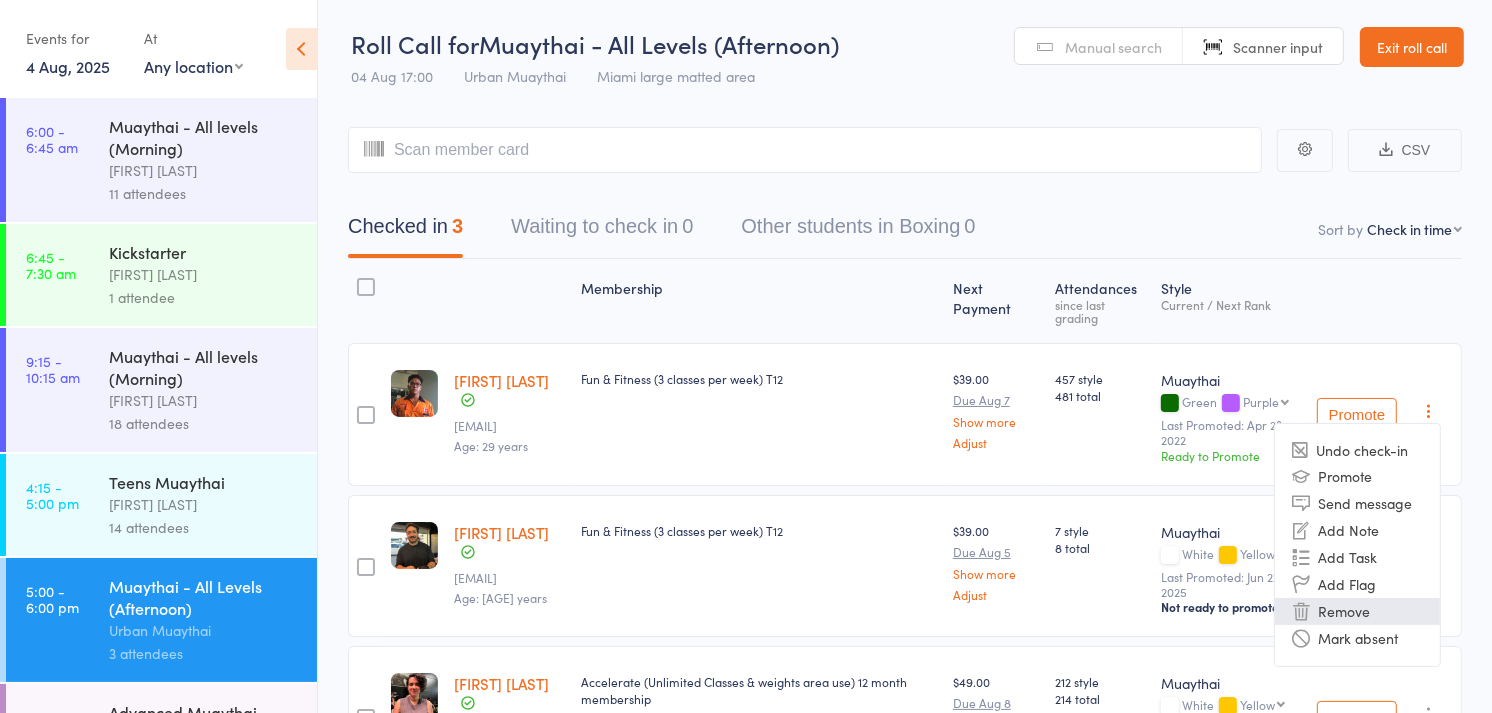 click on "Remove" at bounding box center [1357, 611] 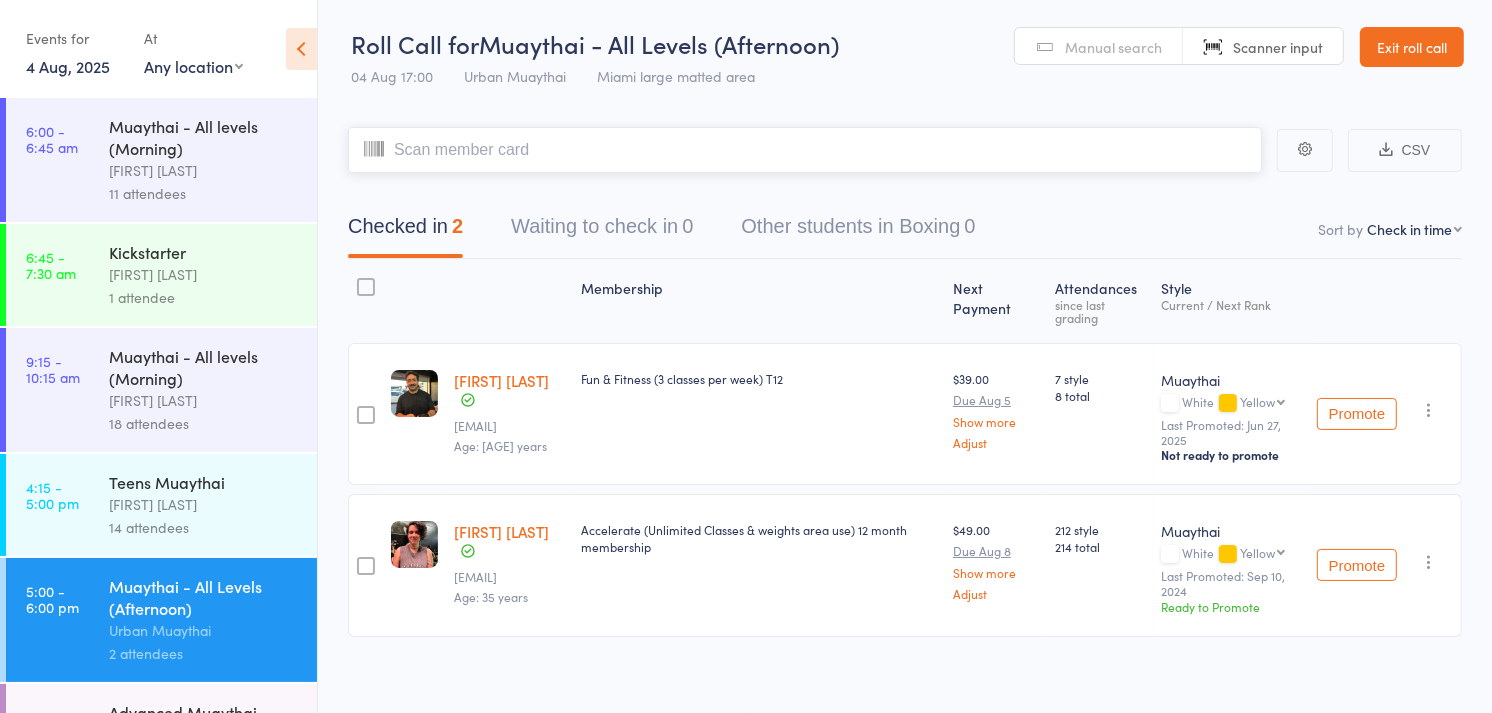 click at bounding box center (805, 150) 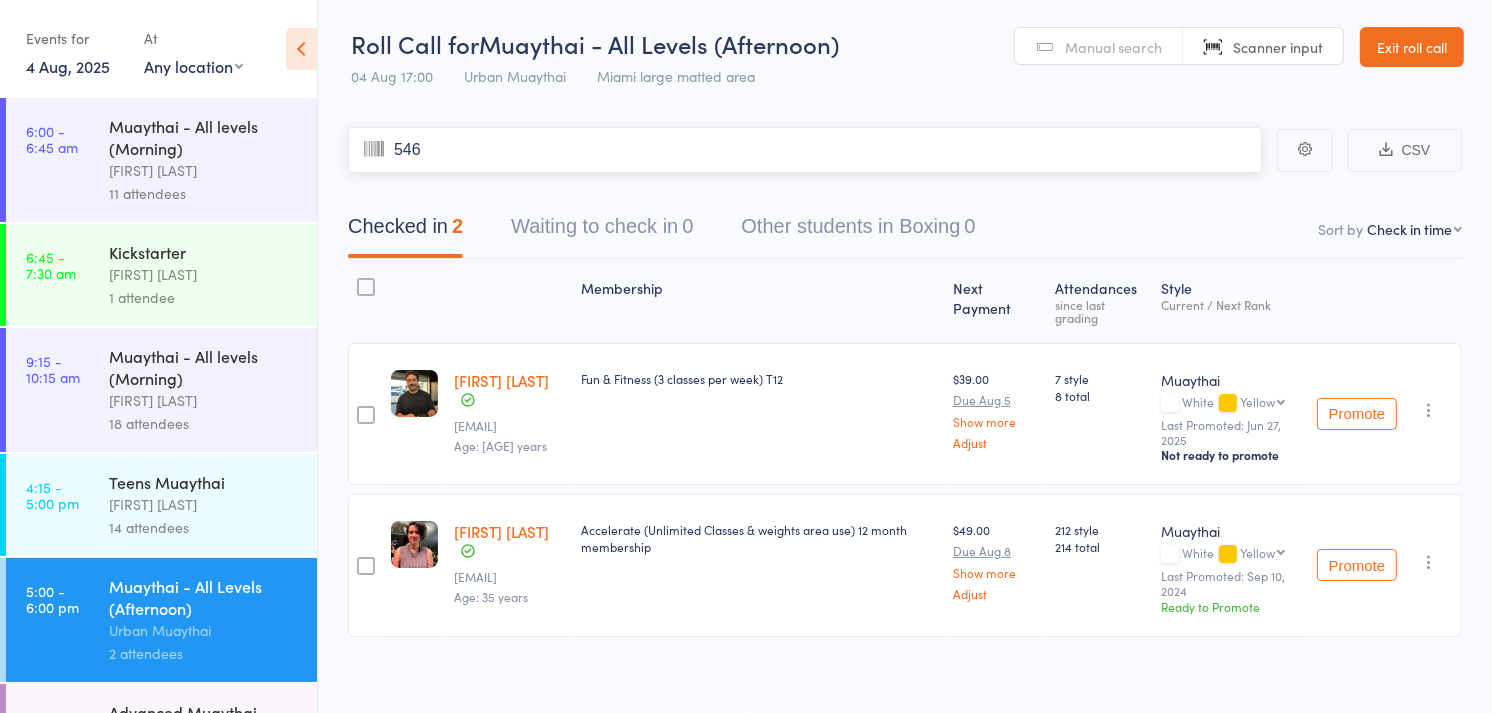 type on "5468" 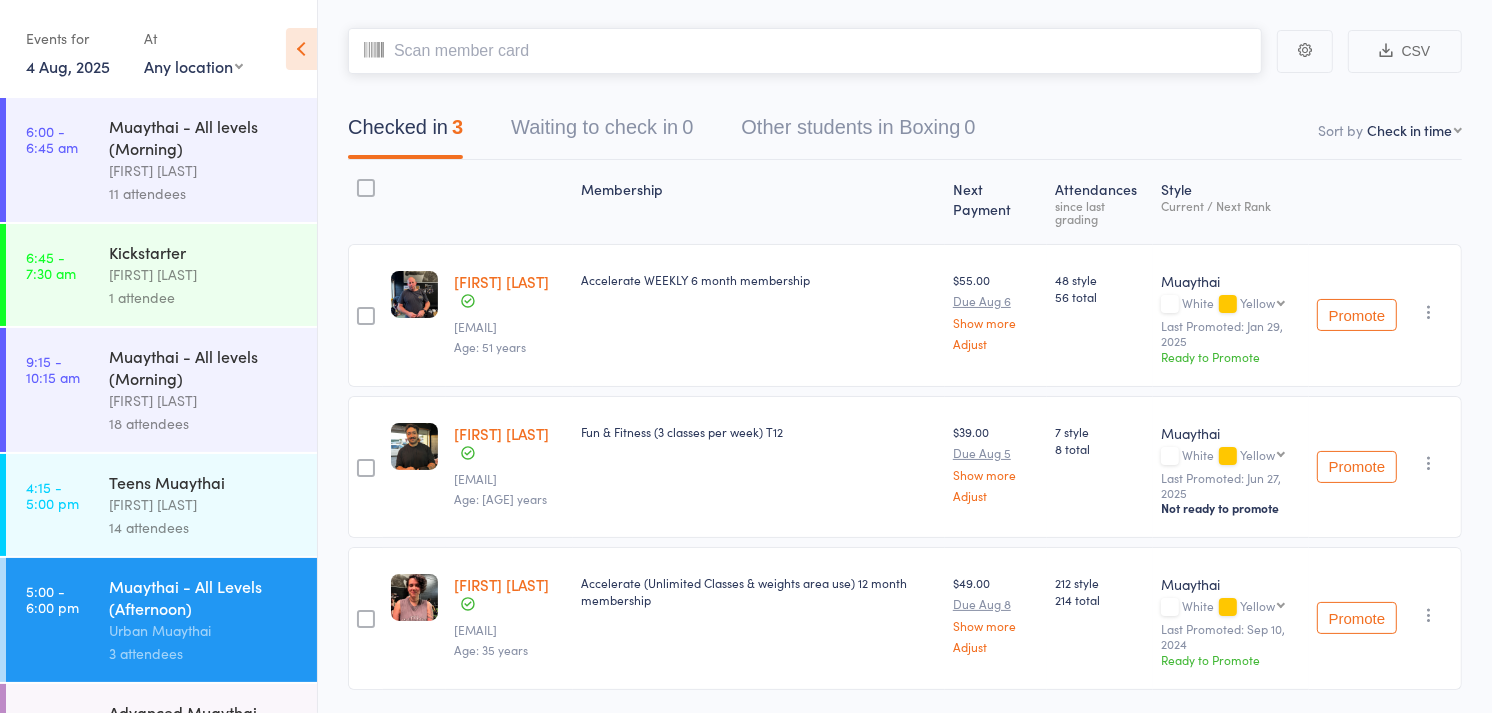scroll, scrollTop: 101, scrollLeft: 0, axis: vertical 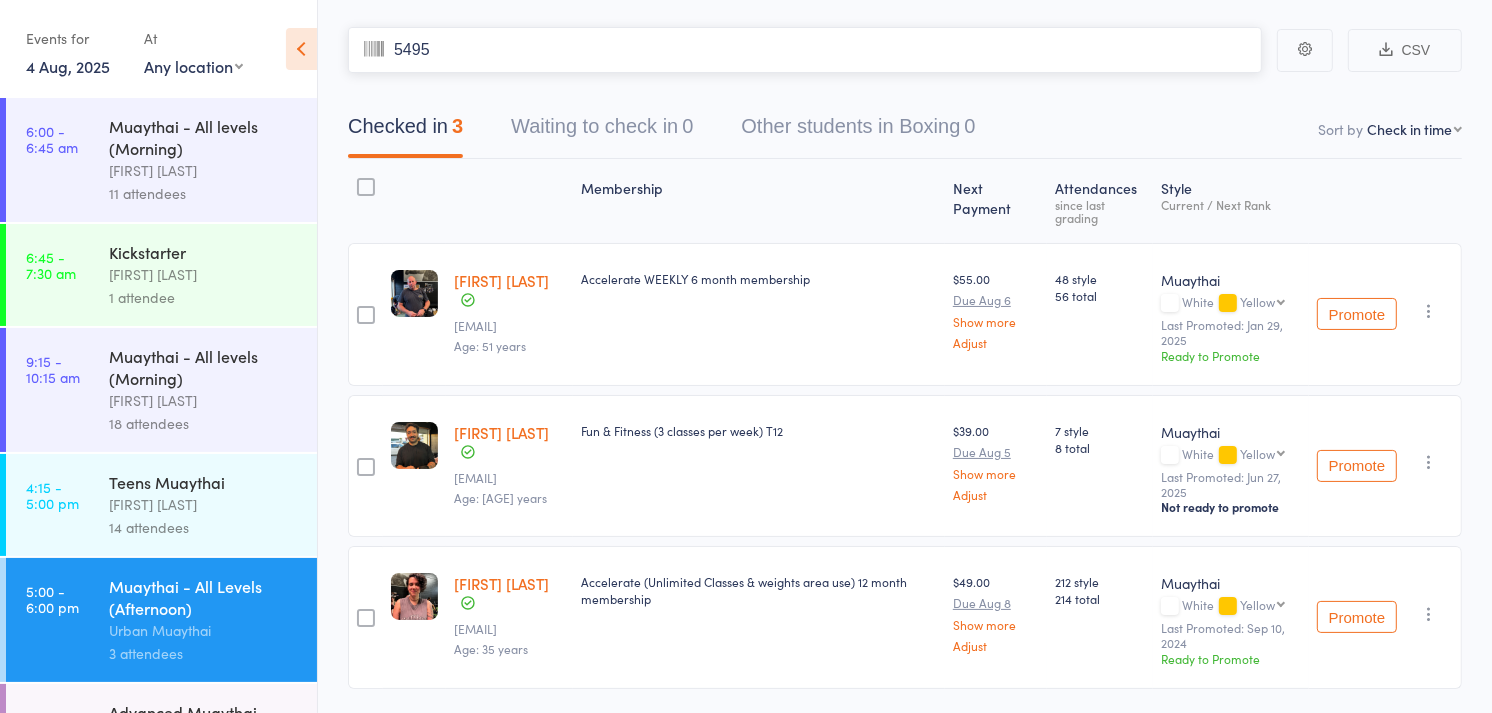 type on "5495" 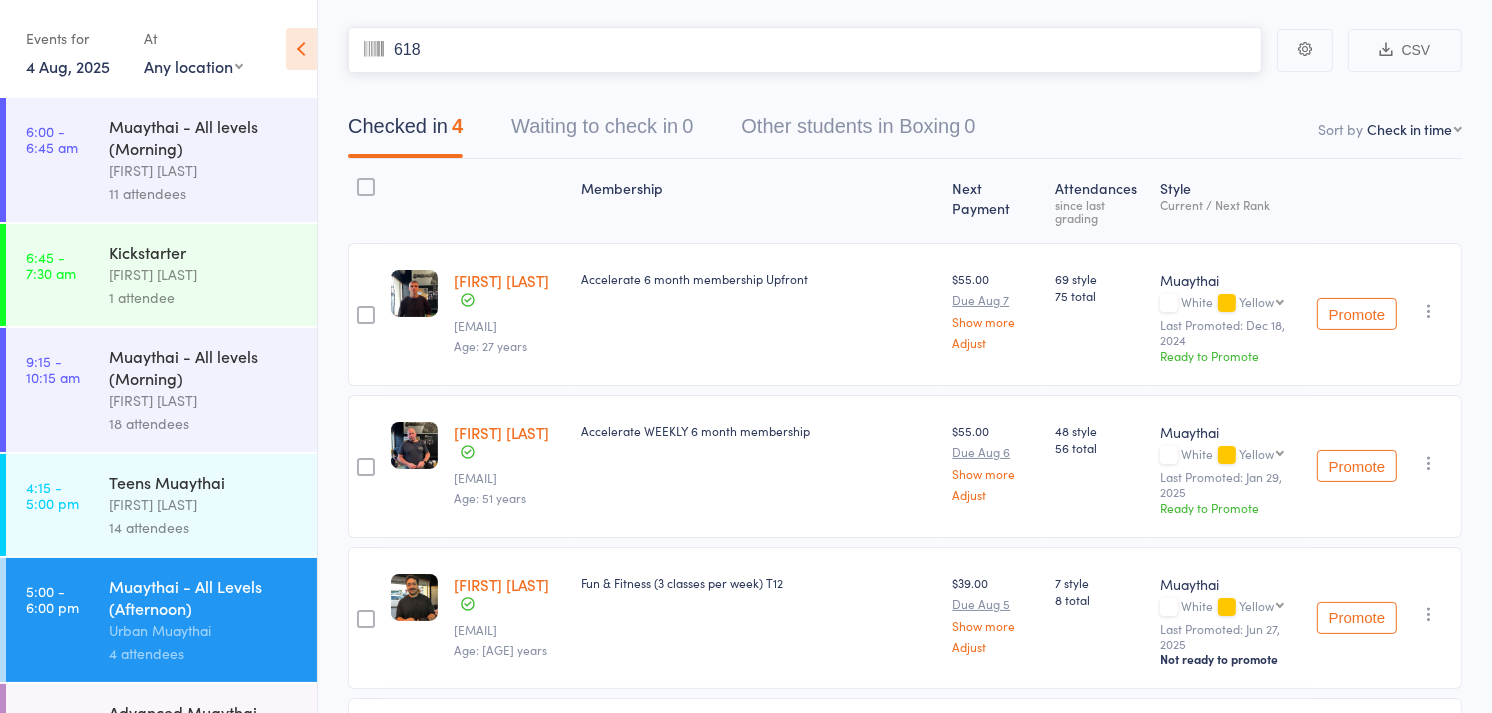 type on "6189" 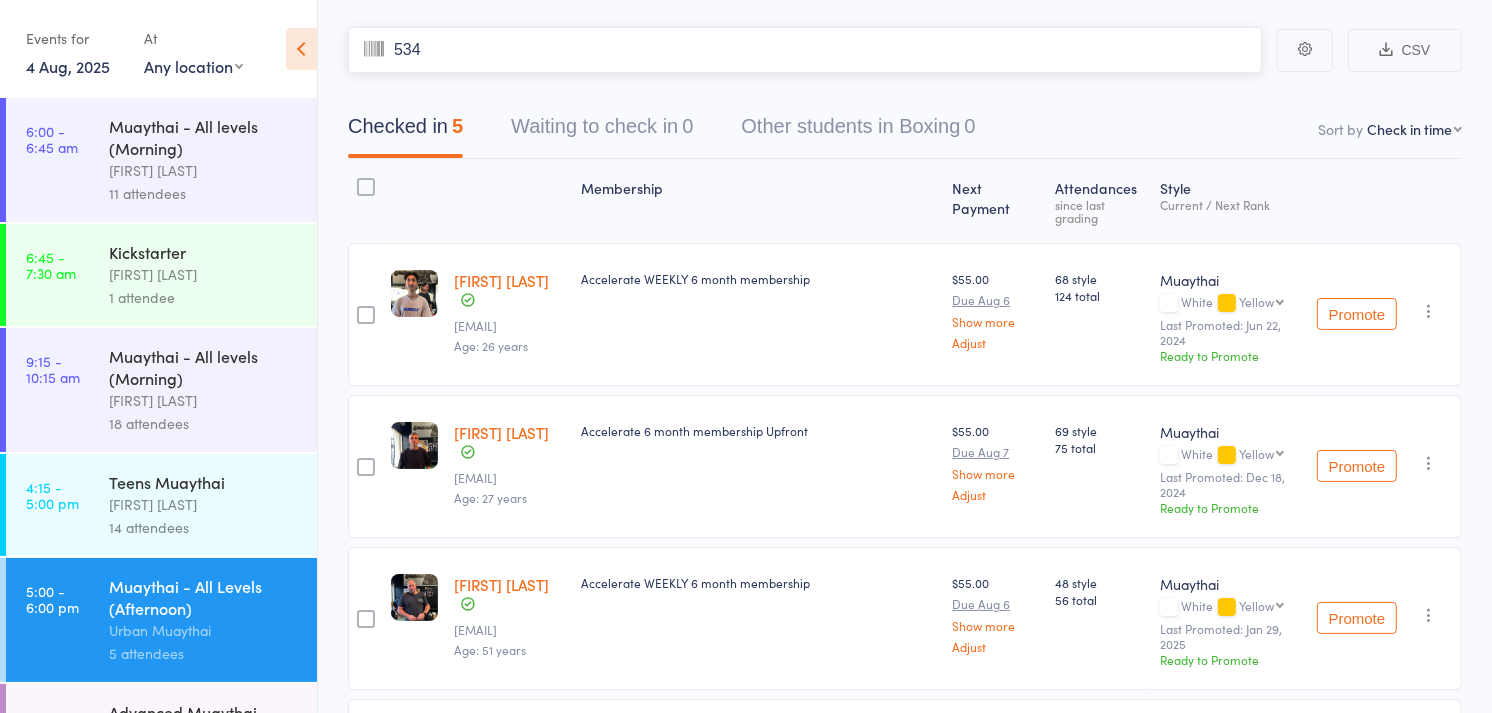 type on "5346" 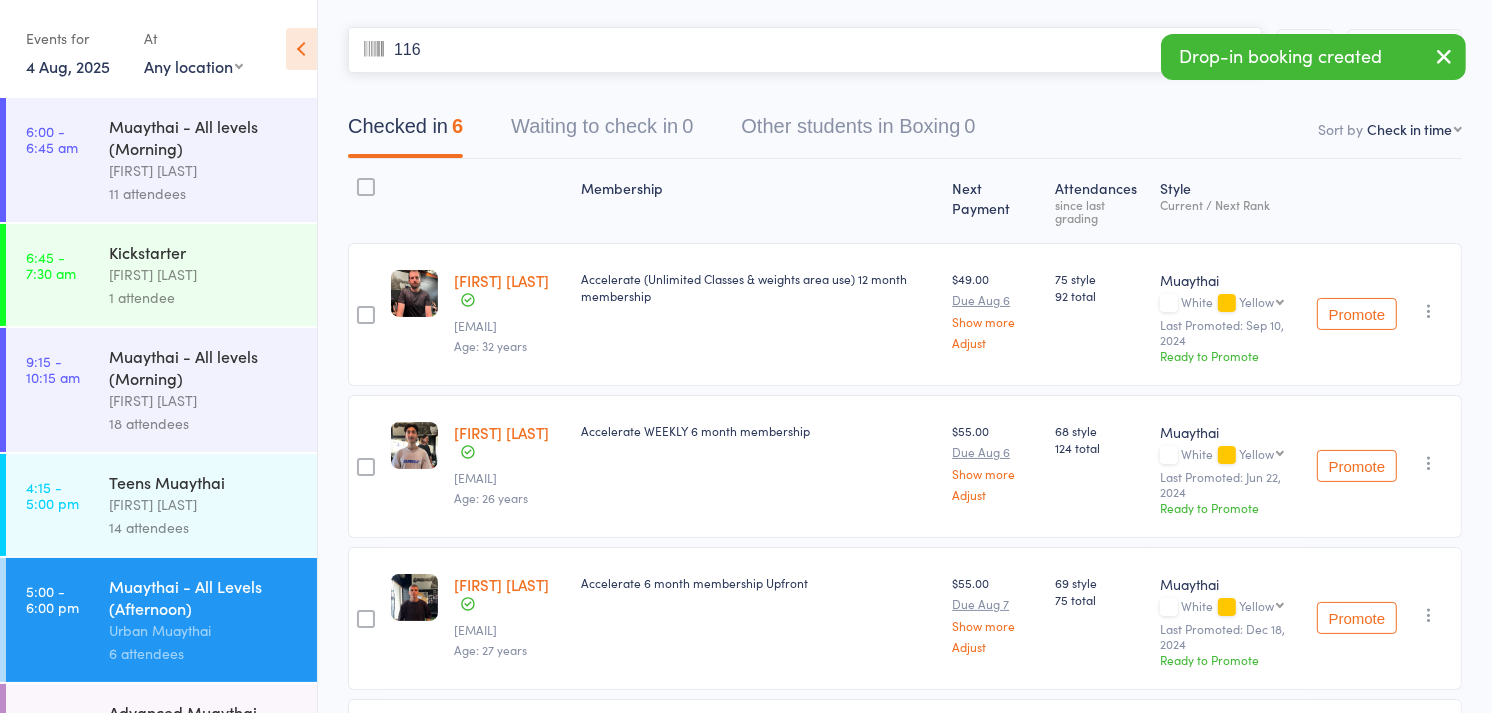 type on "1164" 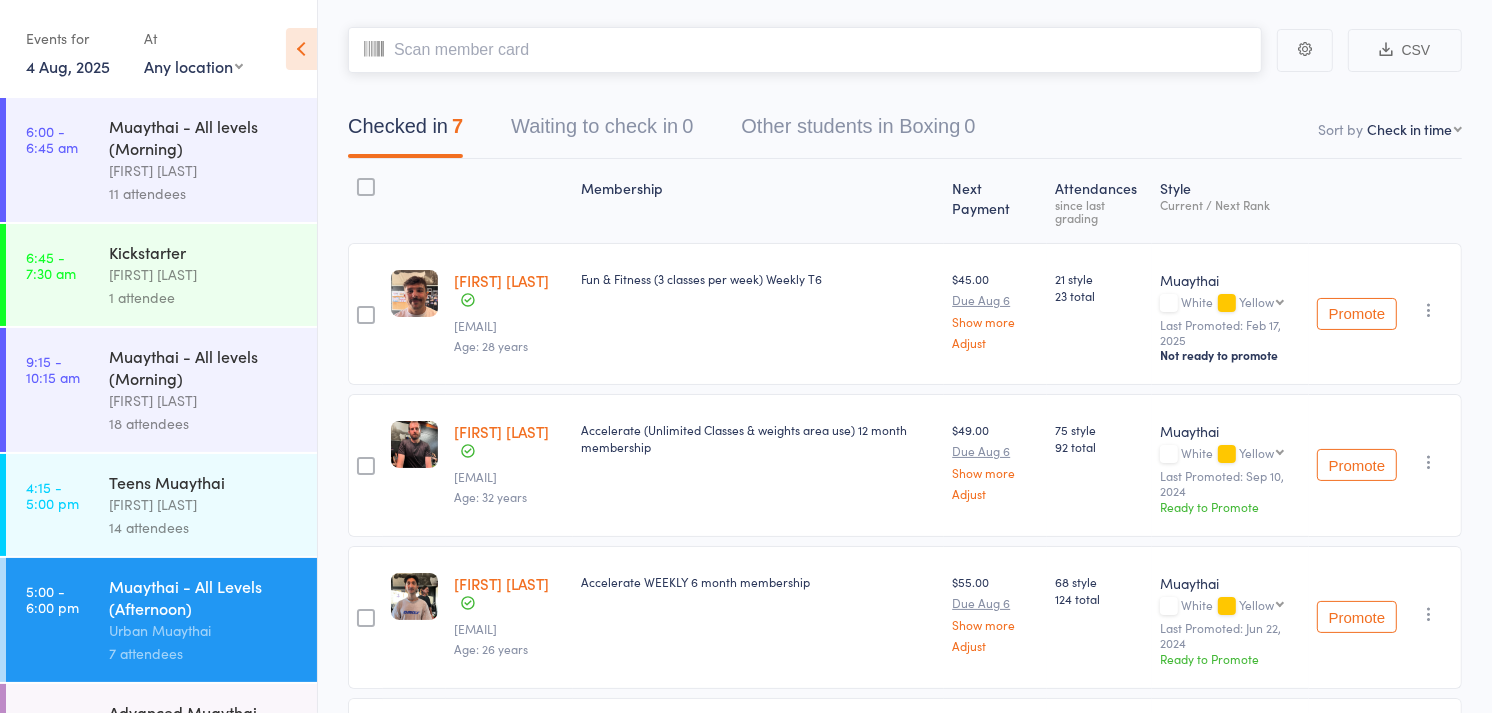 scroll, scrollTop: 0, scrollLeft: 0, axis: both 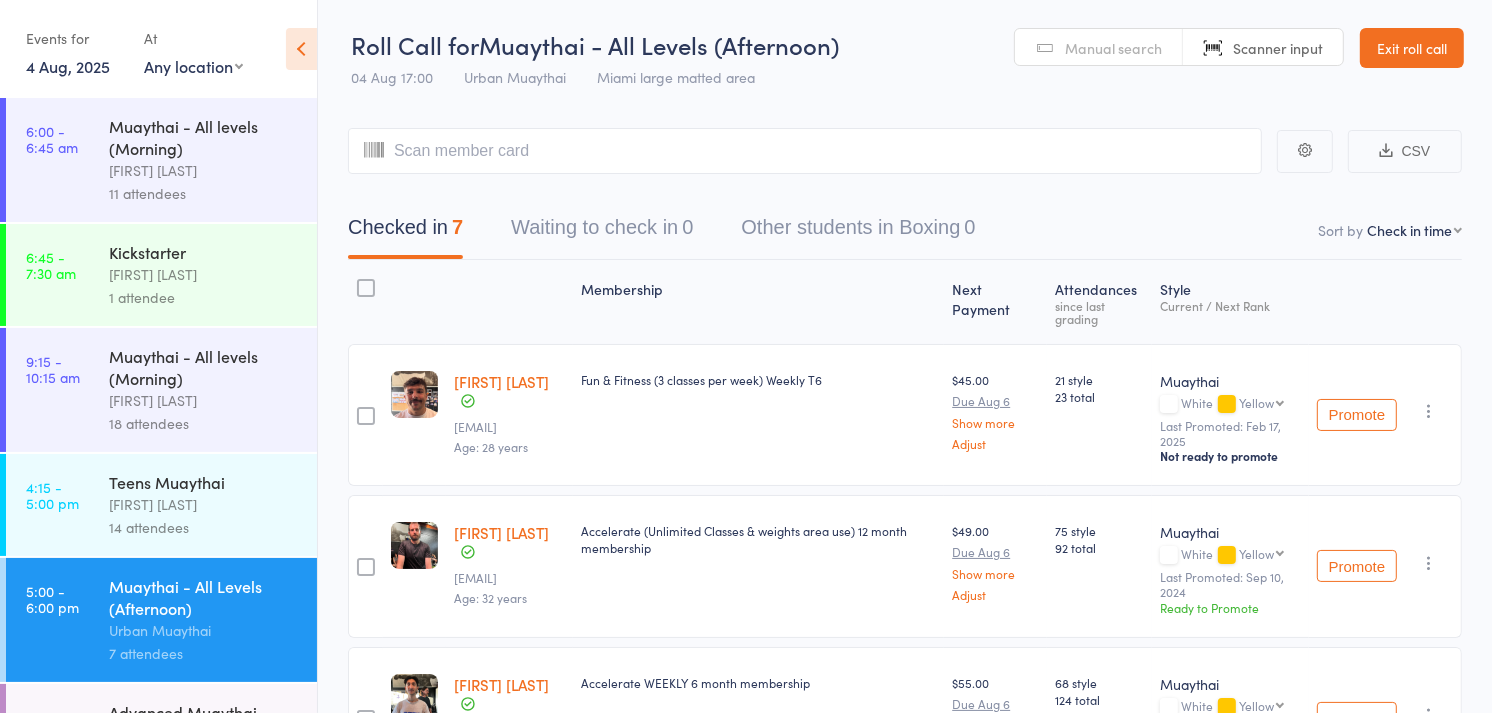 click on "Manual search" at bounding box center (1113, 48) 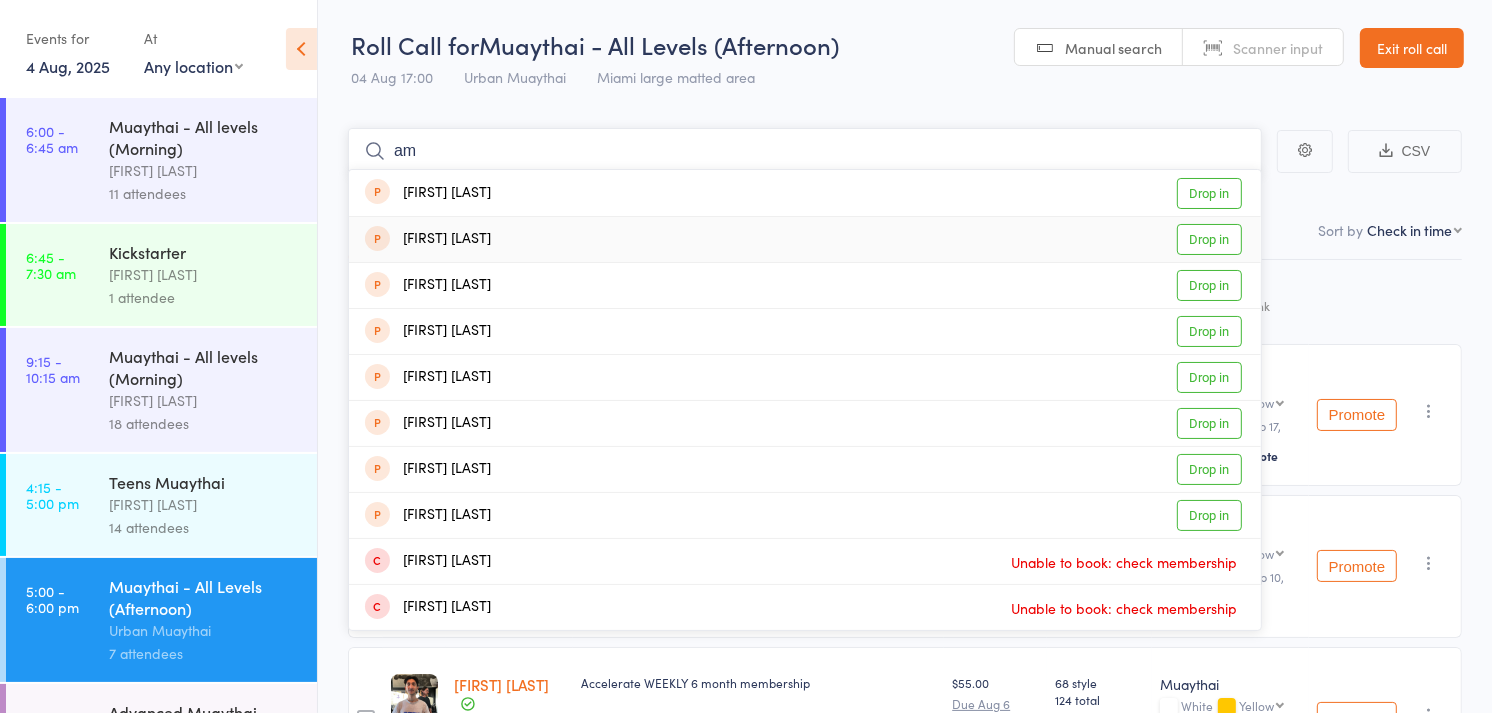 type on "a" 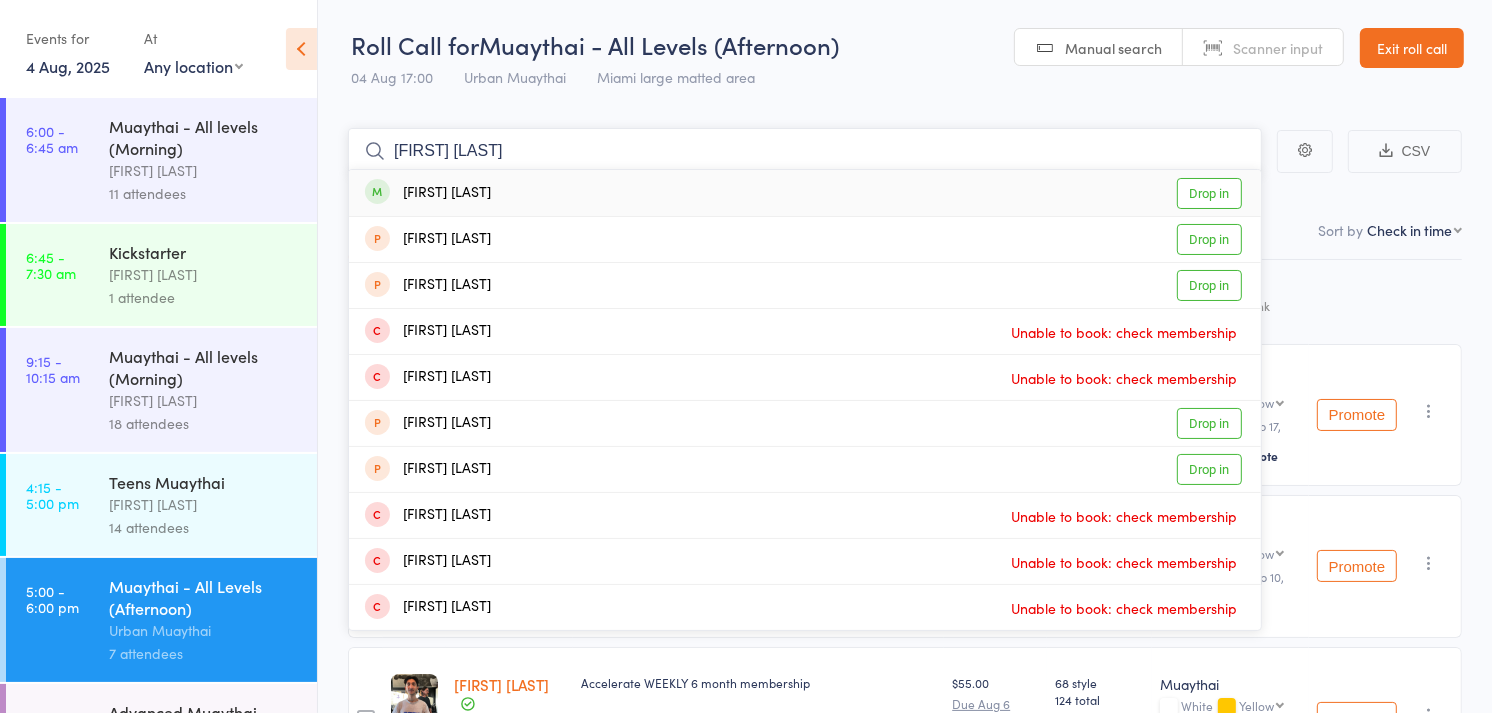 type on "[FIRST] [LAST]" 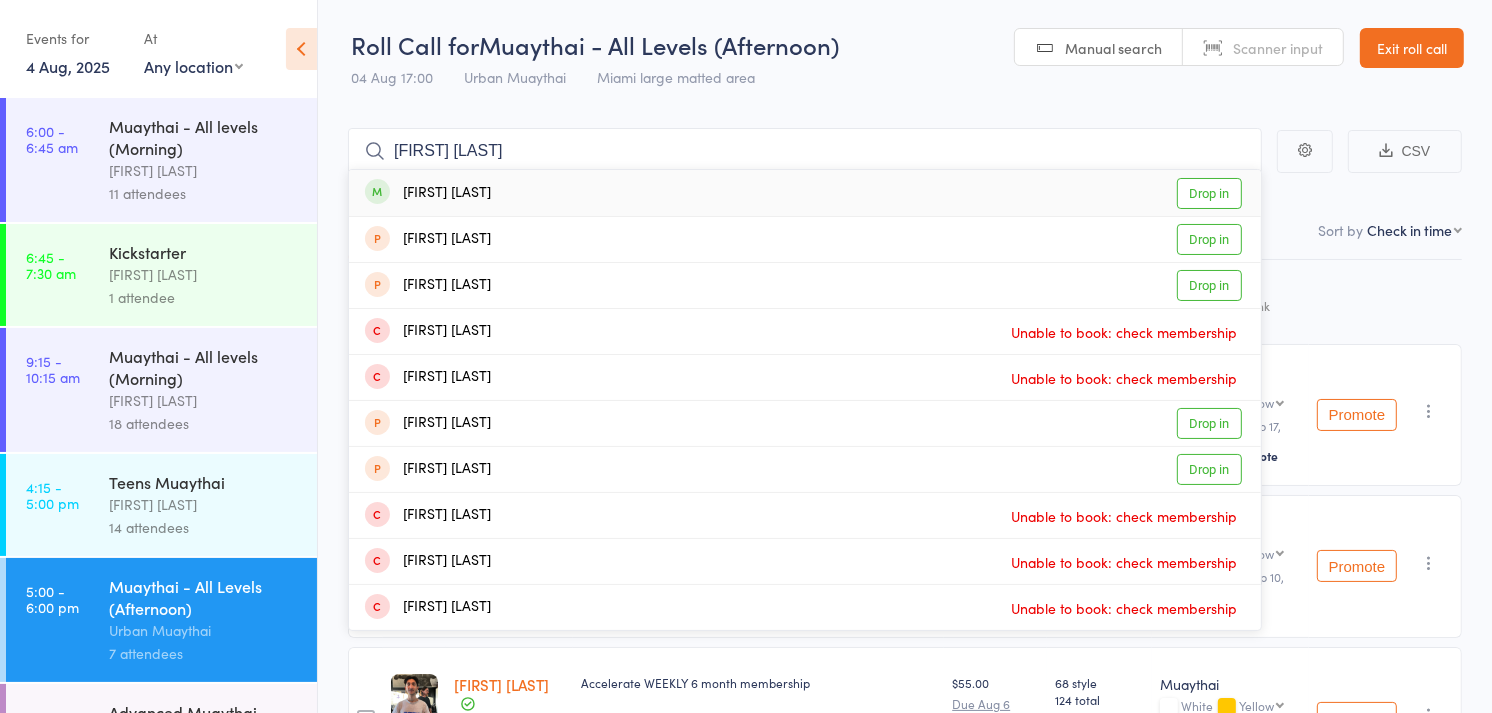 click on "Drop in" at bounding box center (1209, 193) 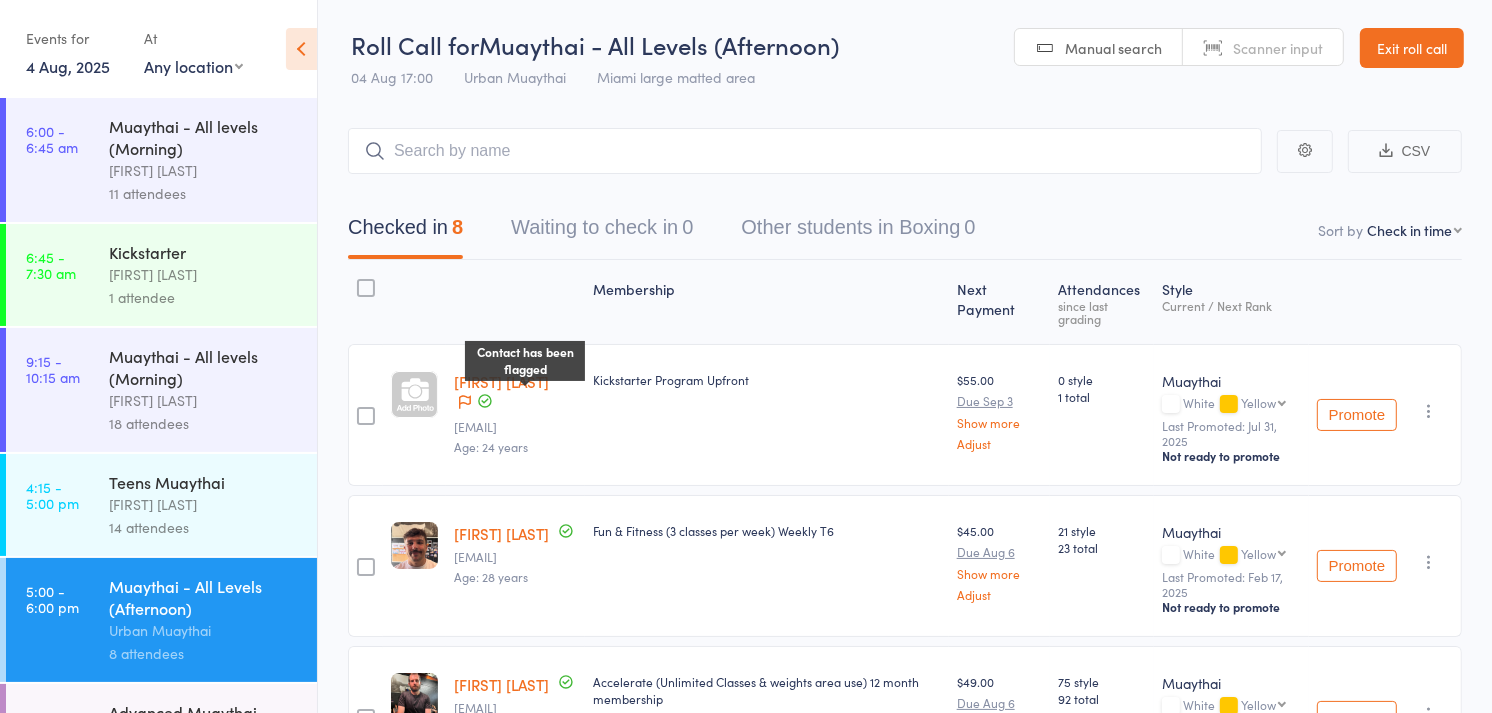 click 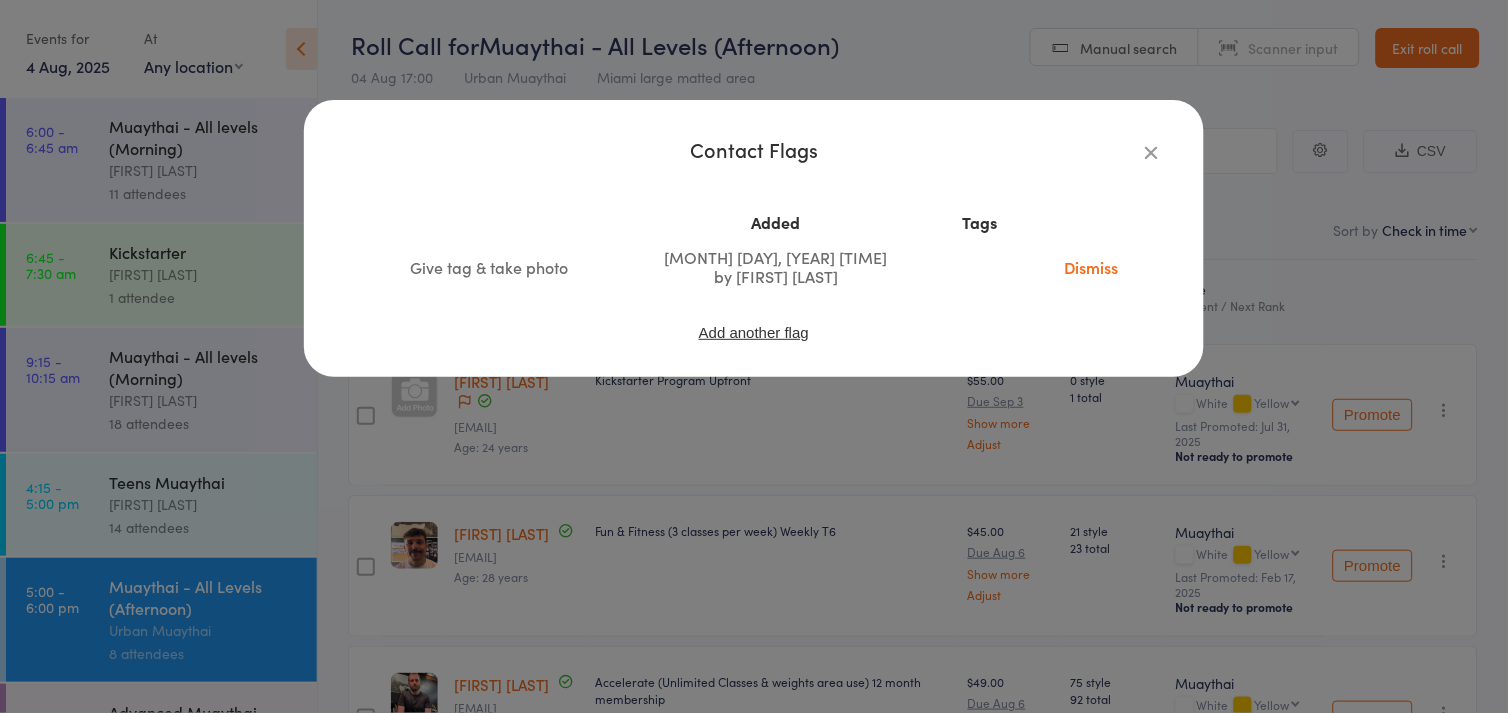 click at bounding box center [1152, 152] 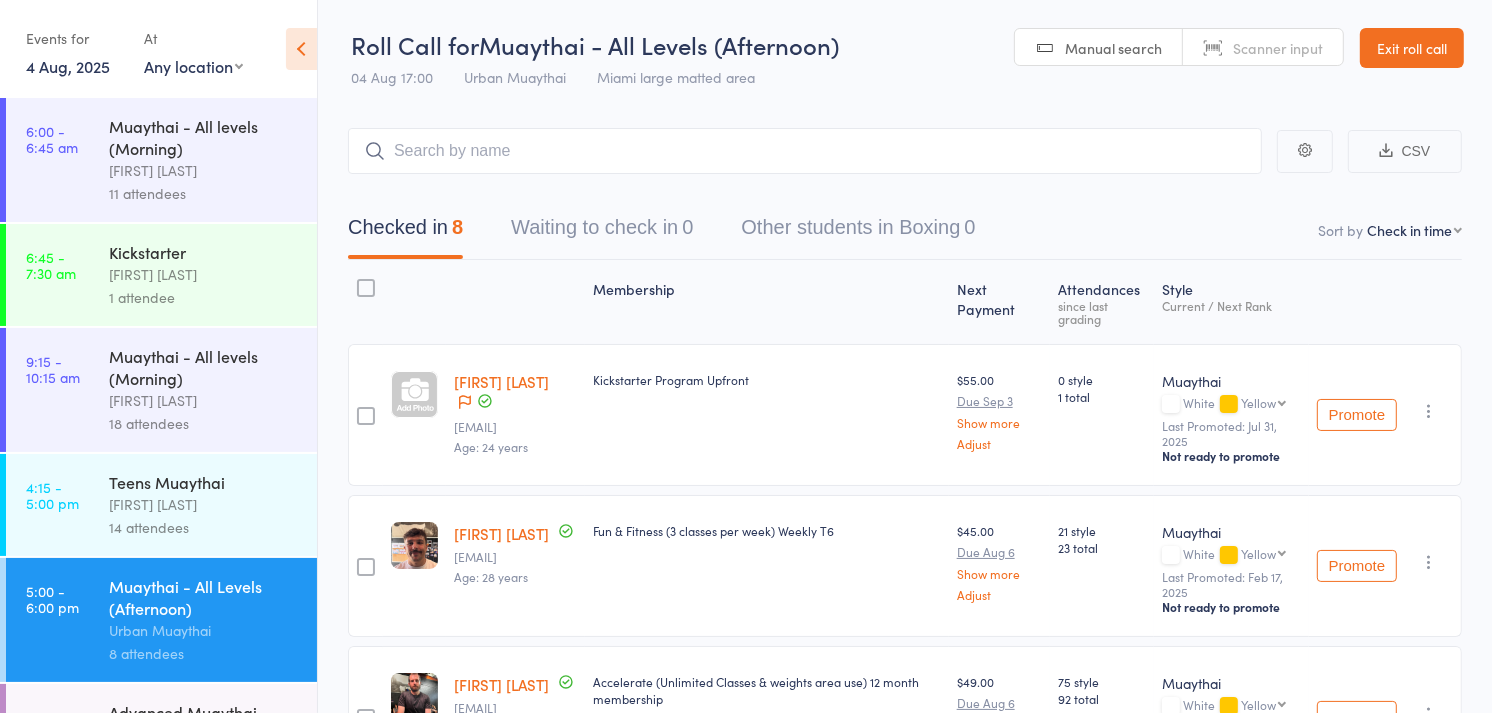 click on "Scanner input" at bounding box center [1278, 48] 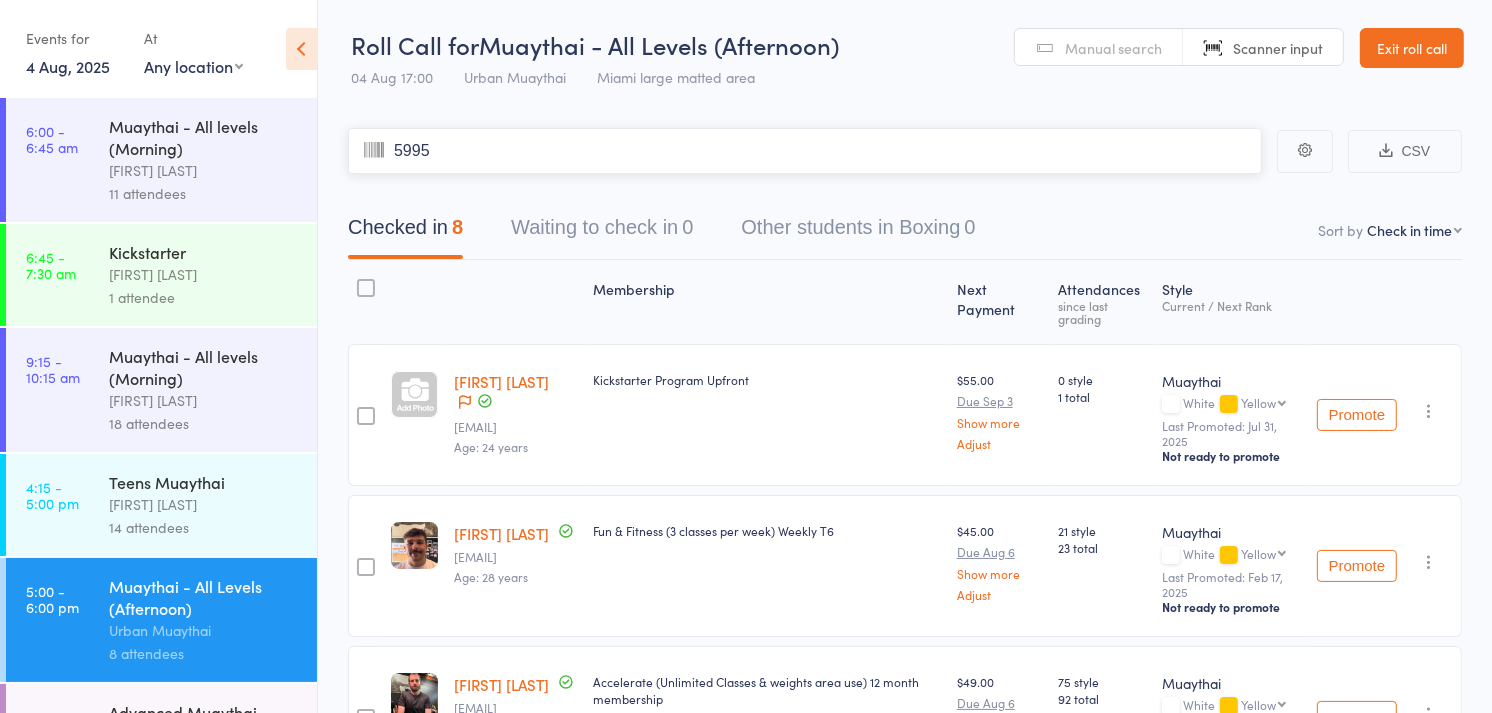 type on "5995" 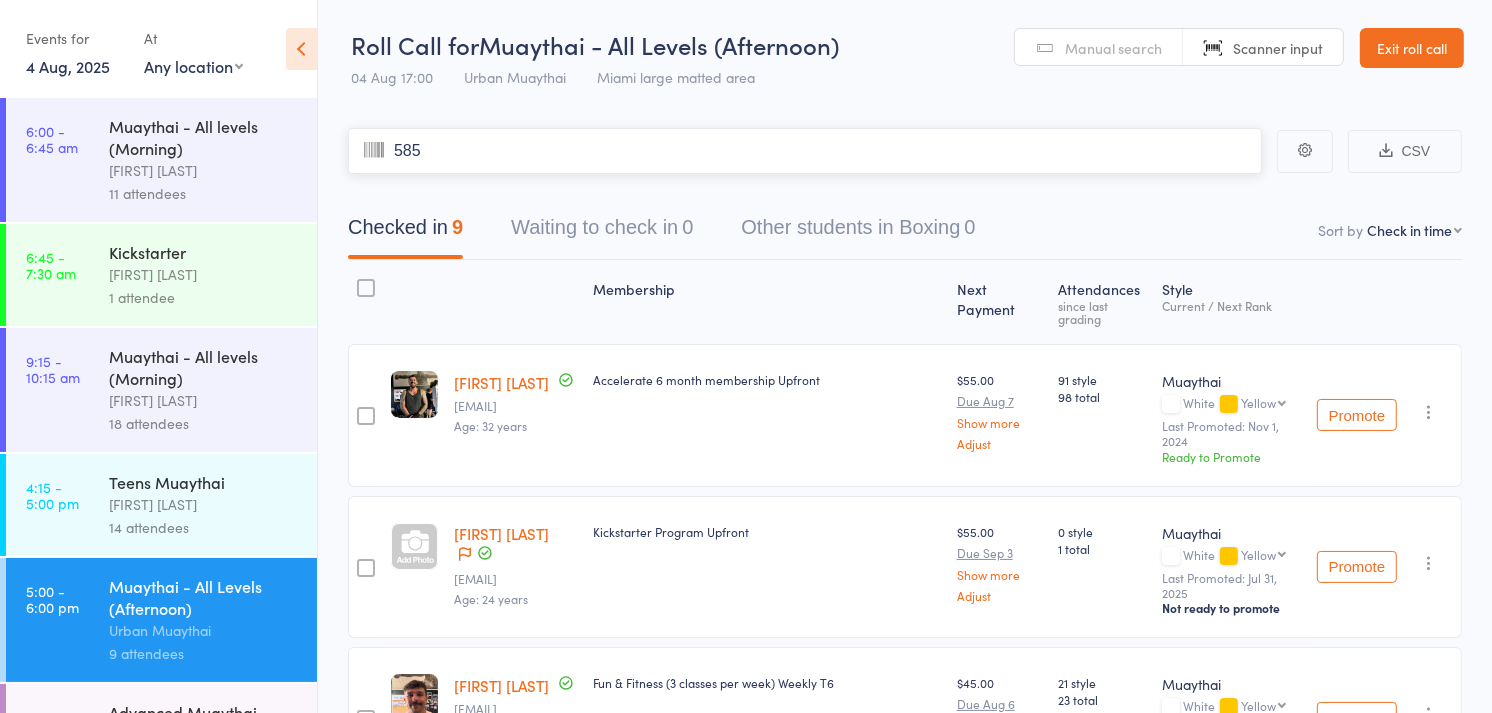 type on "5859" 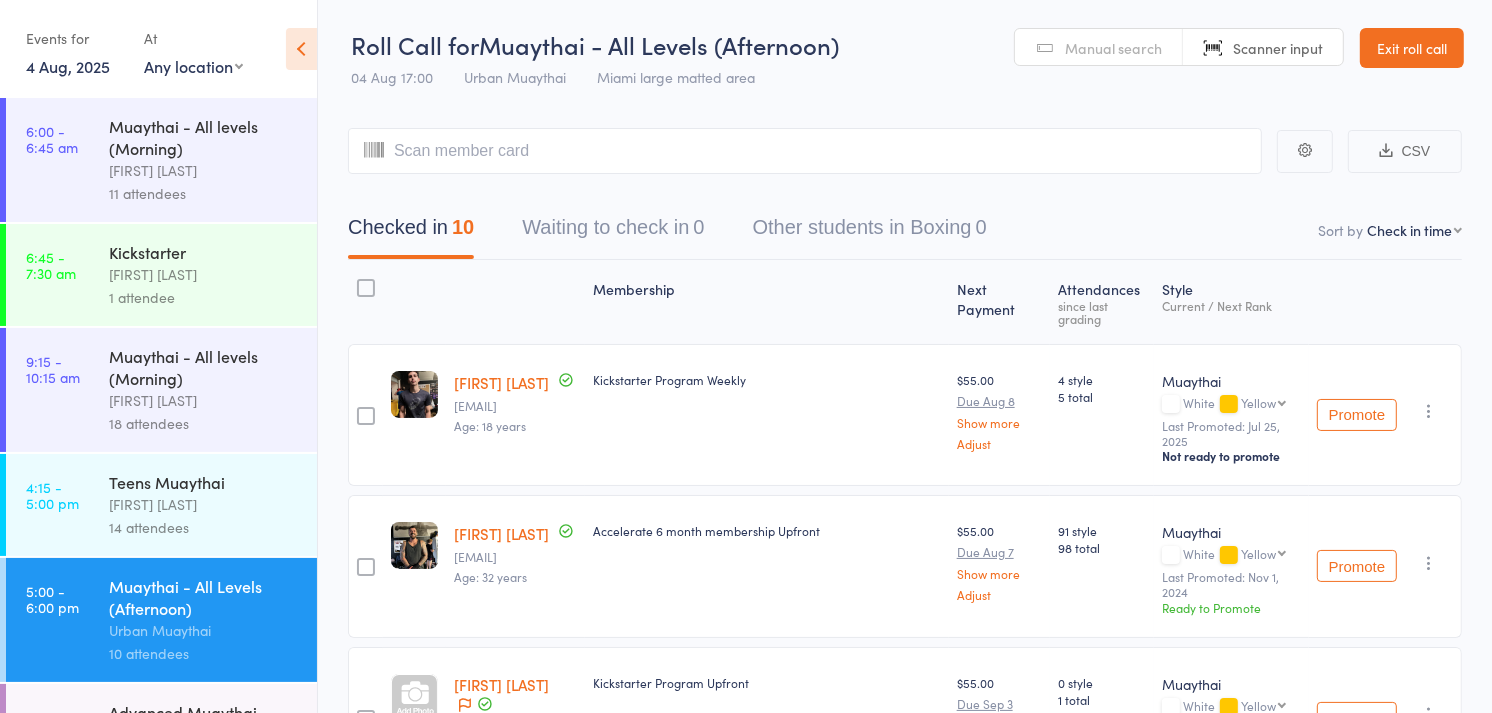 click on "Manual search" at bounding box center (1113, 48) 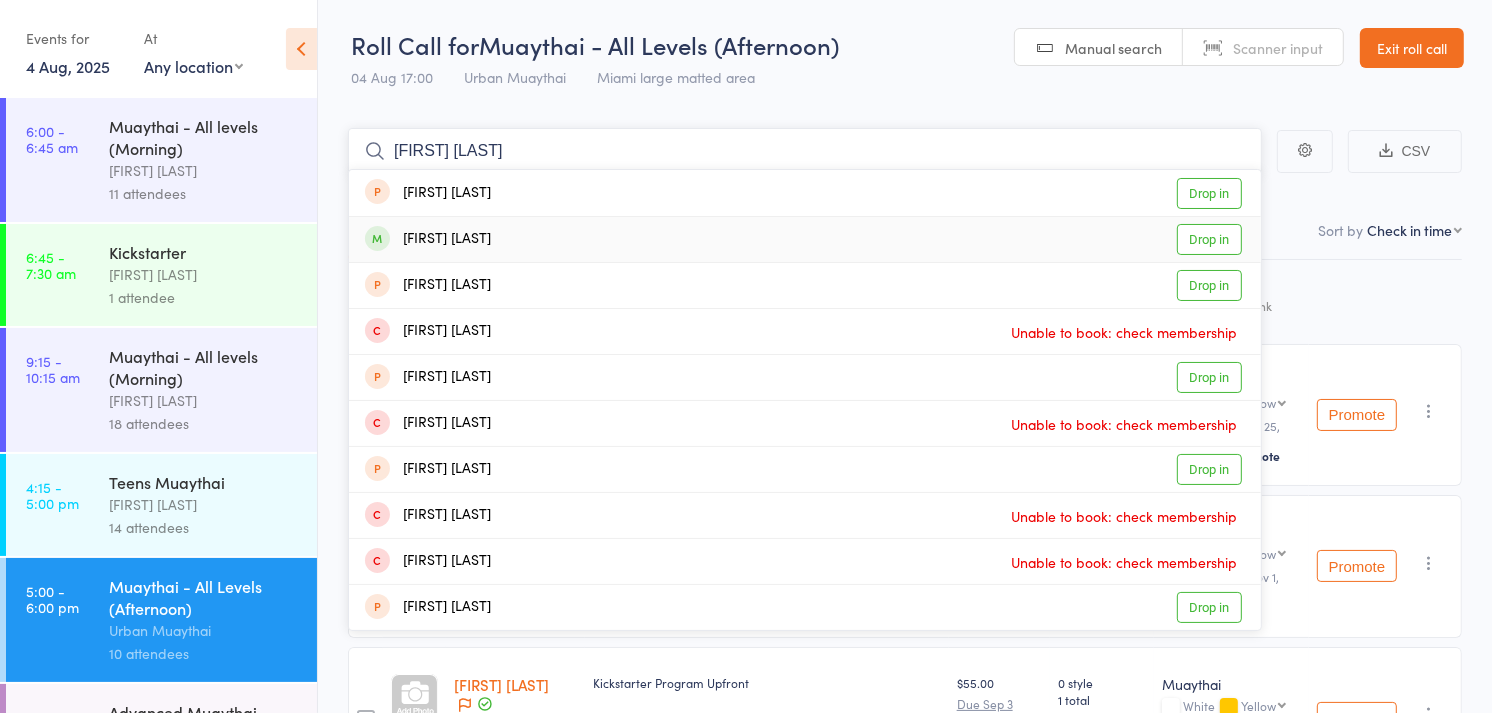 type on "[FIRST] [LAST]" 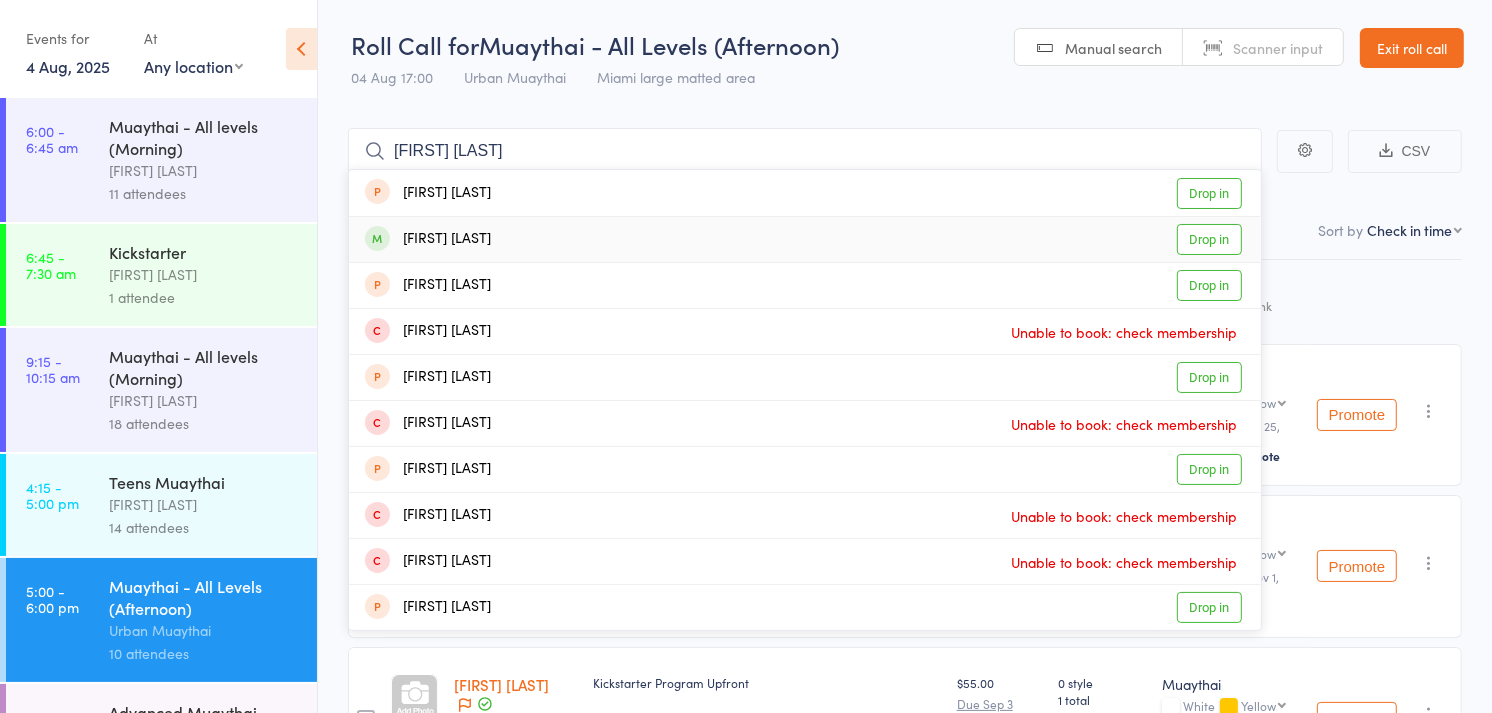 click on "Drop in" at bounding box center [1209, 239] 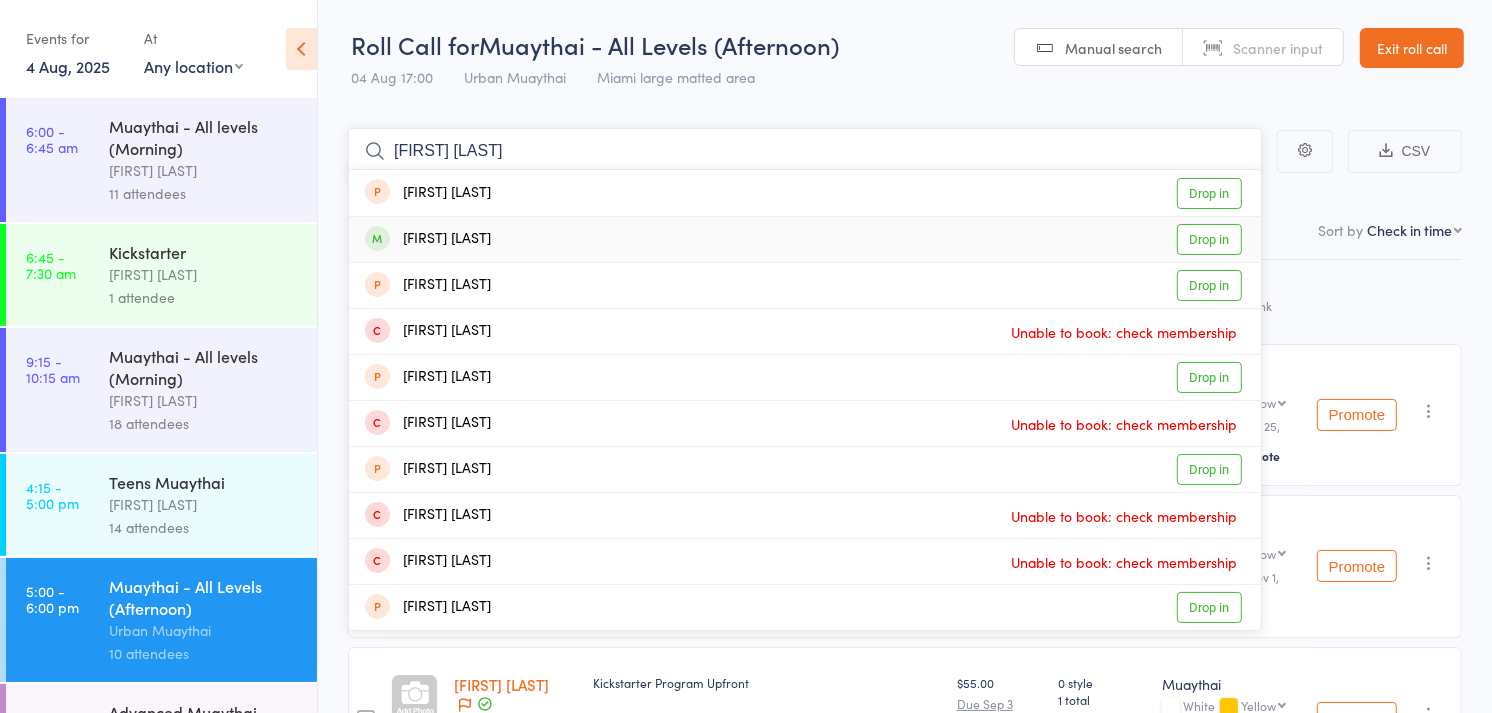 type 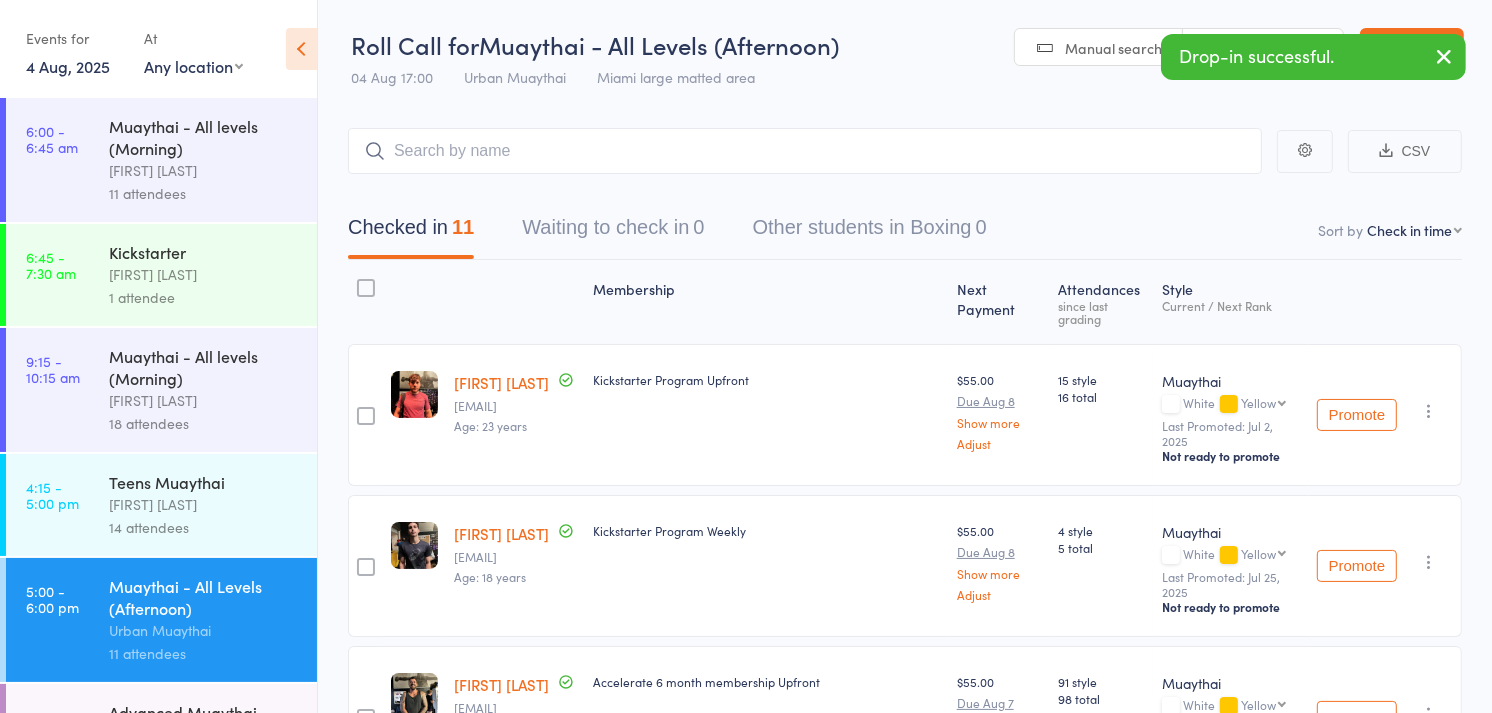 click on "Drop-in successful." at bounding box center (1313, 57) 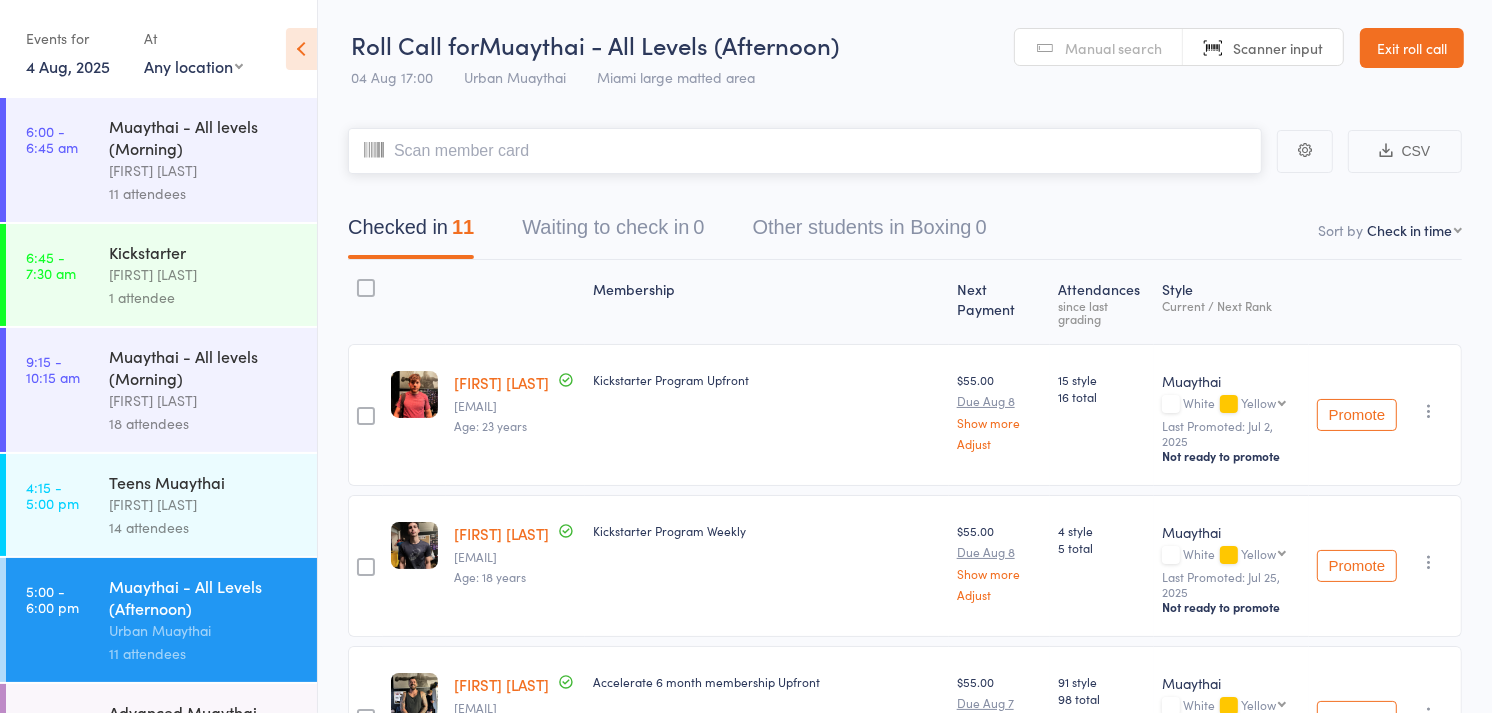click at bounding box center (805, 151) 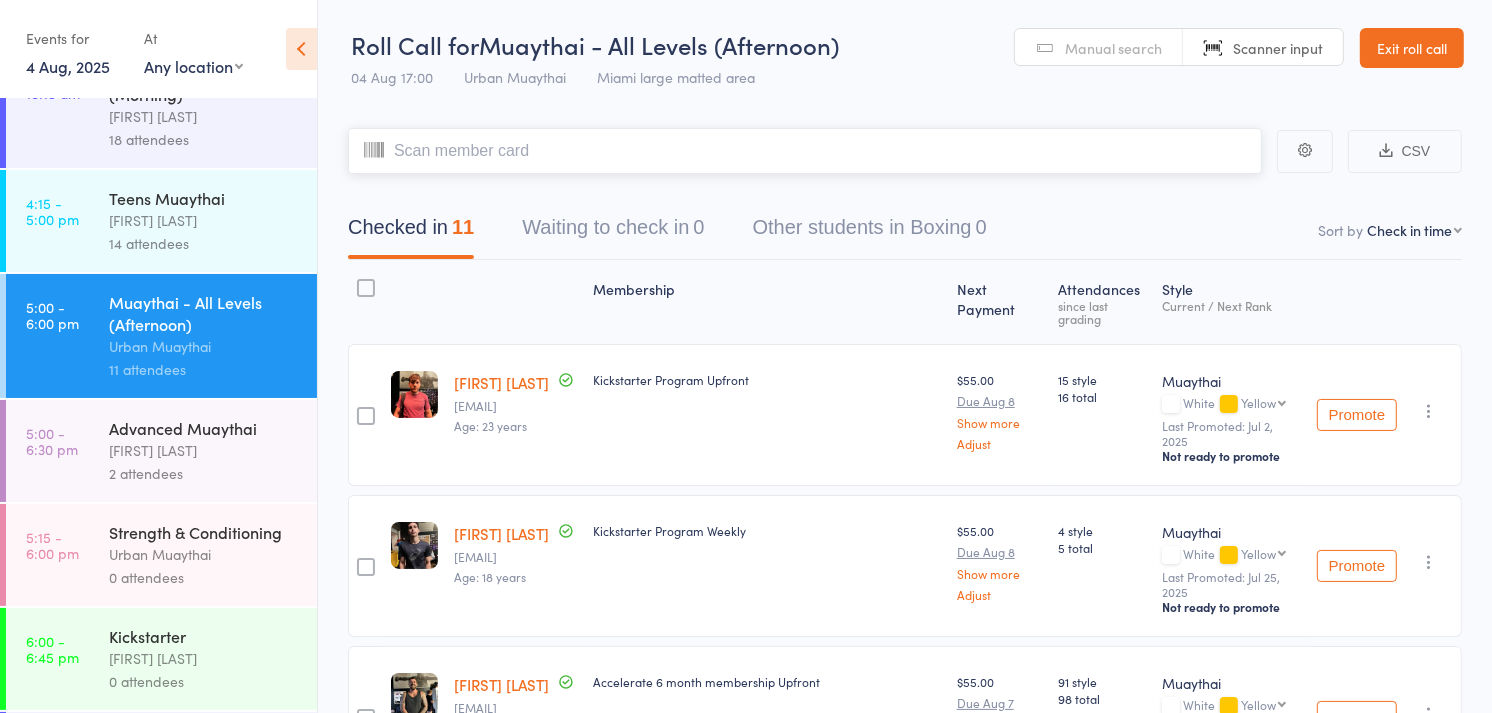 scroll, scrollTop: 285, scrollLeft: 0, axis: vertical 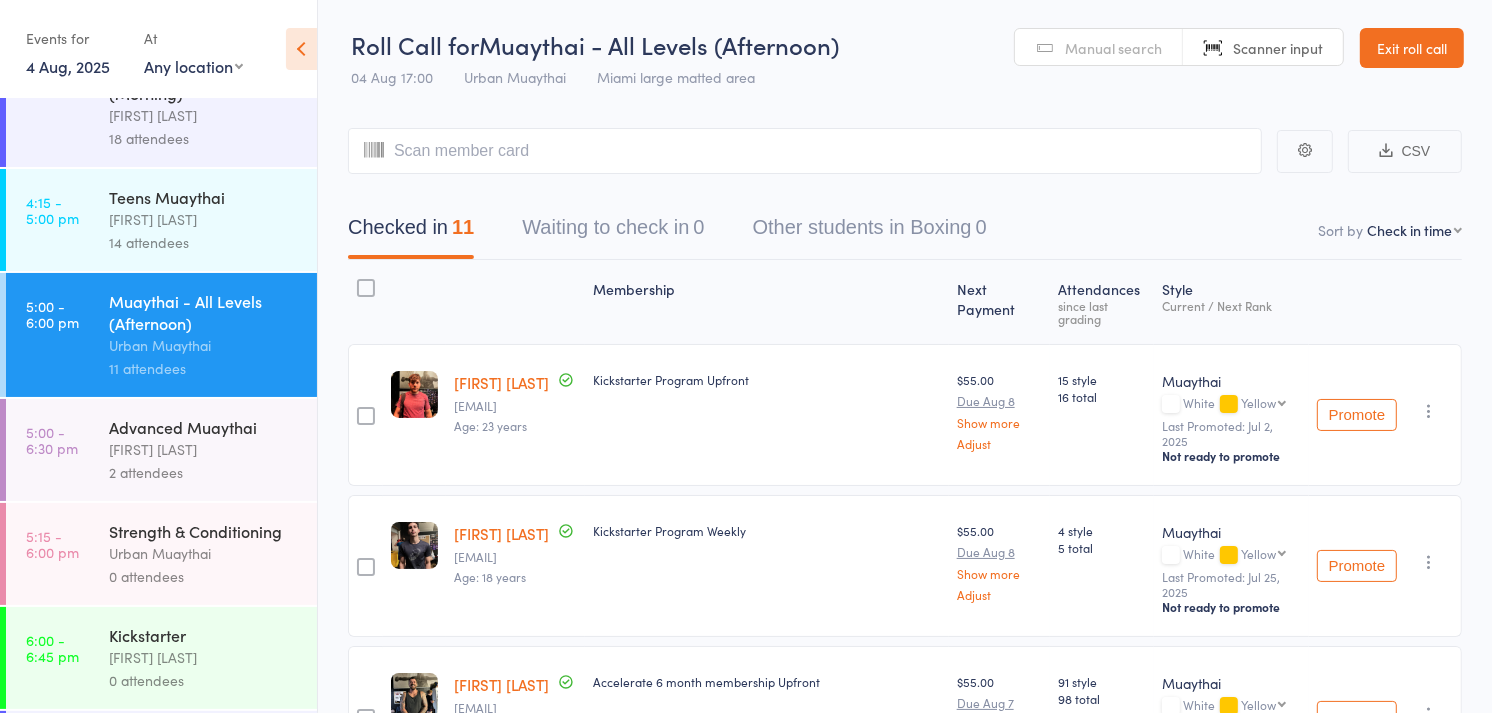 click on "2 attendees" at bounding box center (204, 472) 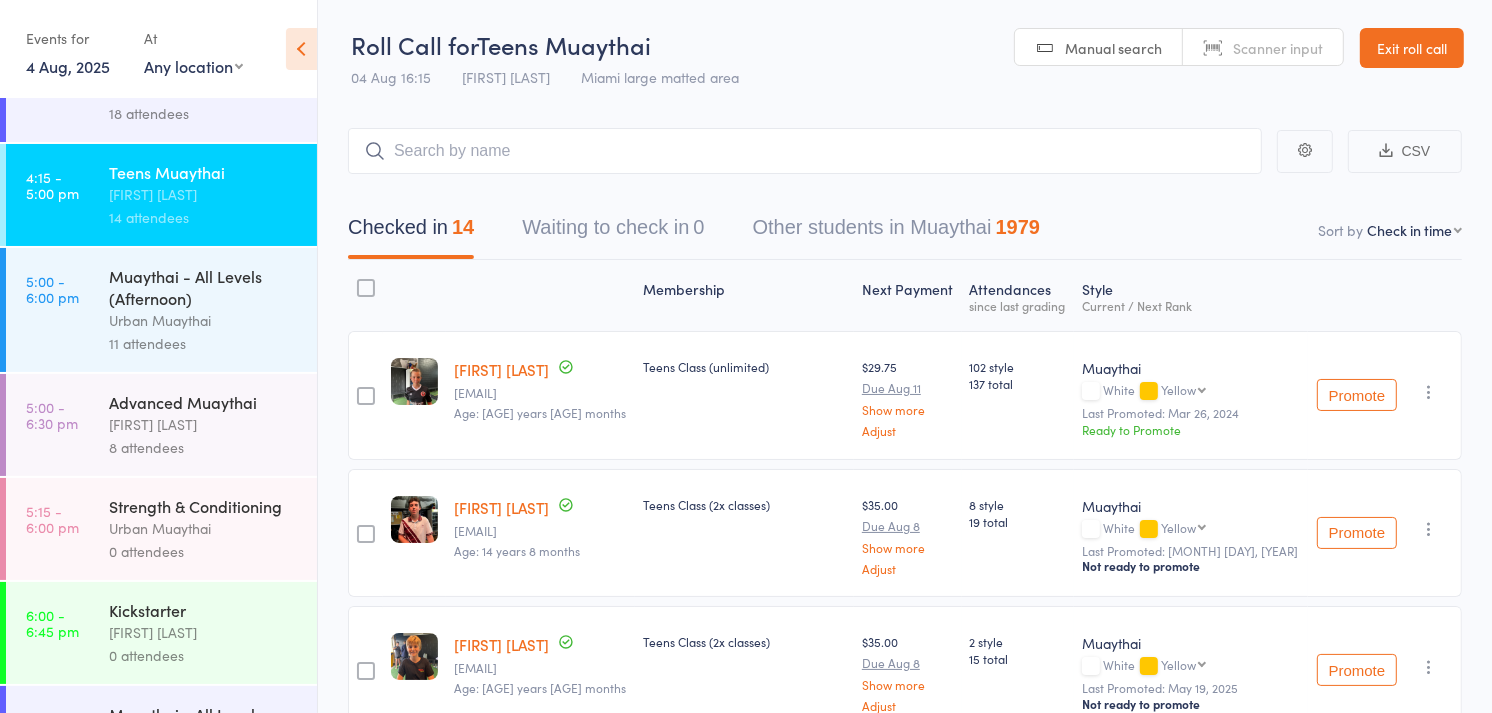 scroll, scrollTop: 314, scrollLeft: 0, axis: vertical 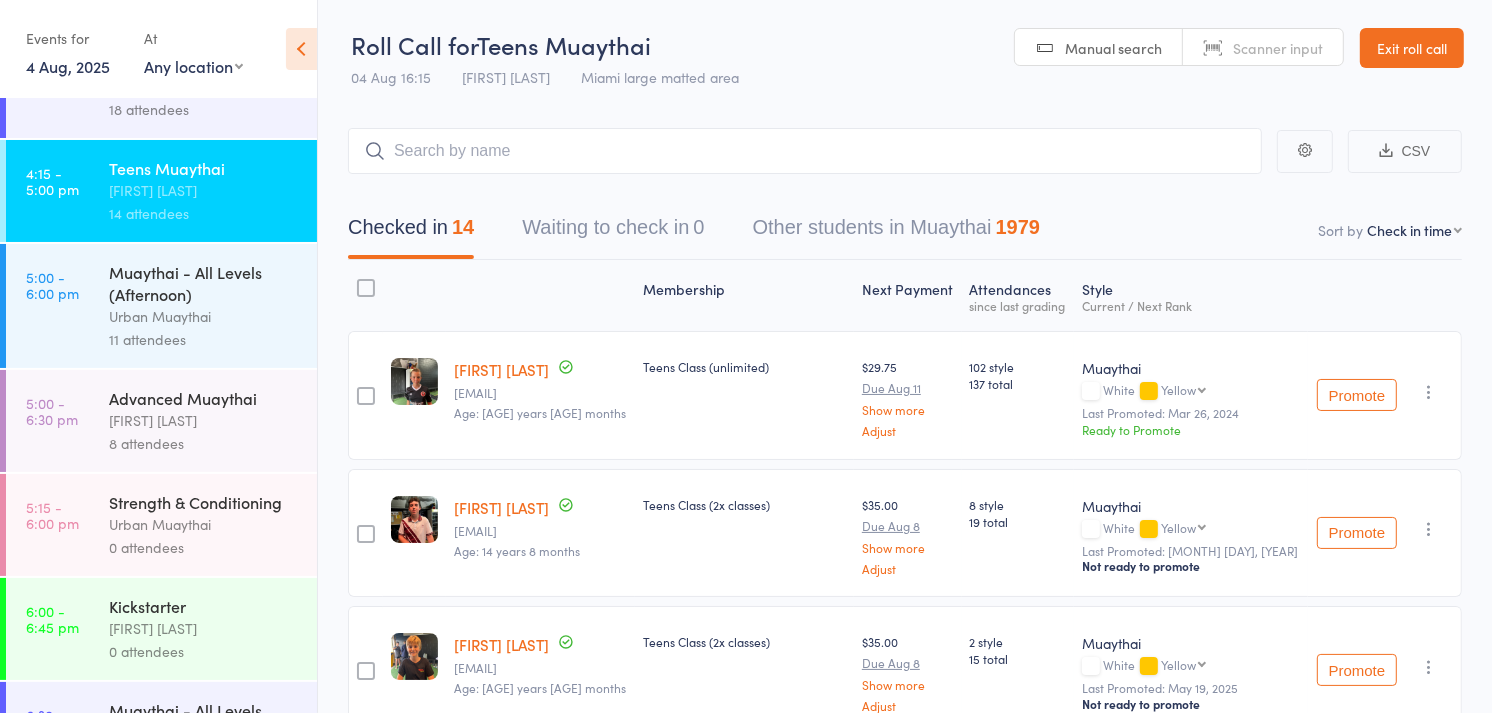 click on "Urban Muaythai" at bounding box center (204, 524) 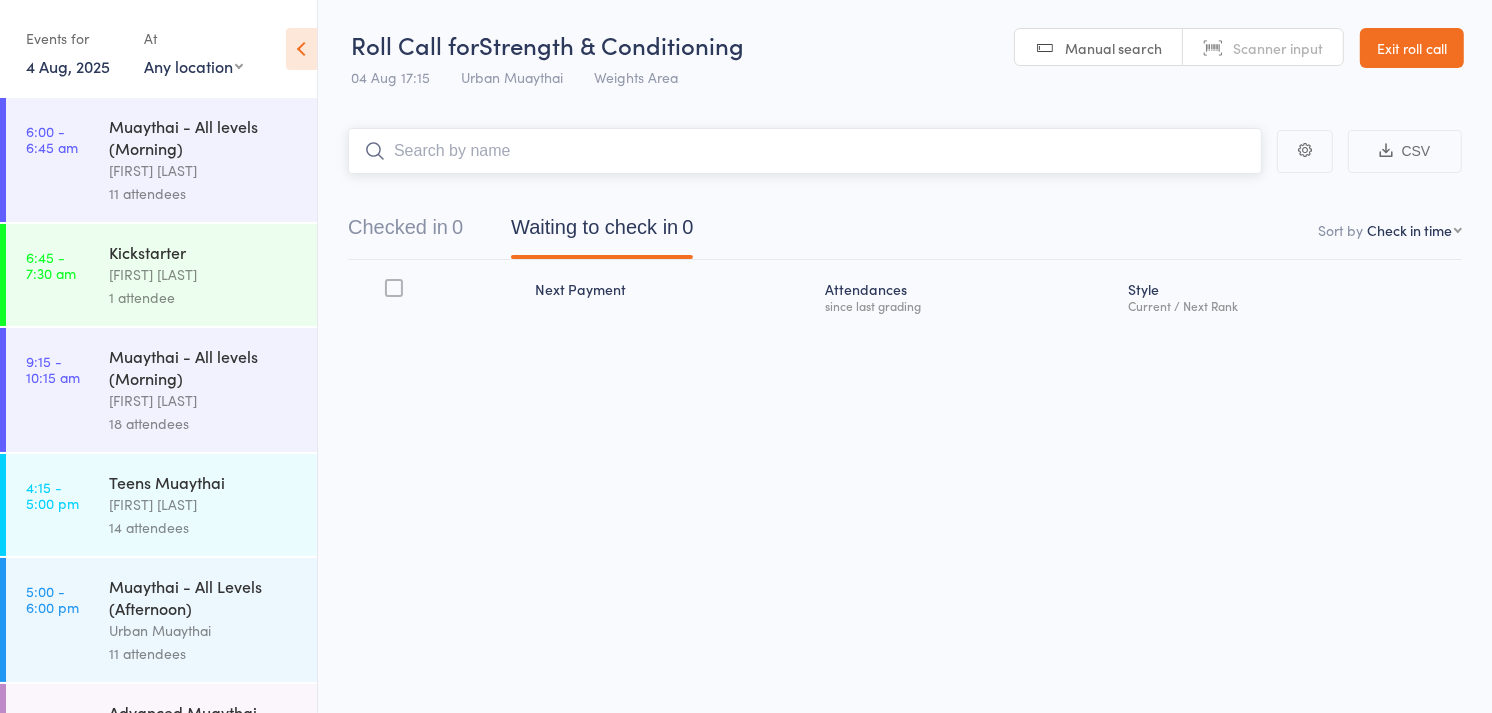 click on "Checked in  0" at bounding box center (405, 232) 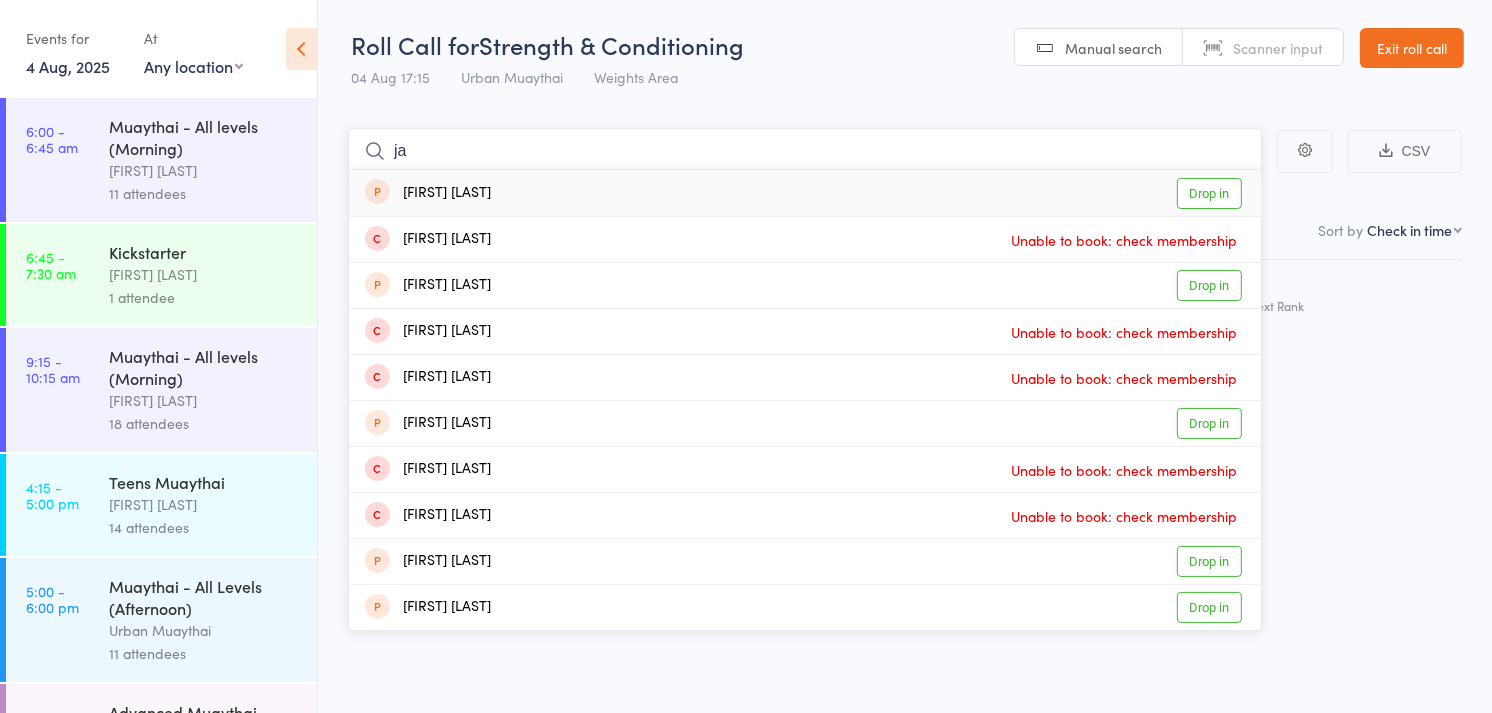 type on "j" 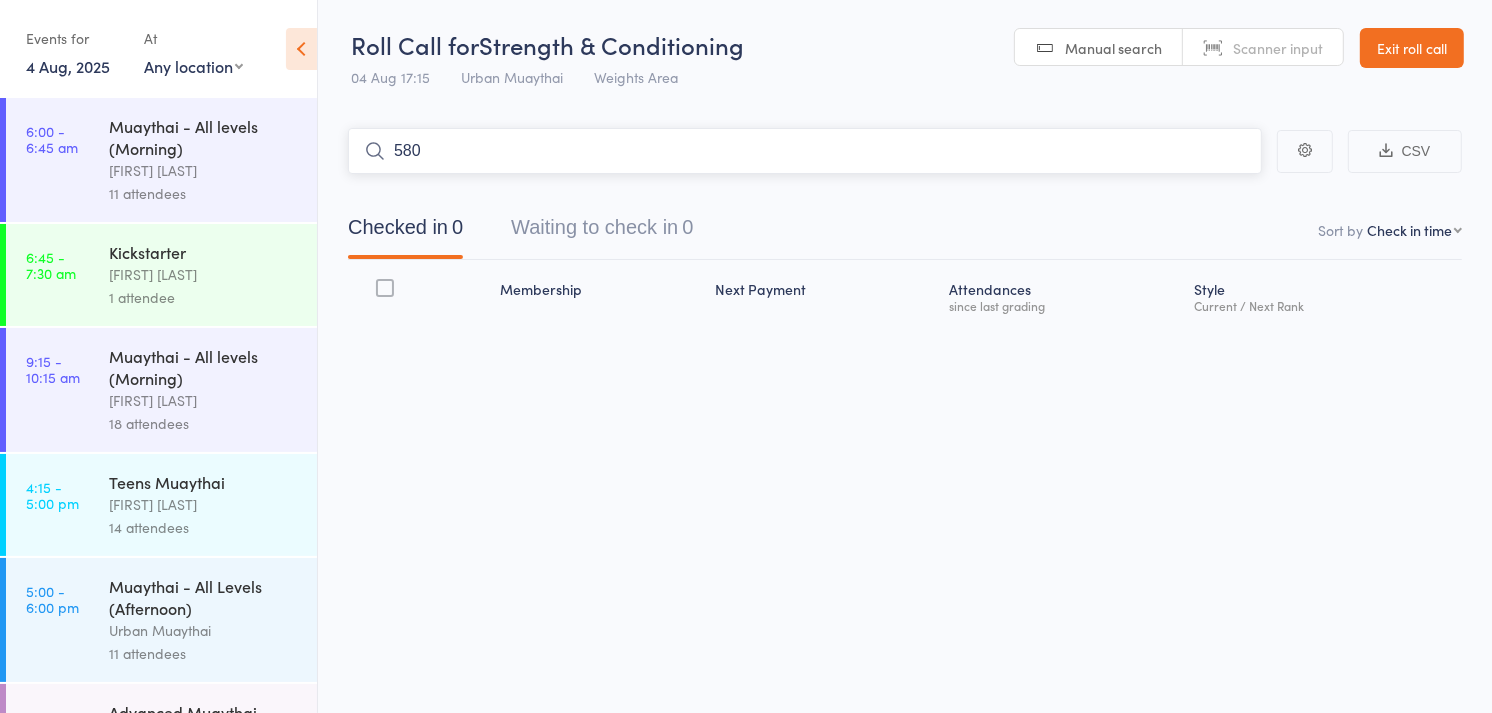 type on "5801" 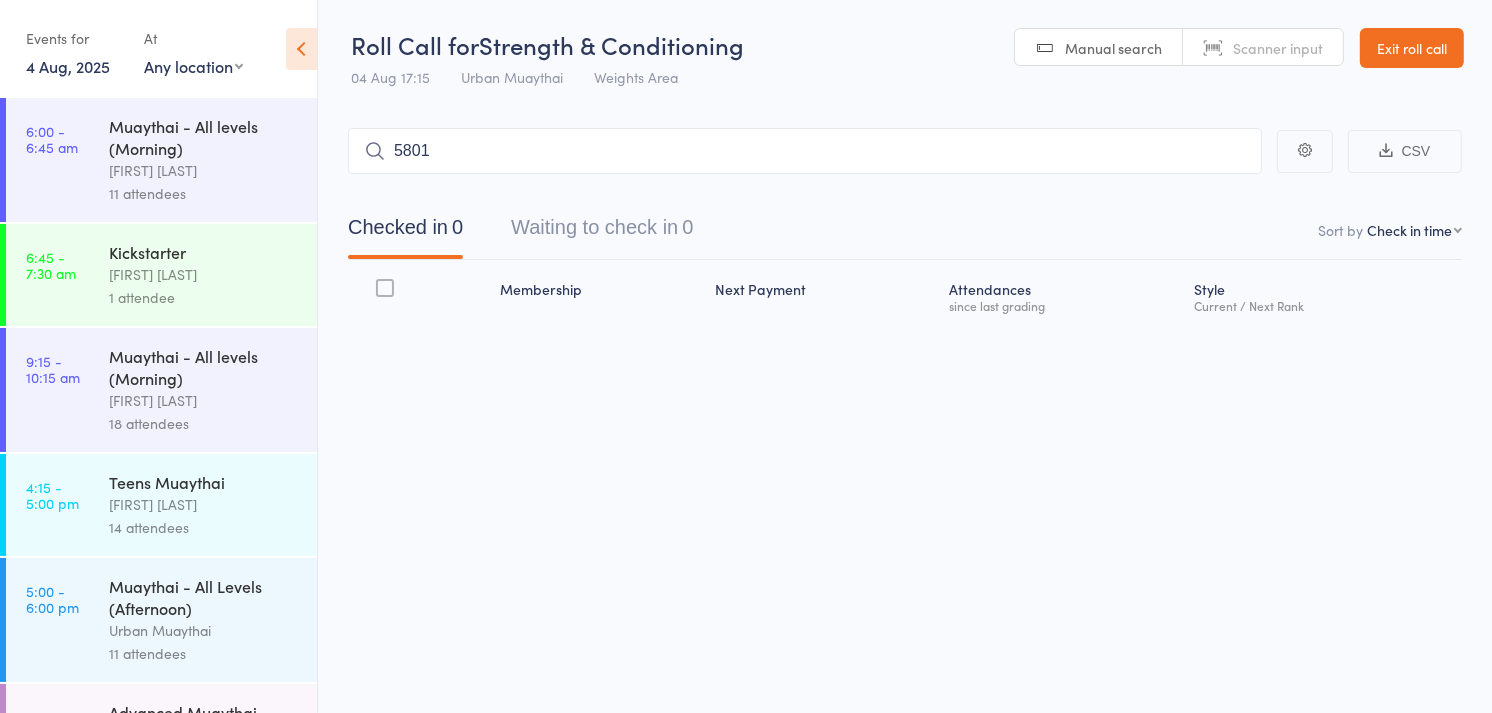 click on "Scanner input" at bounding box center (1263, 48) 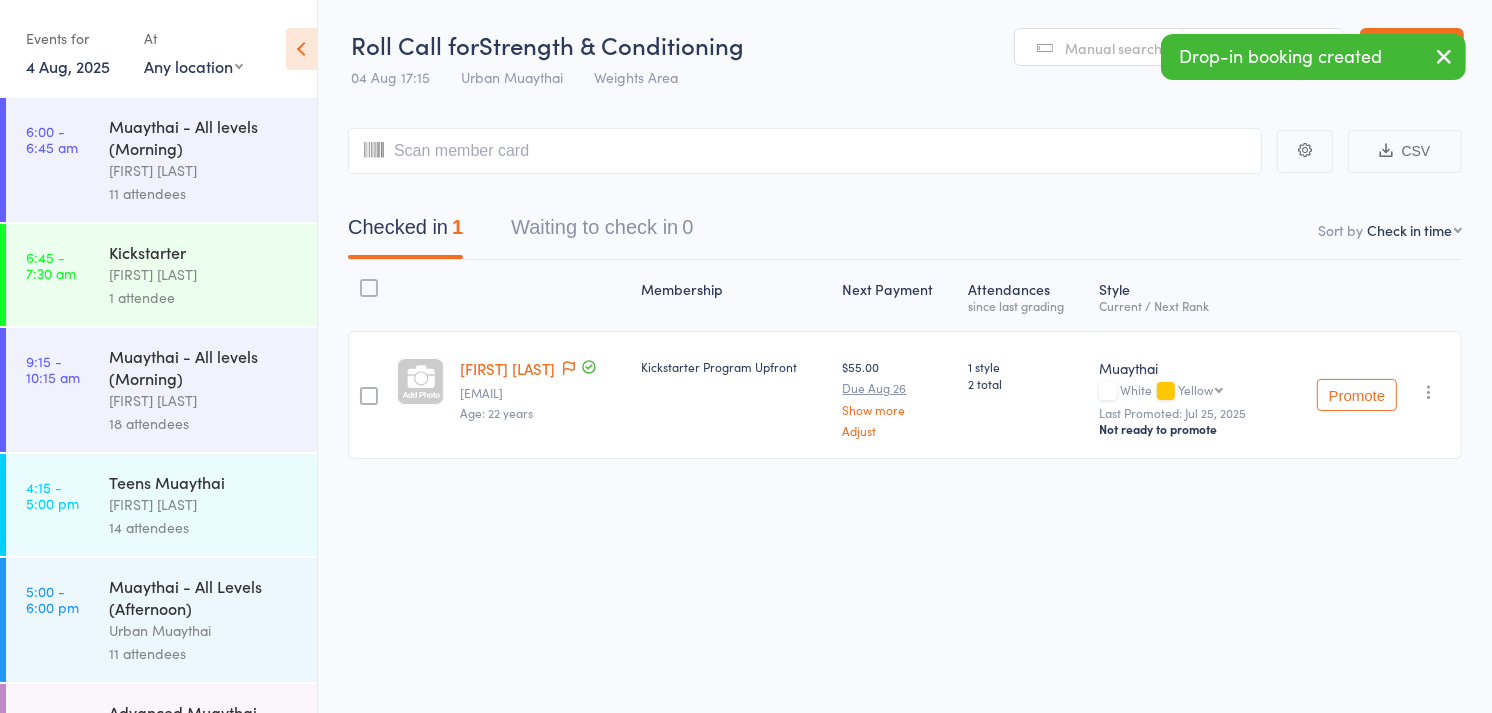 click on "Manual search" at bounding box center [1113, 48] 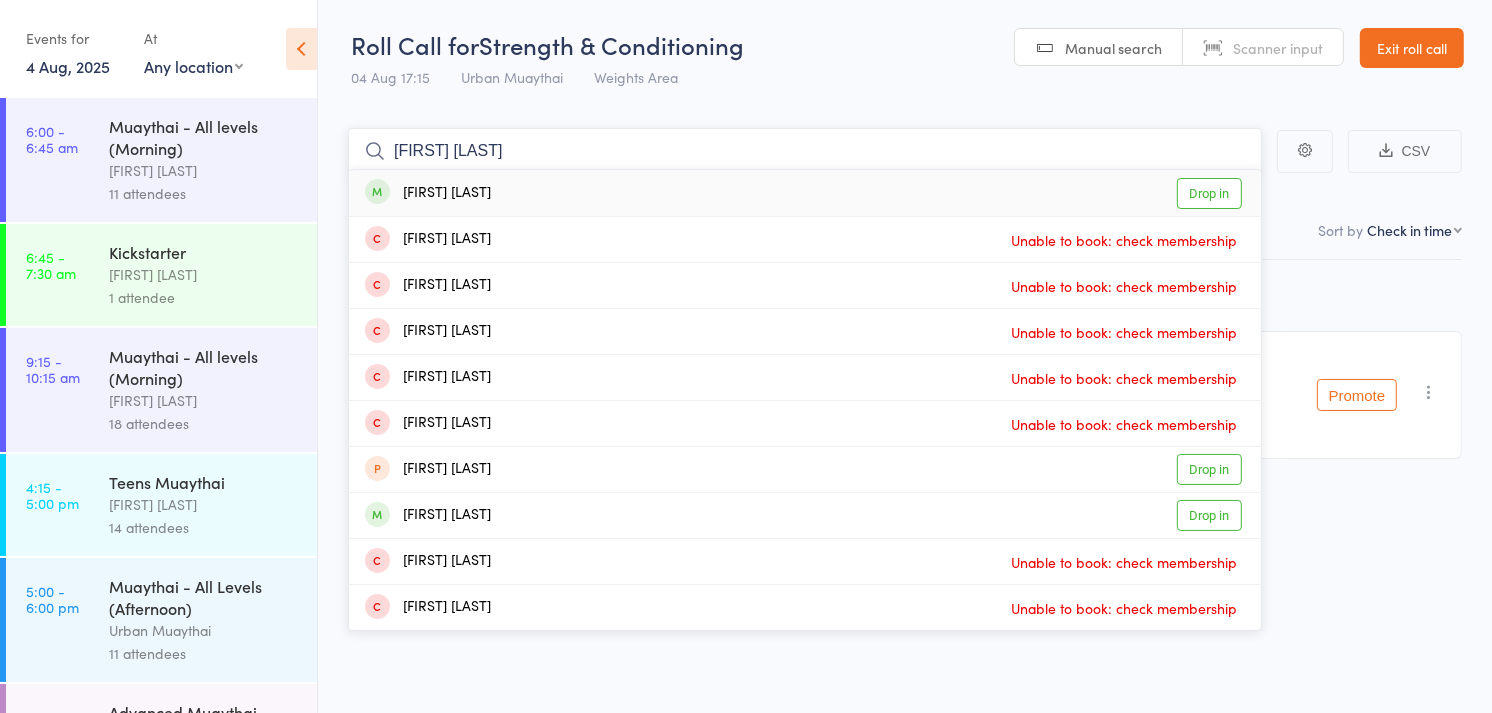 type on "[FIRST] [LAST]" 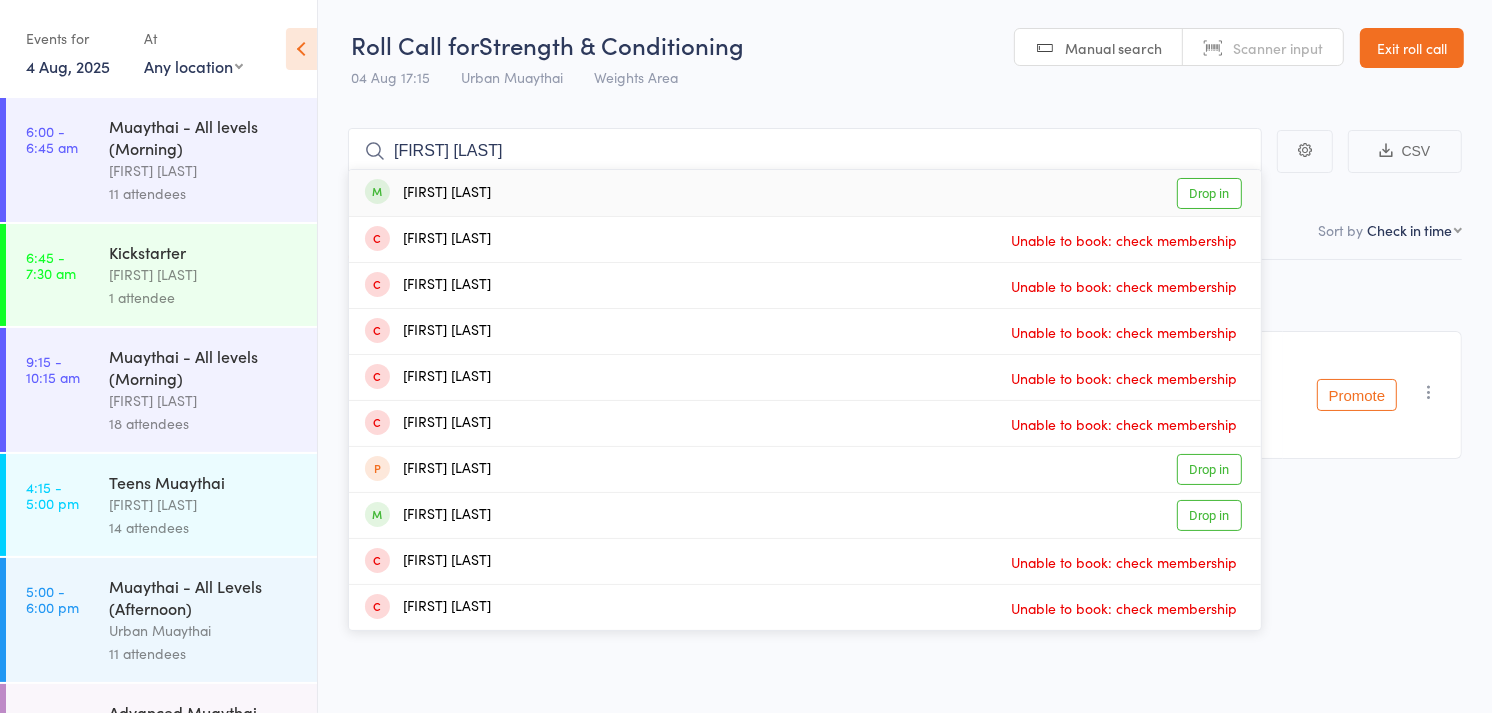 click on "Drop in" at bounding box center (1209, 193) 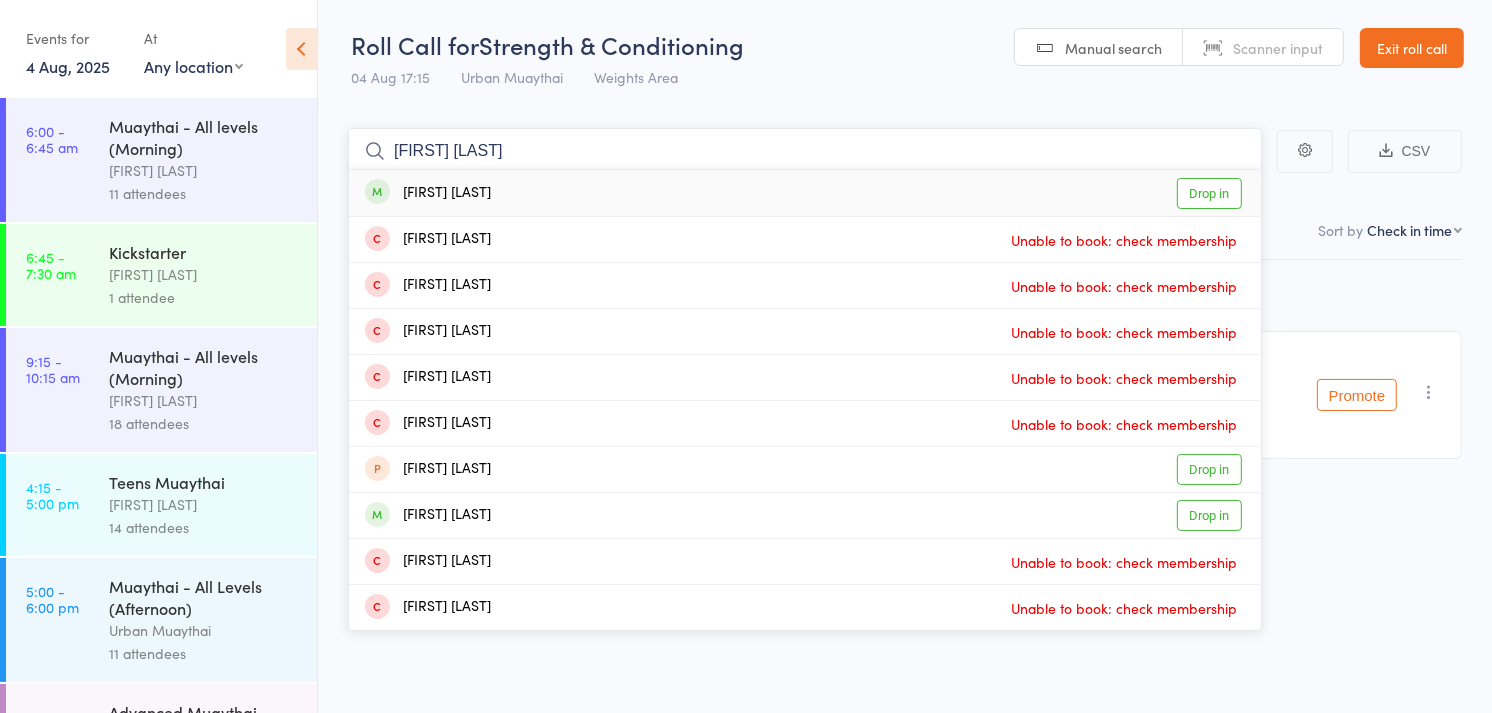 type 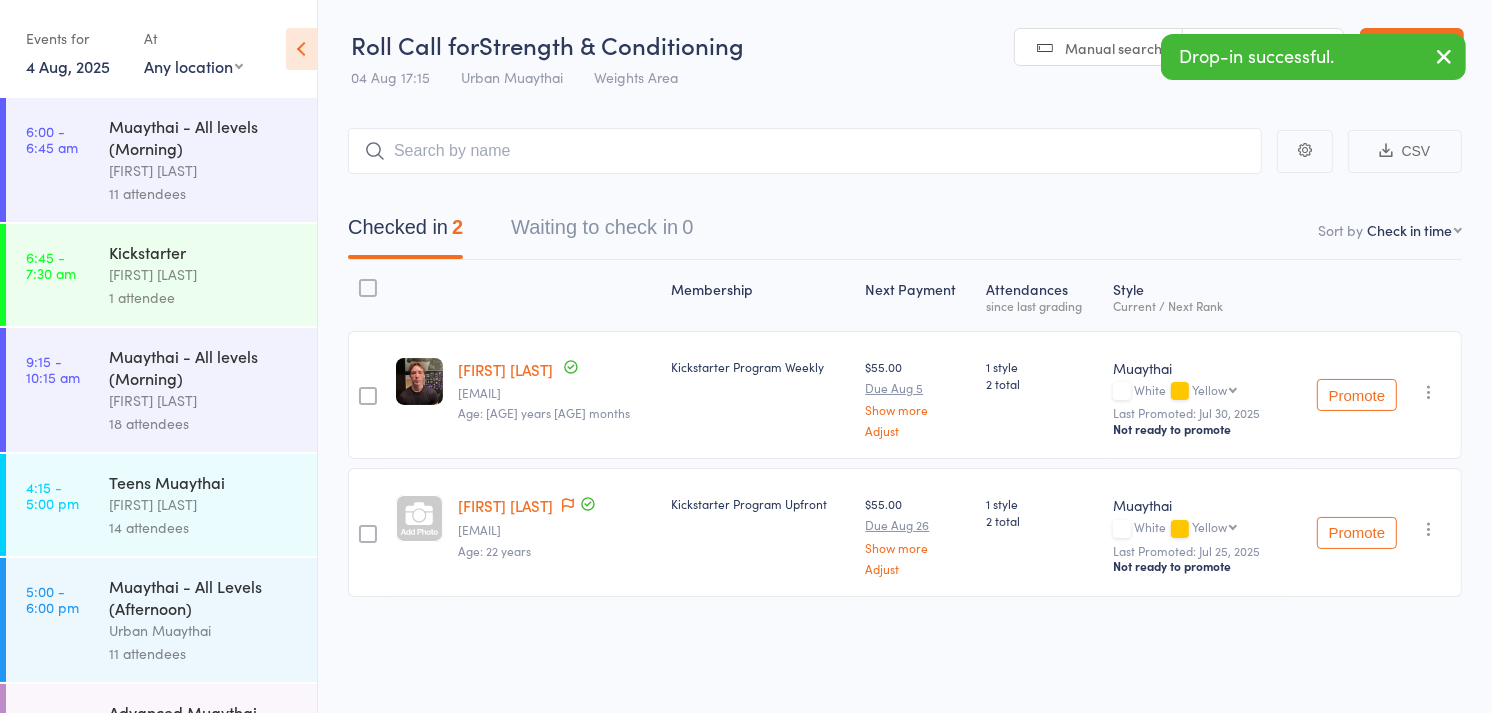 click on "Scanner input" at bounding box center (1263, 48) 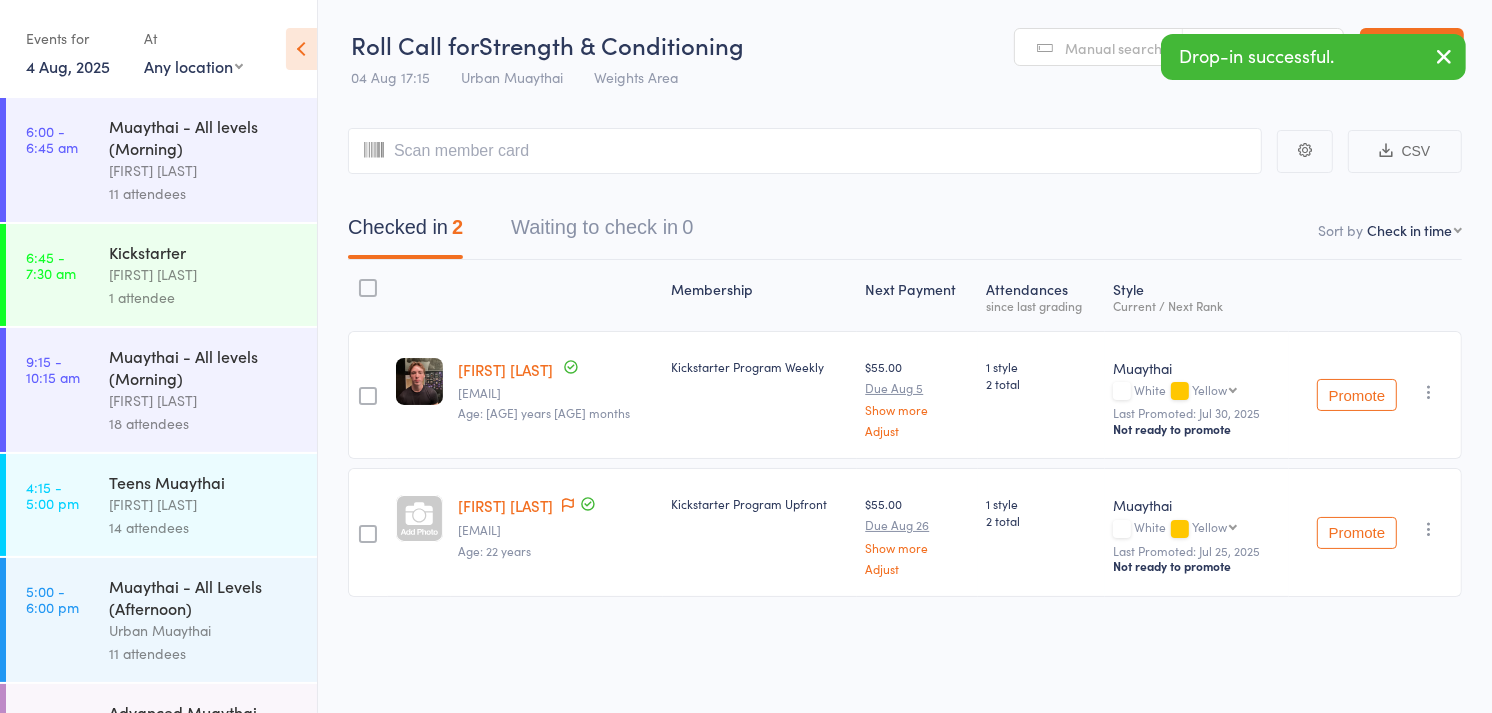 click on "Muaythai - All levels (Morning)" at bounding box center (204, 367) 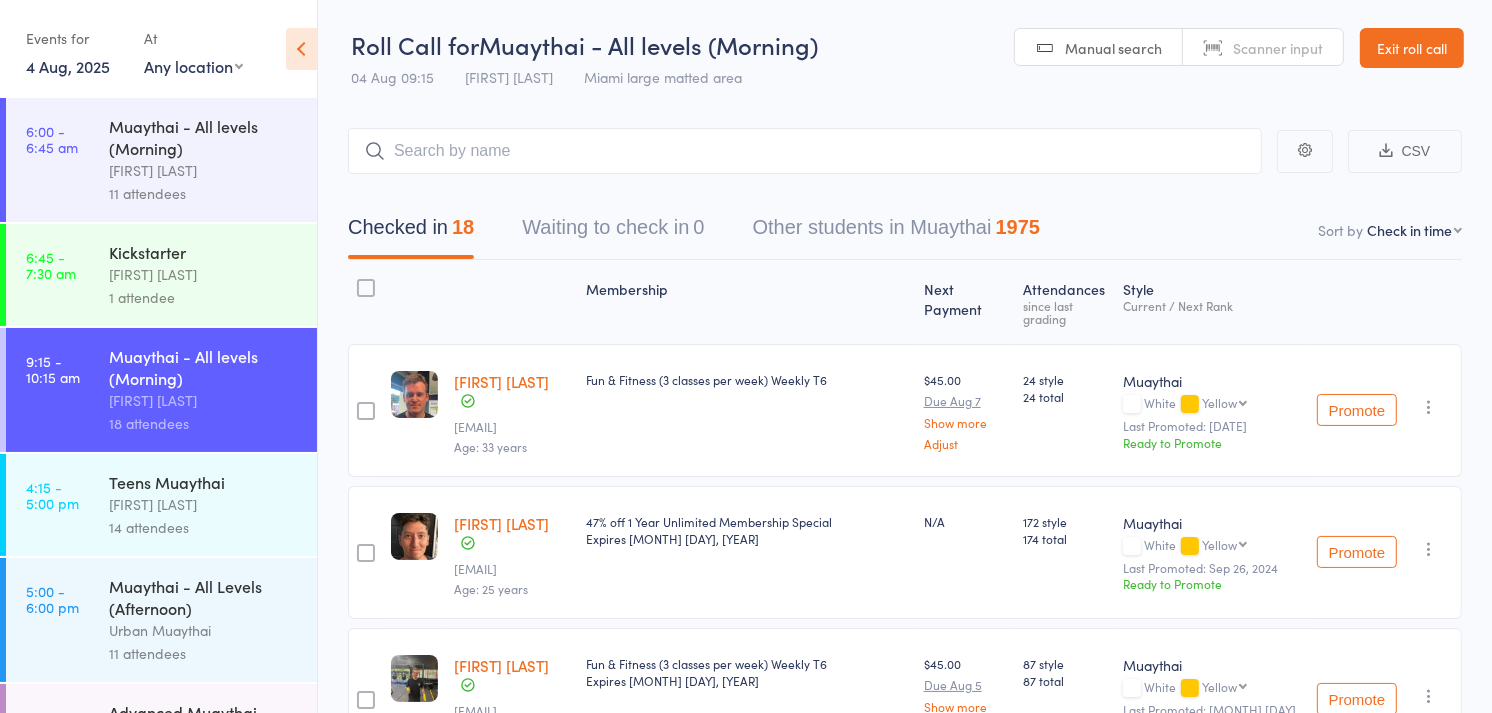 click on "Scanner input" at bounding box center (1263, 48) 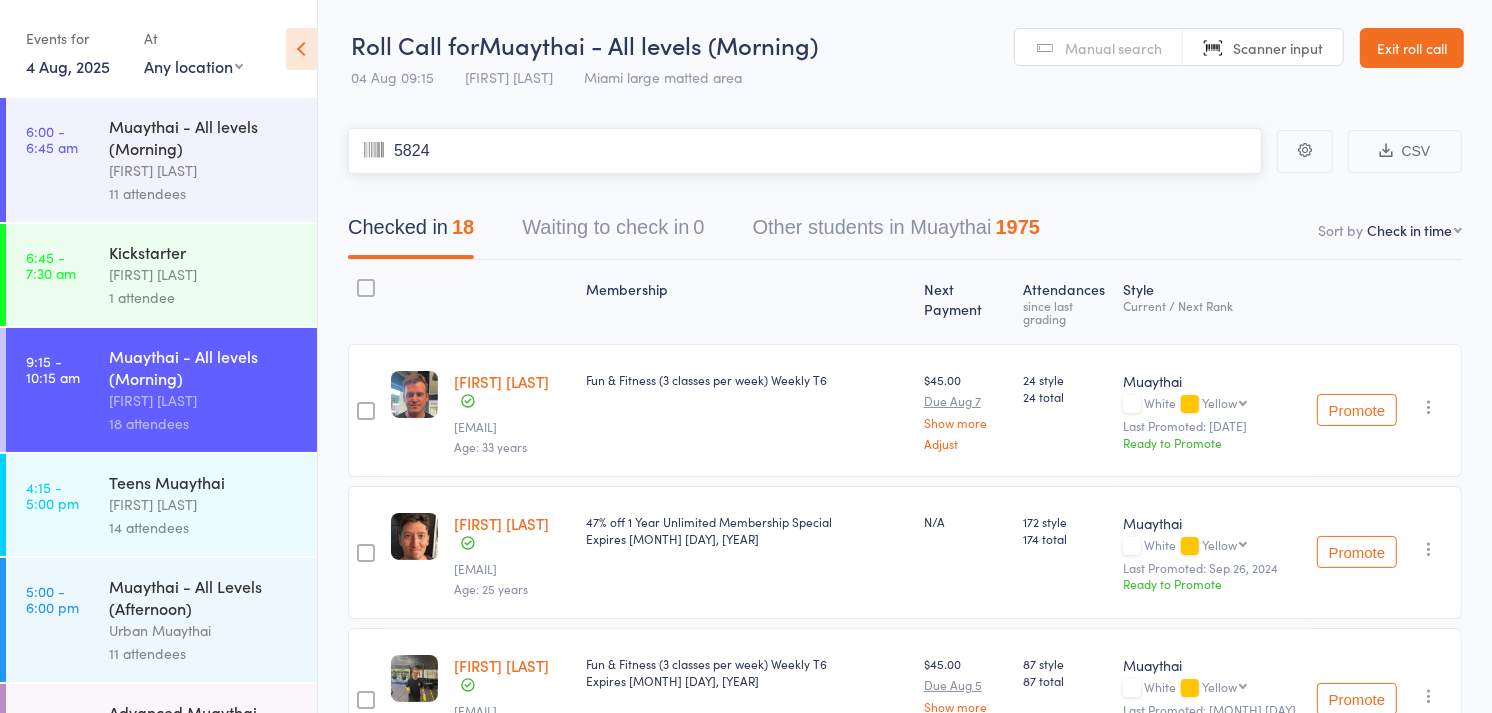 type on "5824" 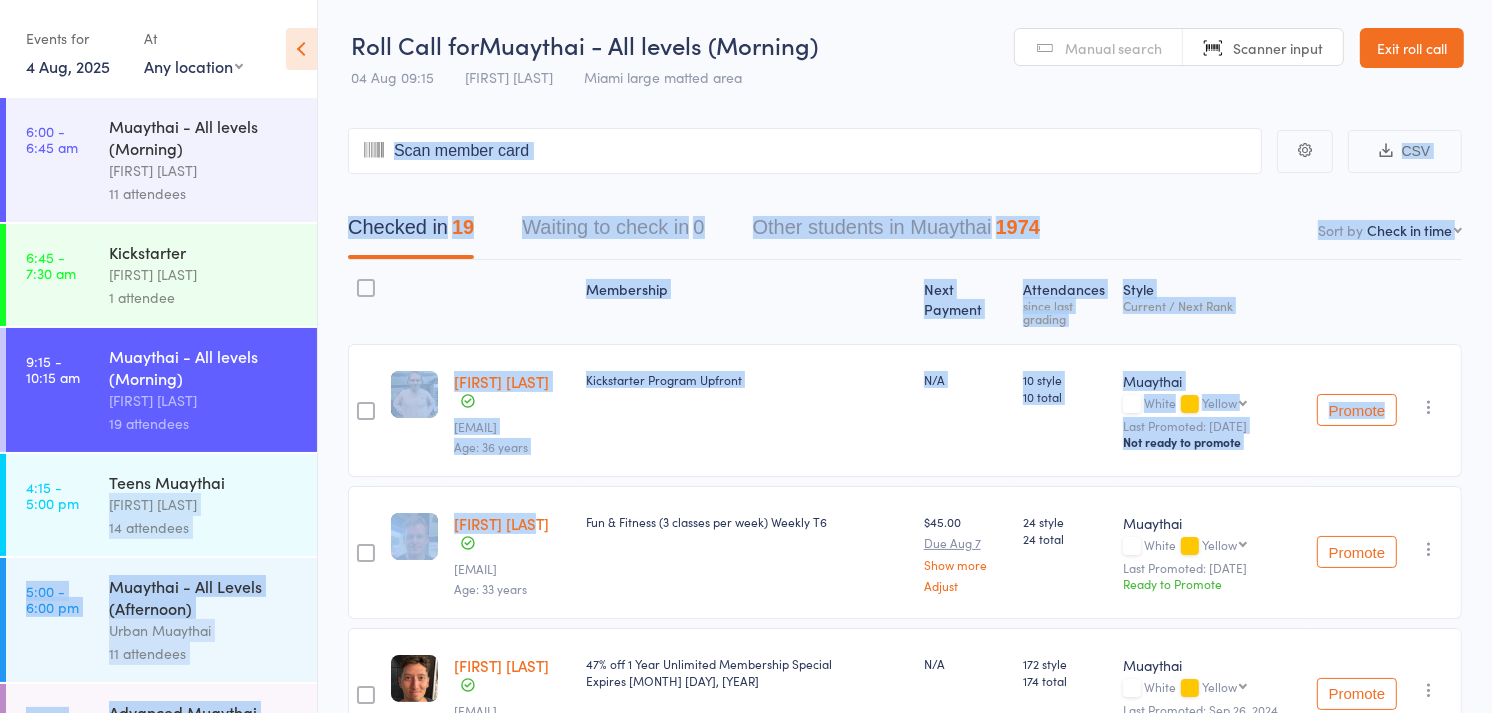 drag, startPoint x: 562, startPoint y: 492, endPoint x: 293, endPoint y: 485, distance: 269.09106 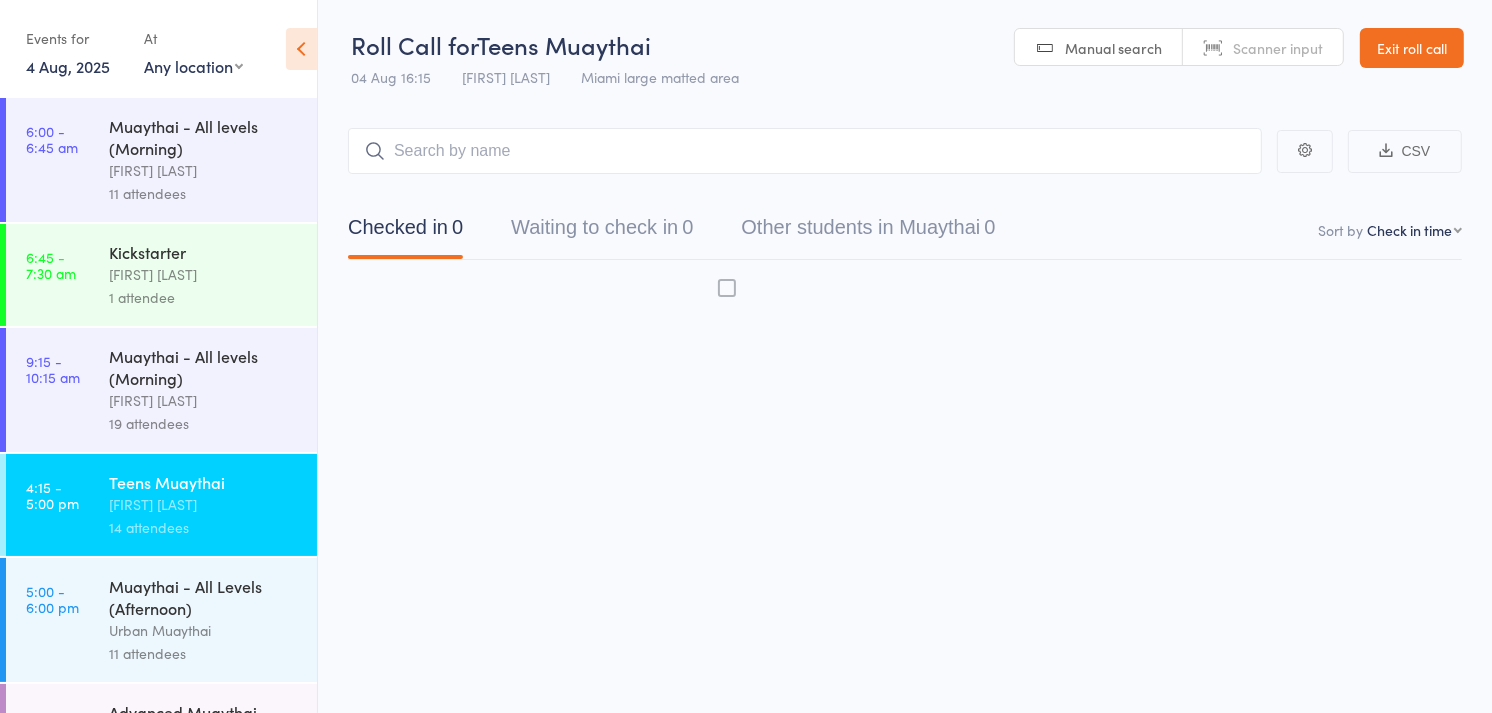 click on "Roll Call for Teens Muaythai 04 Aug 16:15 Tiago Zanon [CITY] large matted area Manual search Scanner input Exit roll call Events for 4 Aug, 2025 4 Aug, 2025
August 2025
Sun Mon Tue Wed Thu Fri Sat
31
27
28
29
30
31
01
02
32
03
04
05
06
07
08
09
33
10
11
12
13
14
15
16
34
17
18
19
20
21
22
23
35
24
25 26" at bounding box center (746, 356) 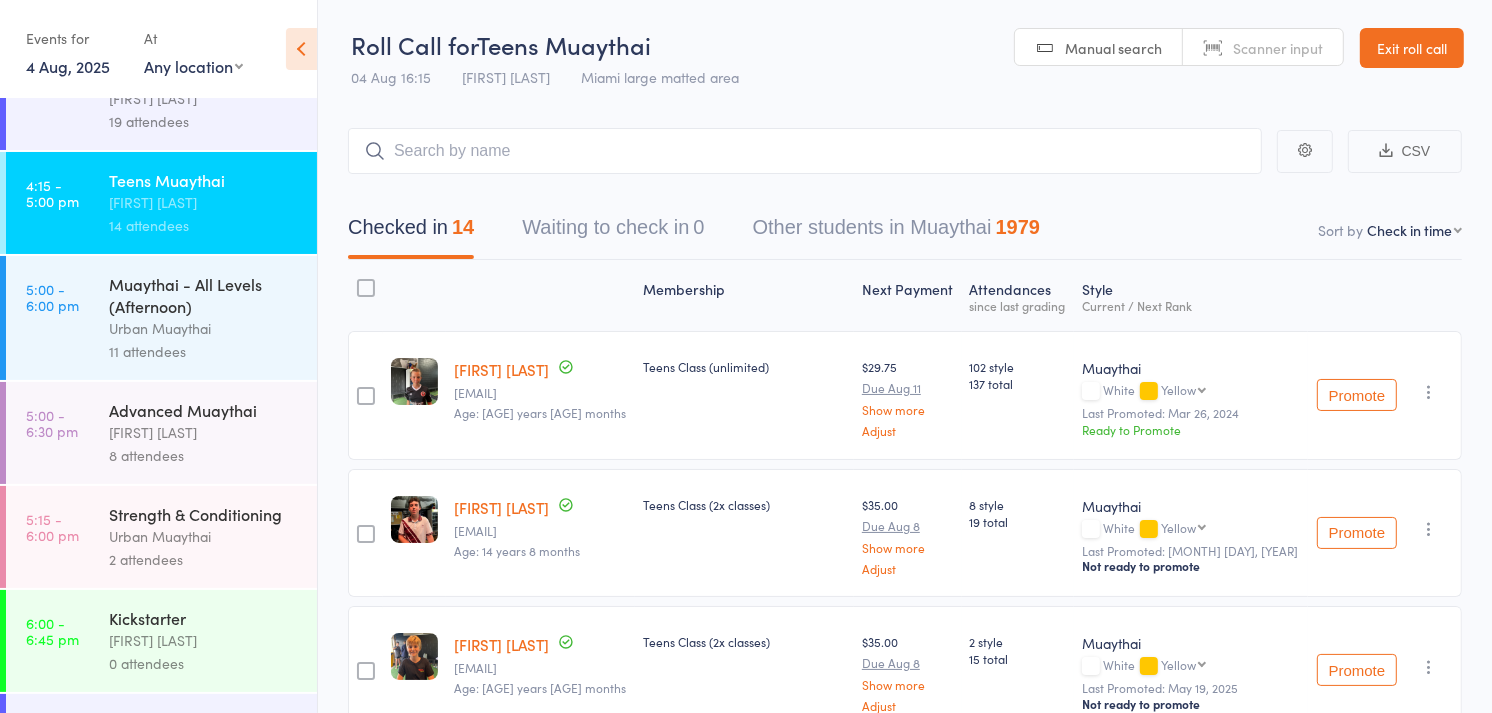 scroll, scrollTop: 303, scrollLeft: 0, axis: vertical 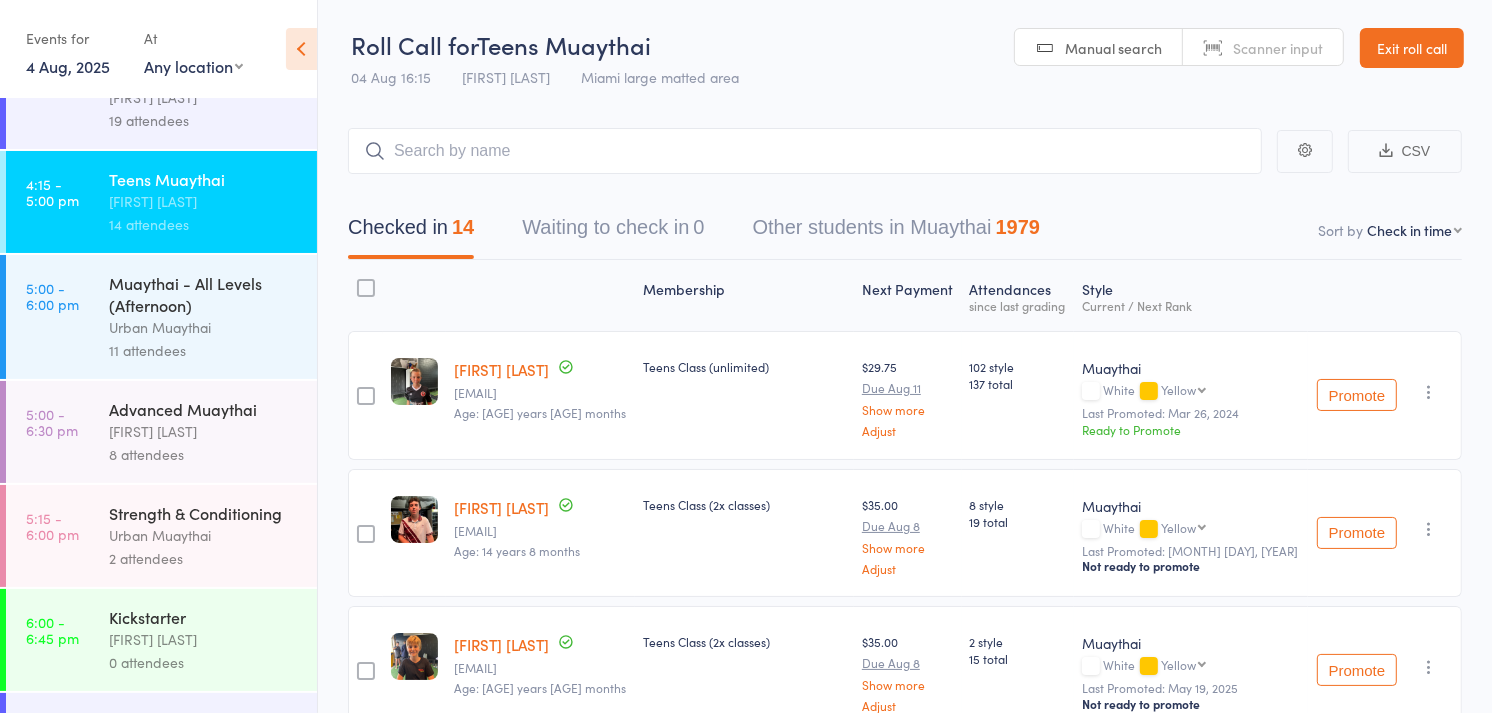 click on "Strength & Conditioning" at bounding box center [204, 513] 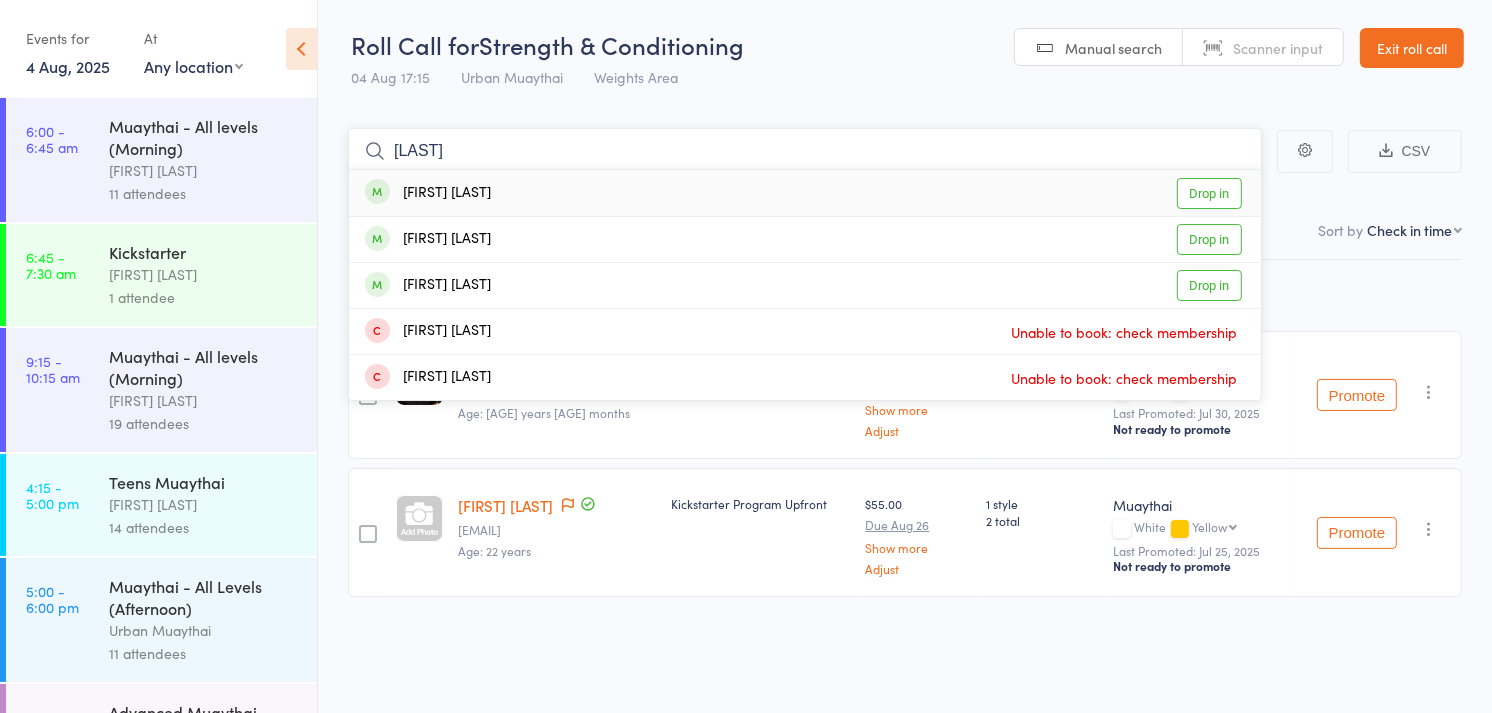 type on "[LAST]" 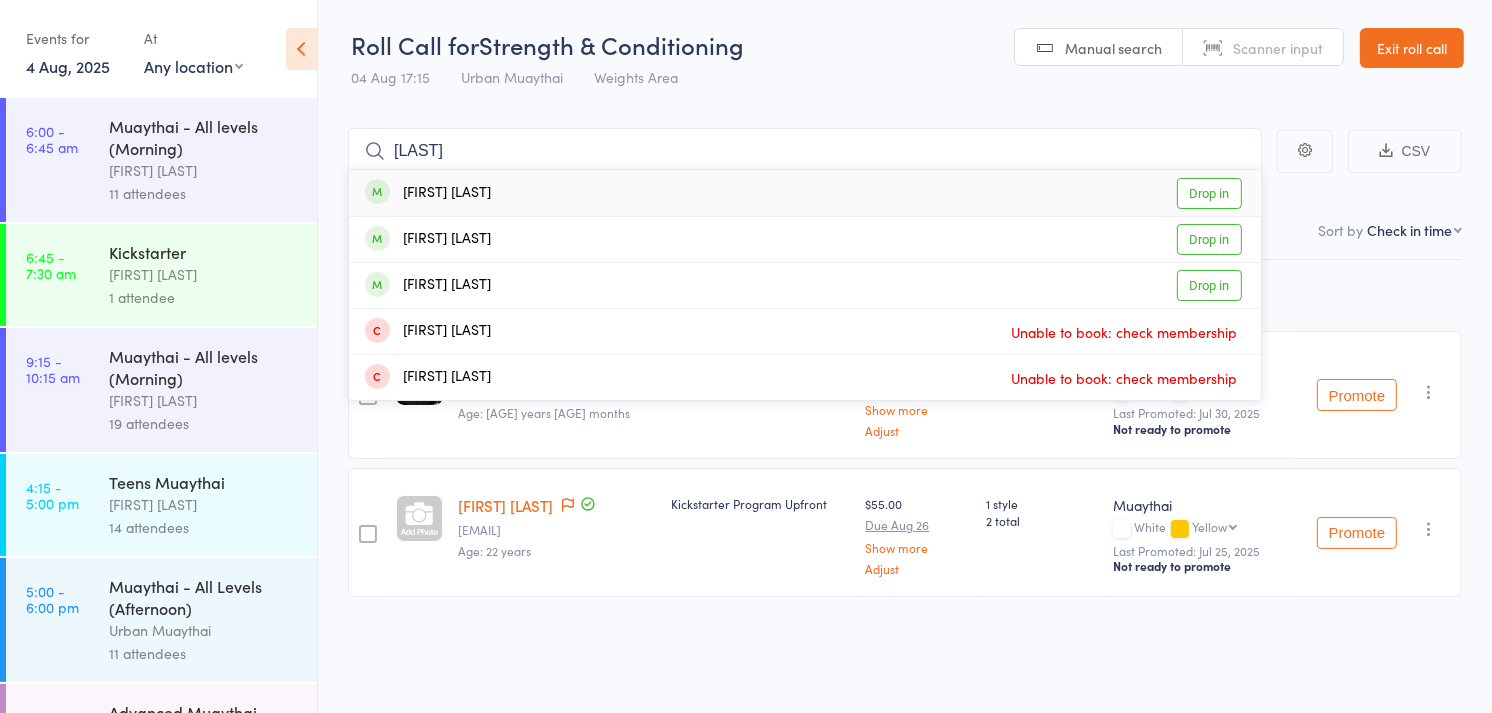 click on "Drop in" at bounding box center [1209, 193] 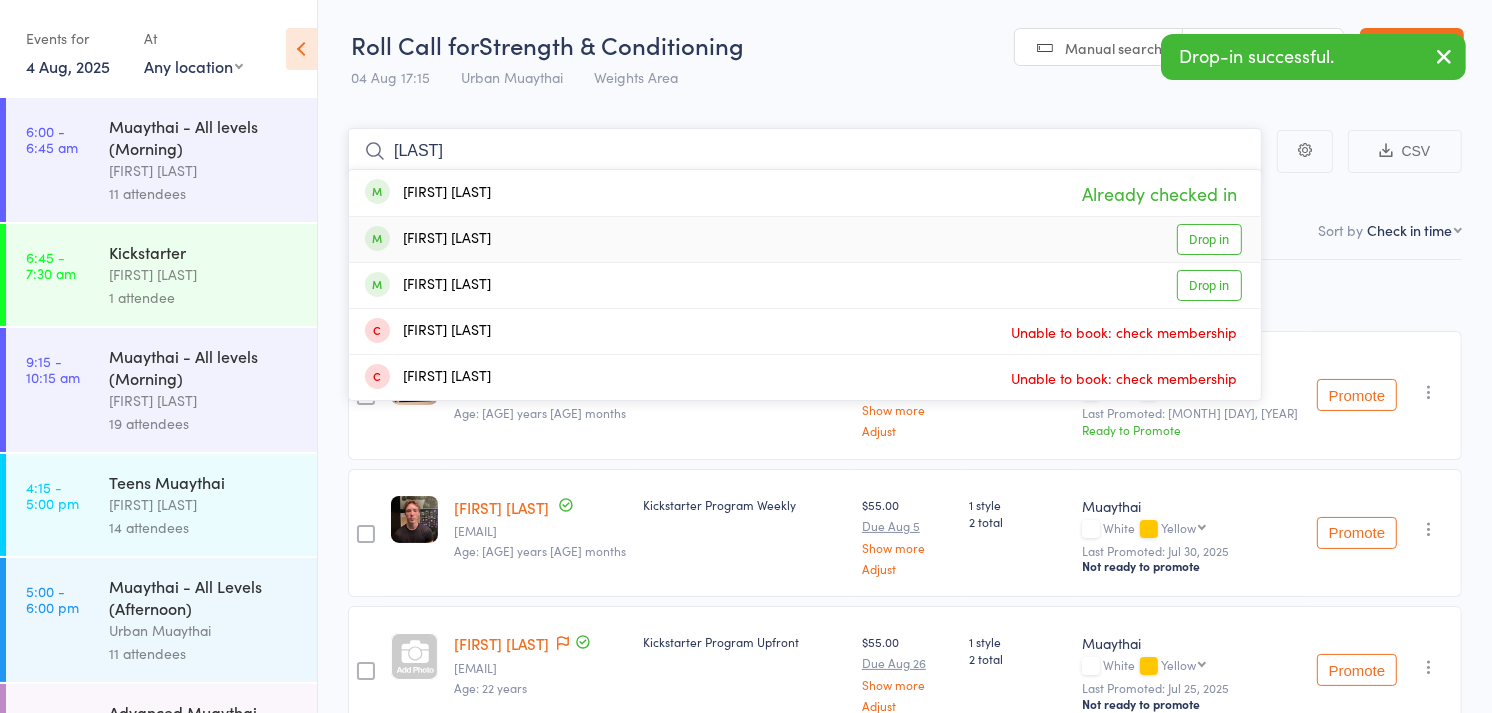type on "[LAST]" 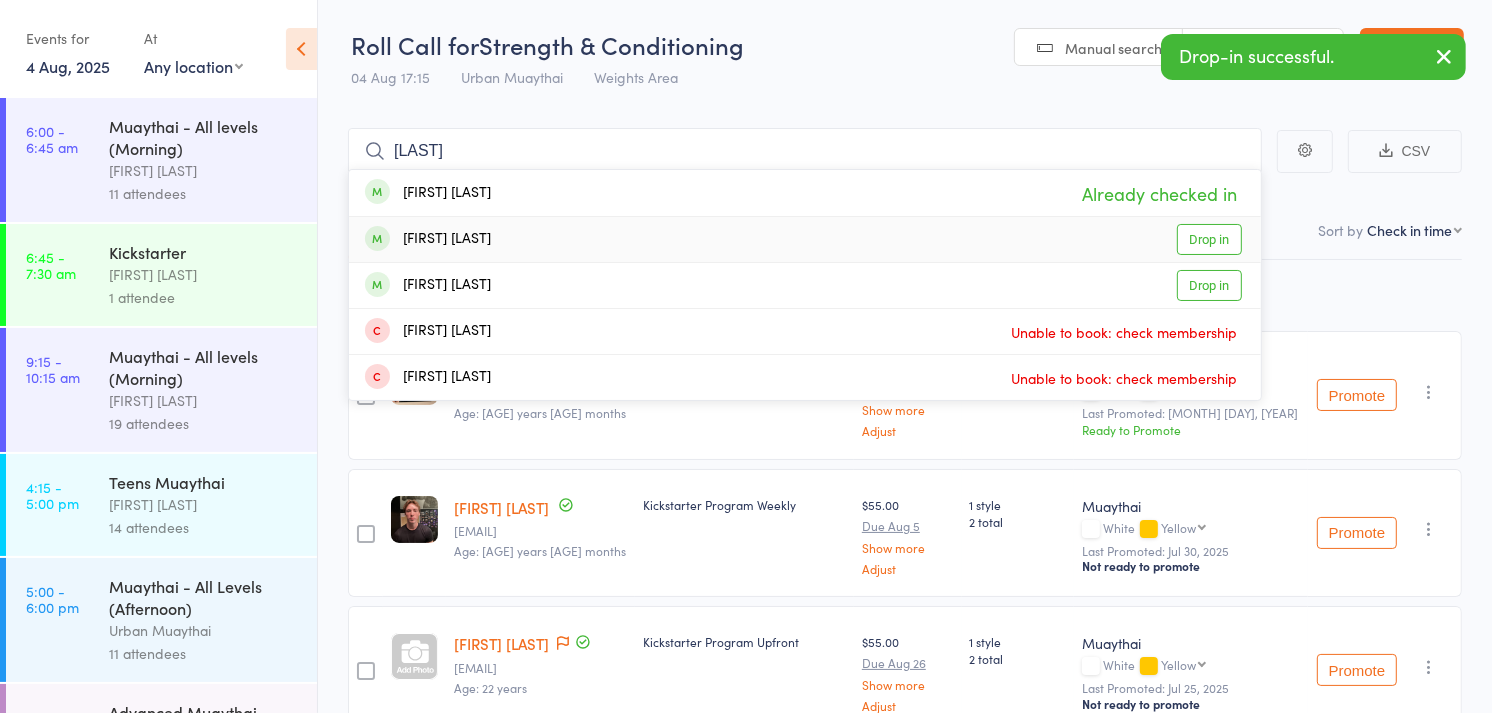 click on "Drop in" at bounding box center [1209, 239] 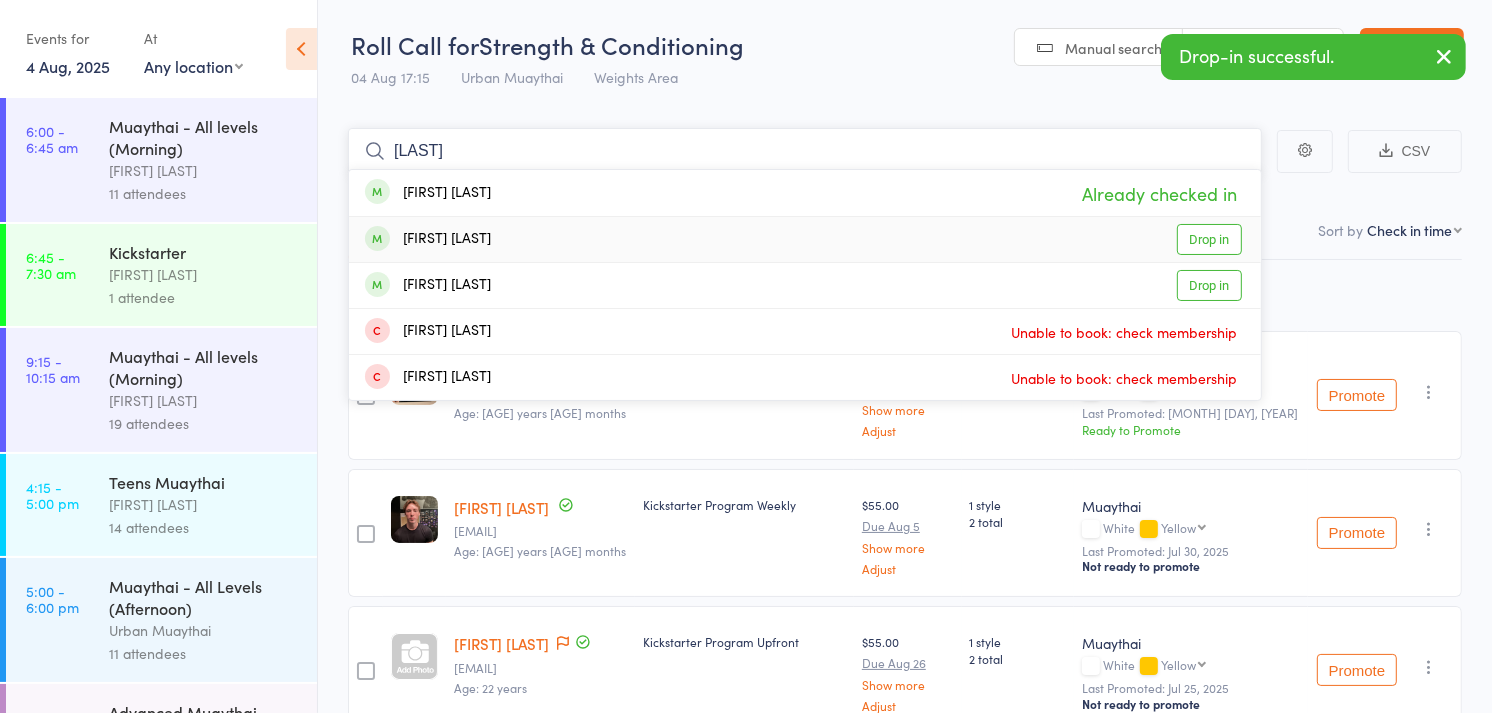 type 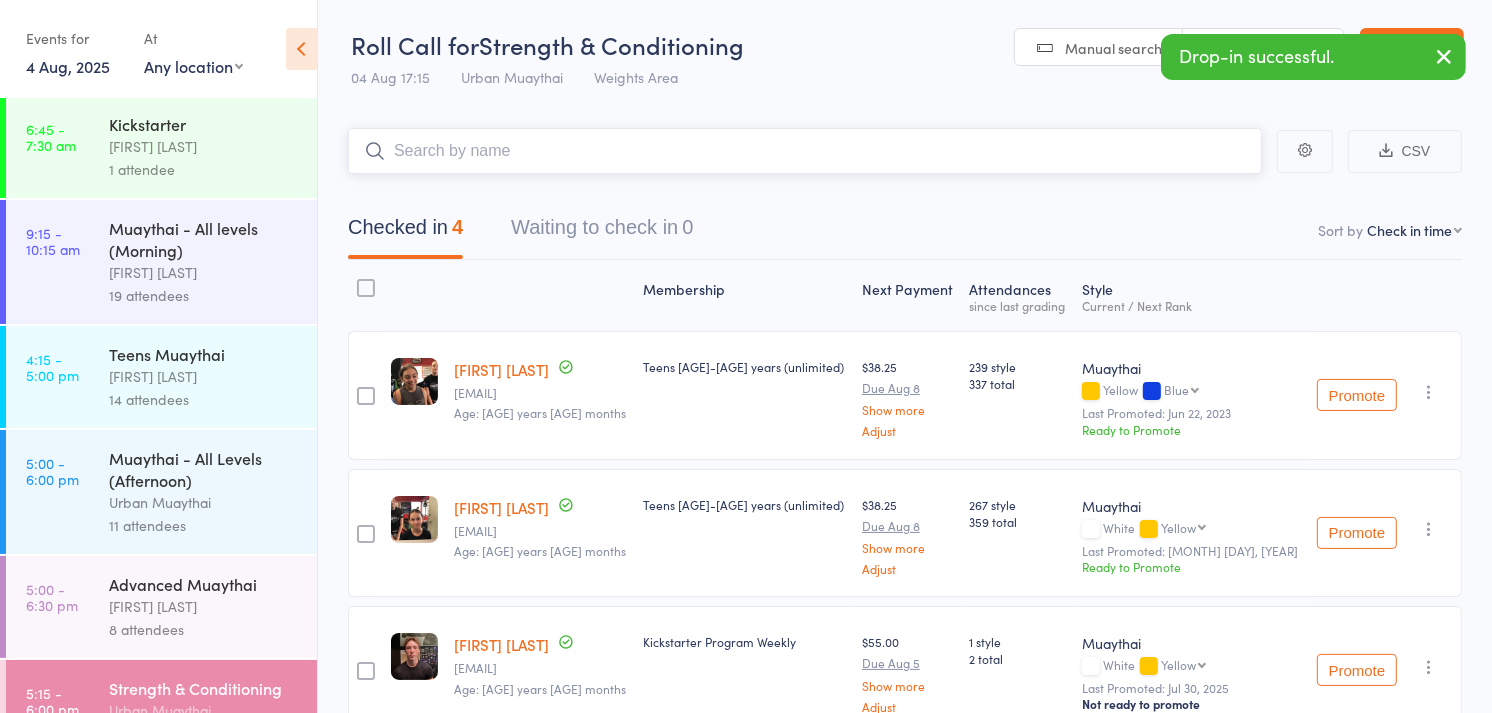 scroll, scrollTop: 130, scrollLeft: 0, axis: vertical 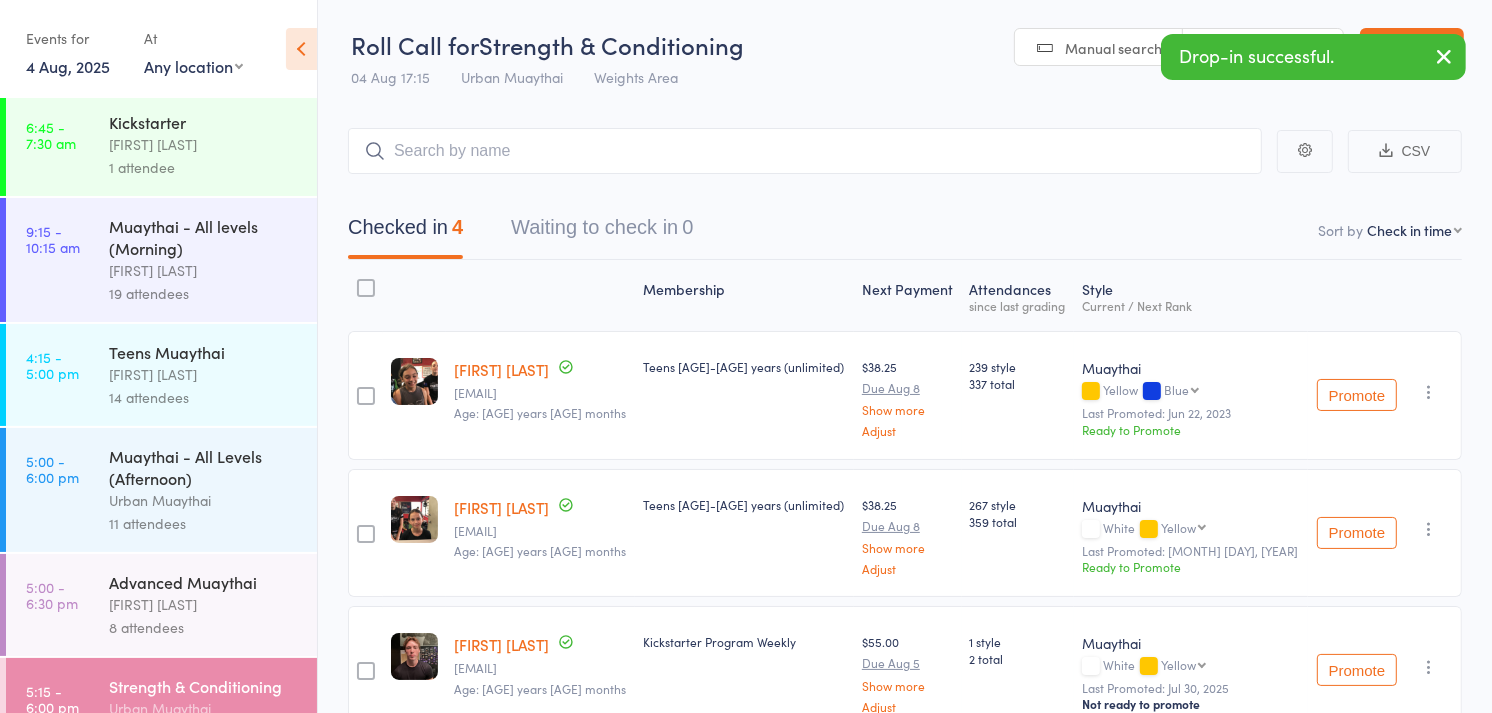 click on "11 attendees" at bounding box center (204, 523) 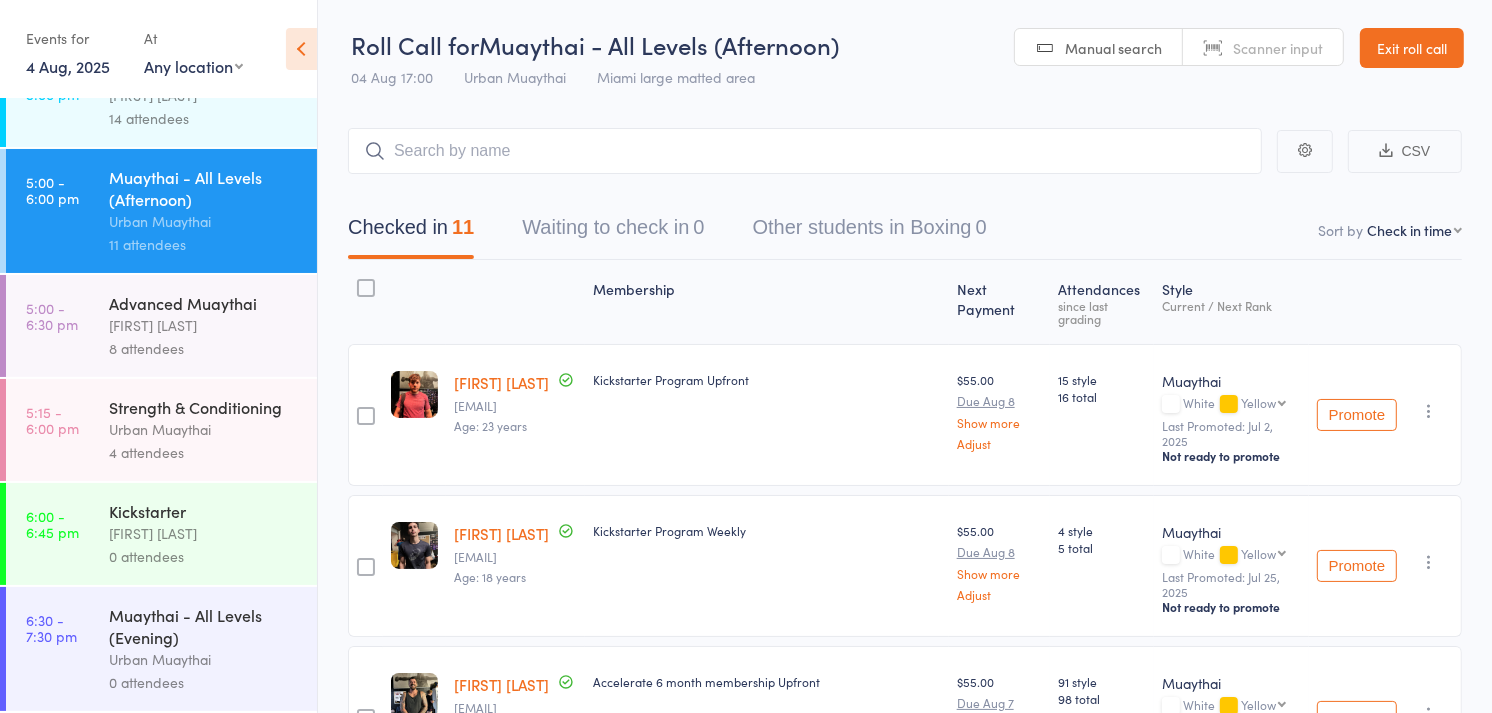 scroll, scrollTop: 433, scrollLeft: 0, axis: vertical 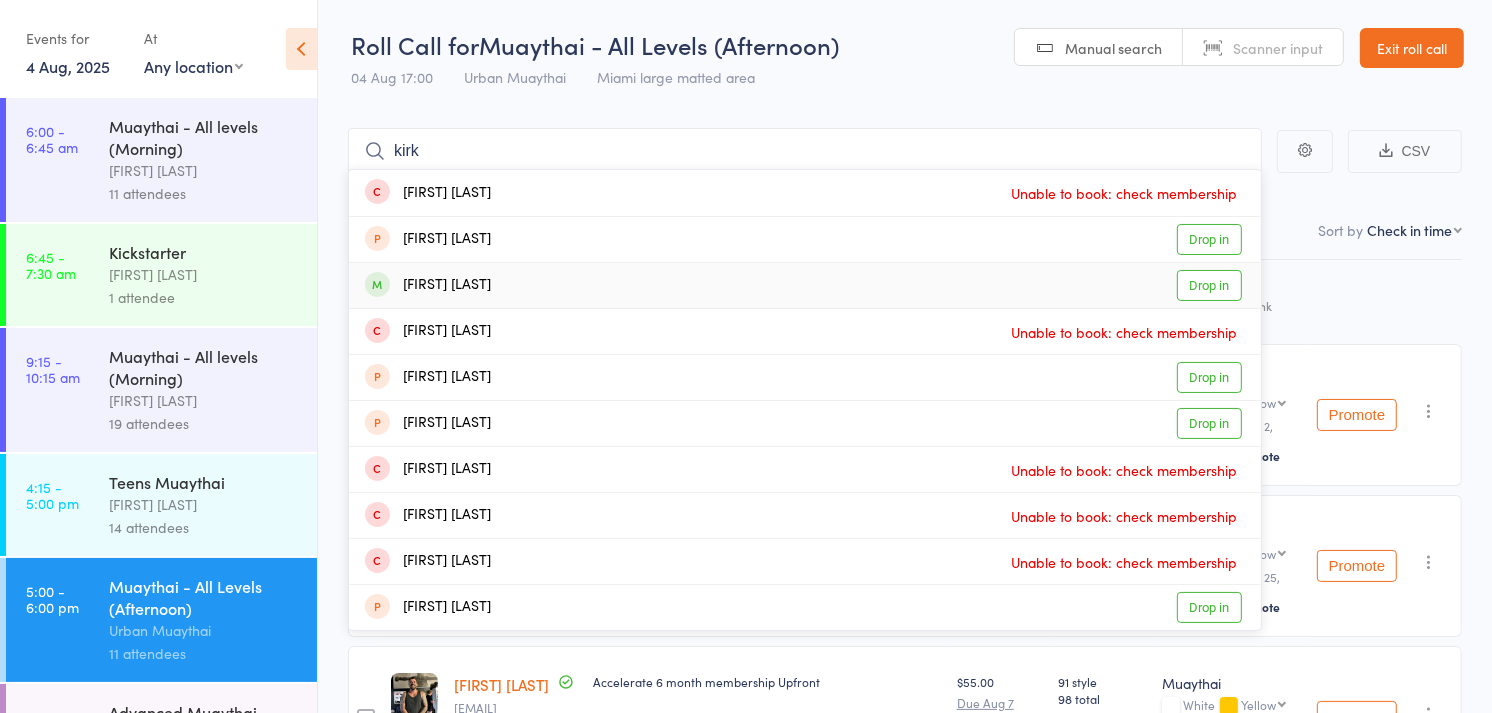 type on "kirk" 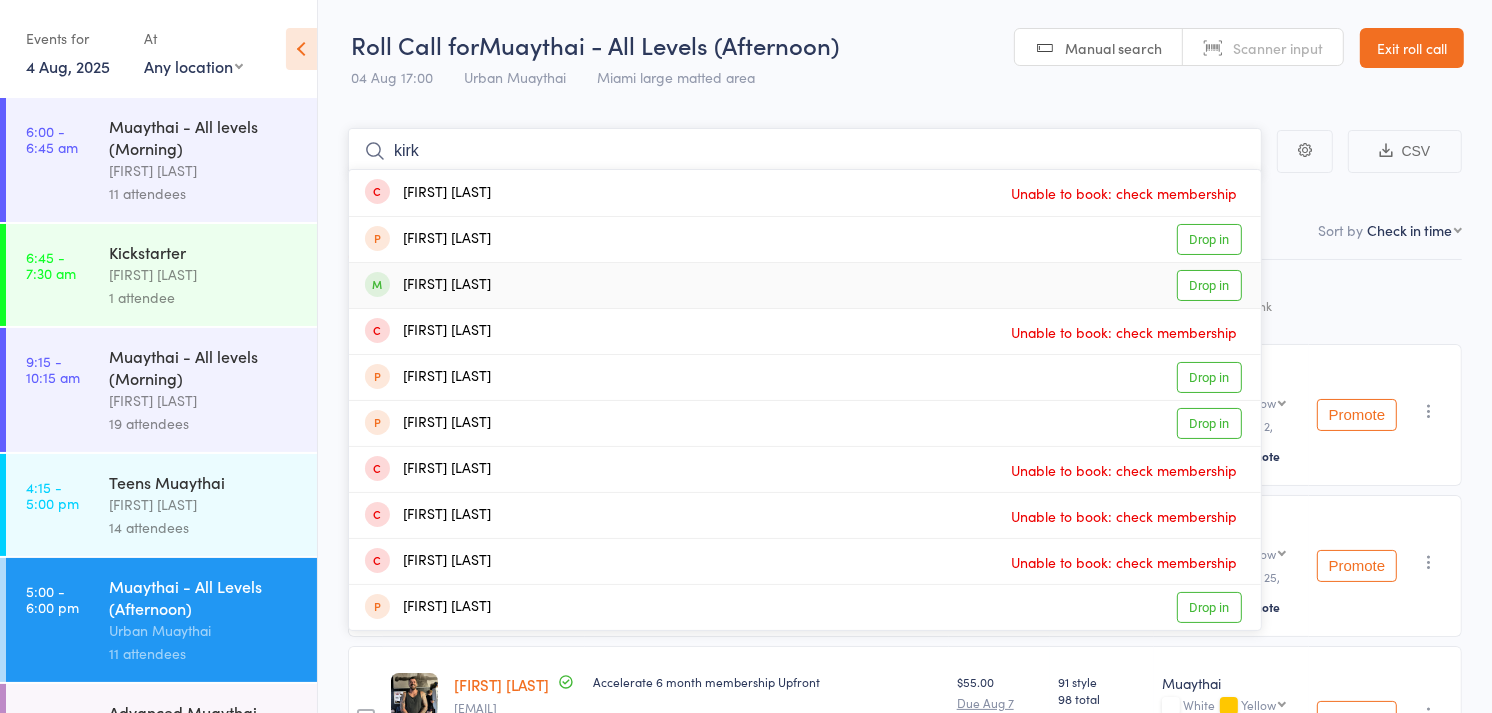 type 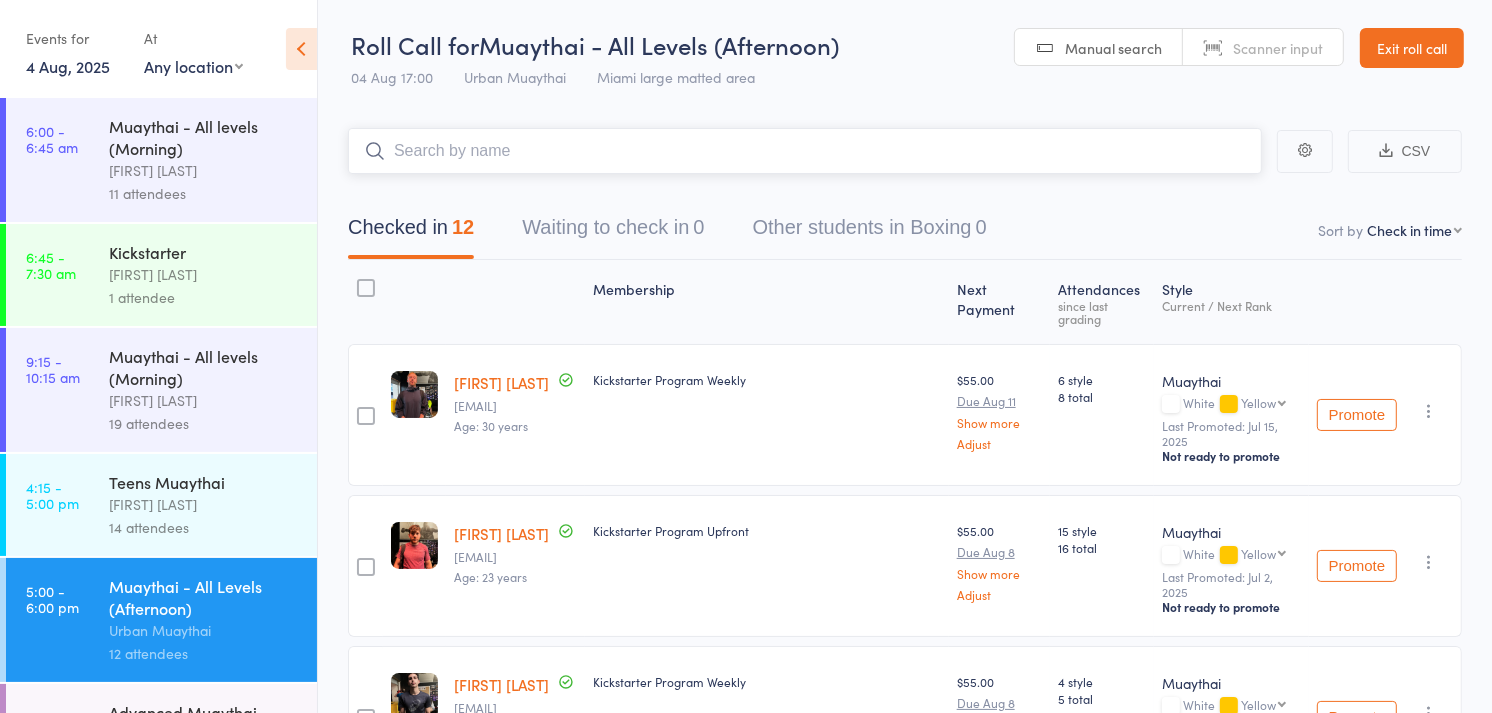 scroll, scrollTop: 222, scrollLeft: 0, axis: vertical 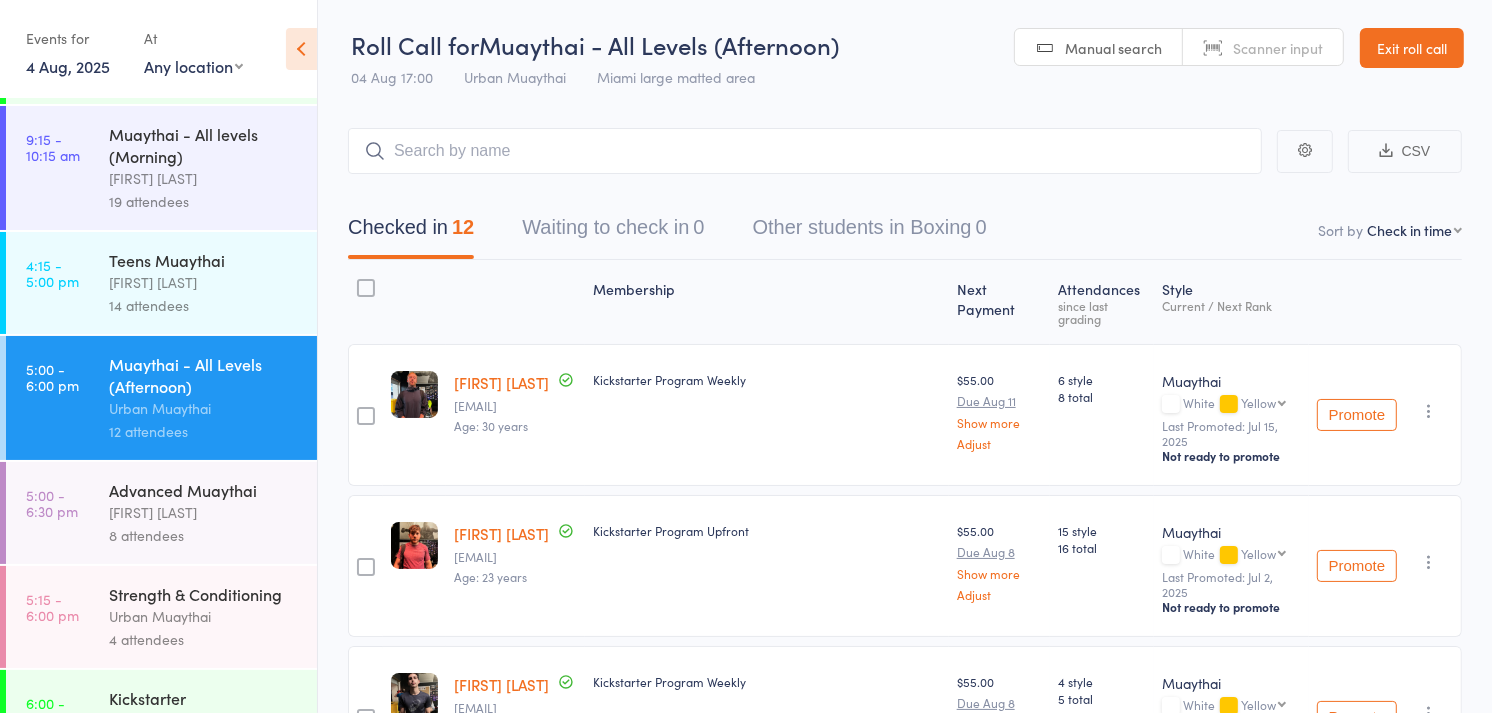 click on "Strength & Conditioning" at bounding box center [204, 594] 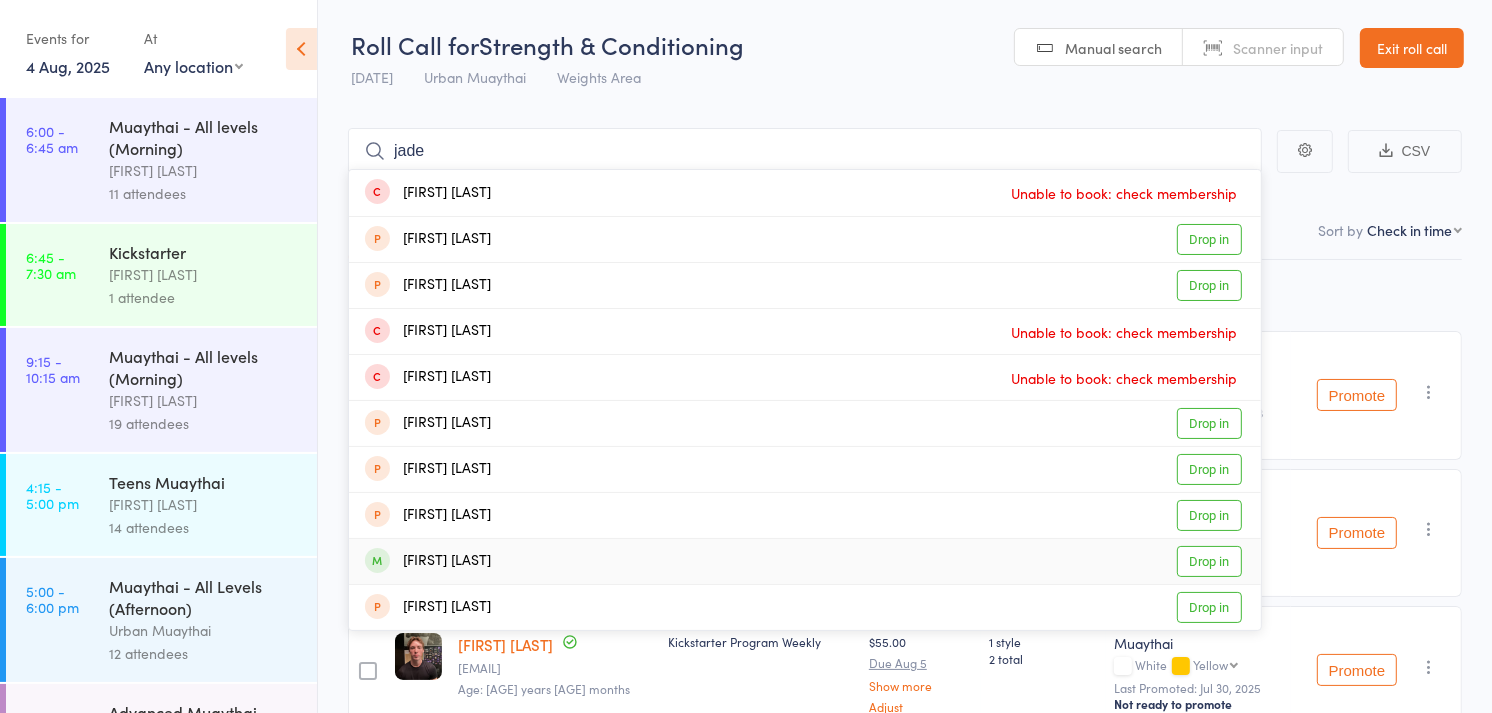 type on "jade" 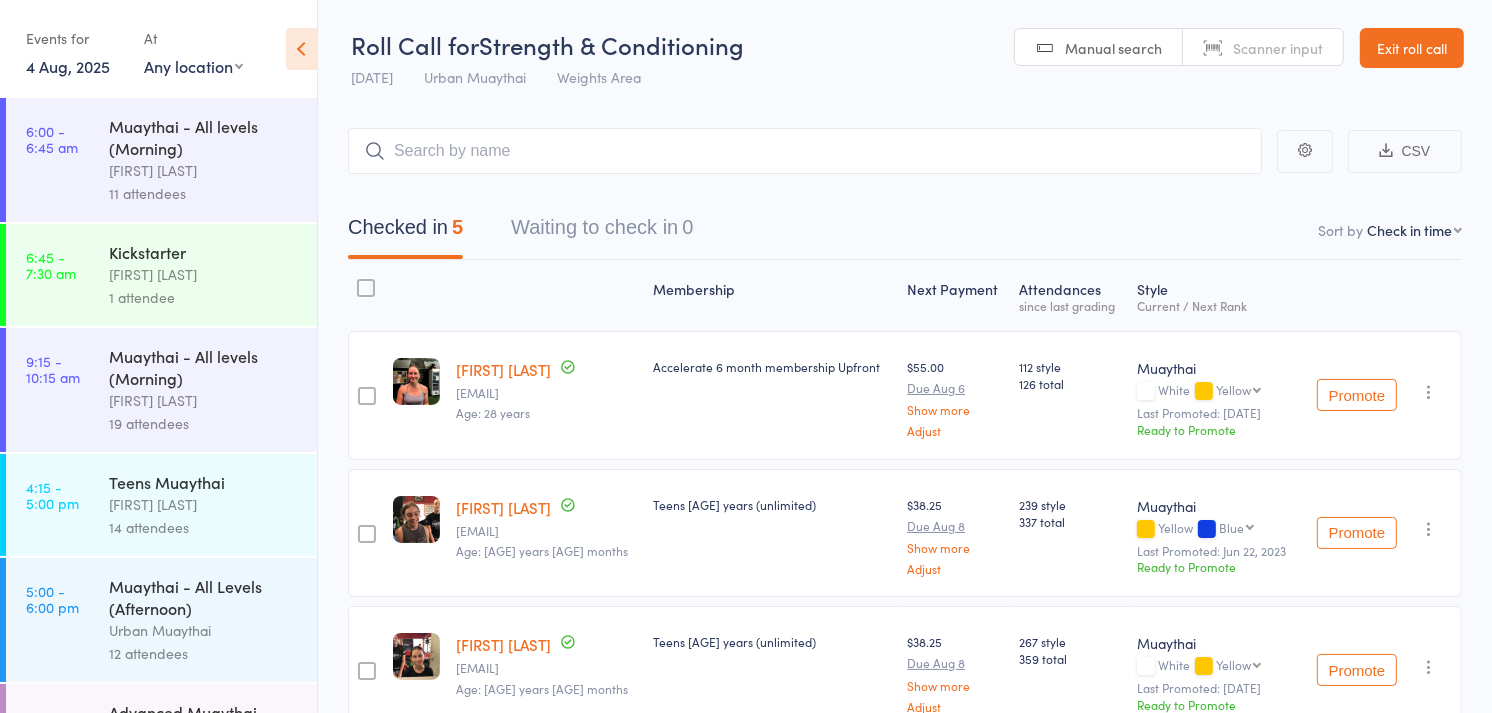 click at bounding box center (1429, 392) 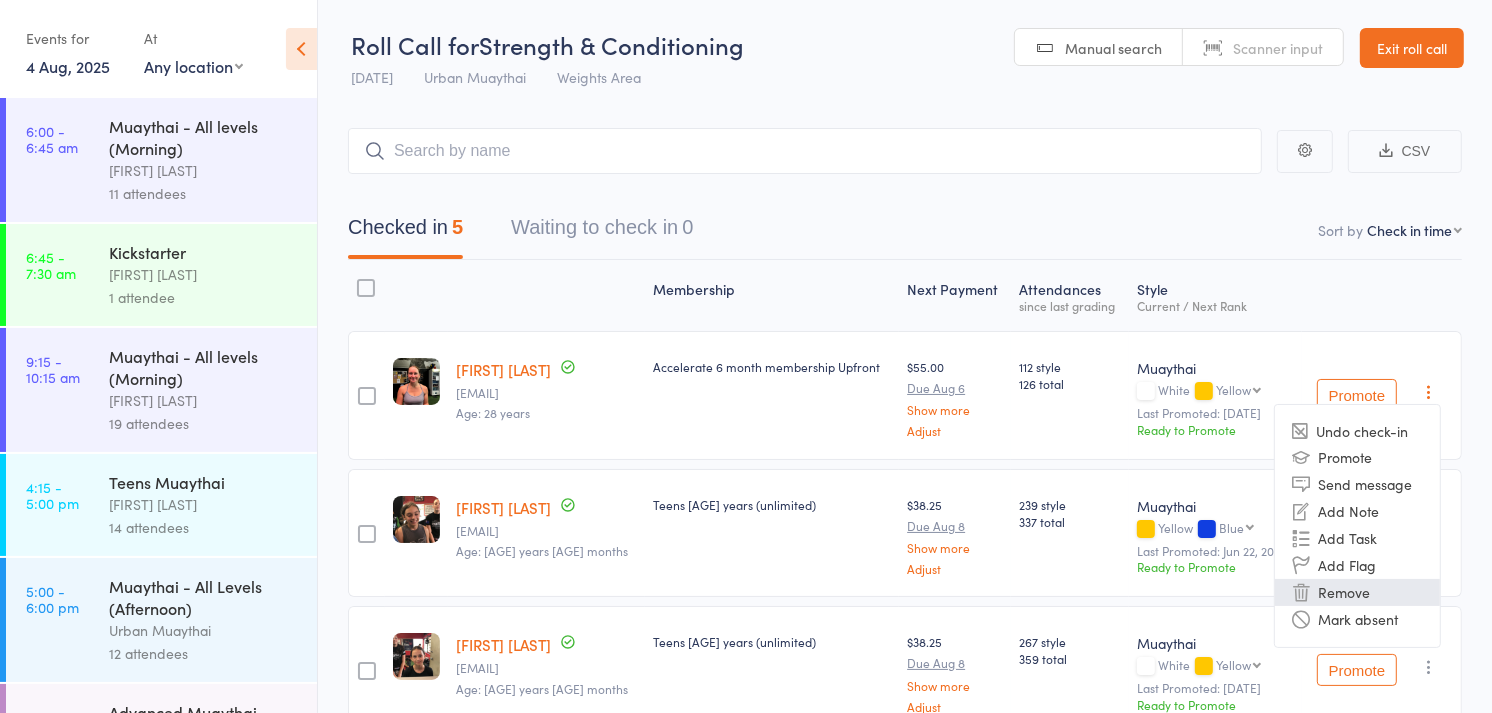 click on "Remove" at bounding box center [1357, 592] 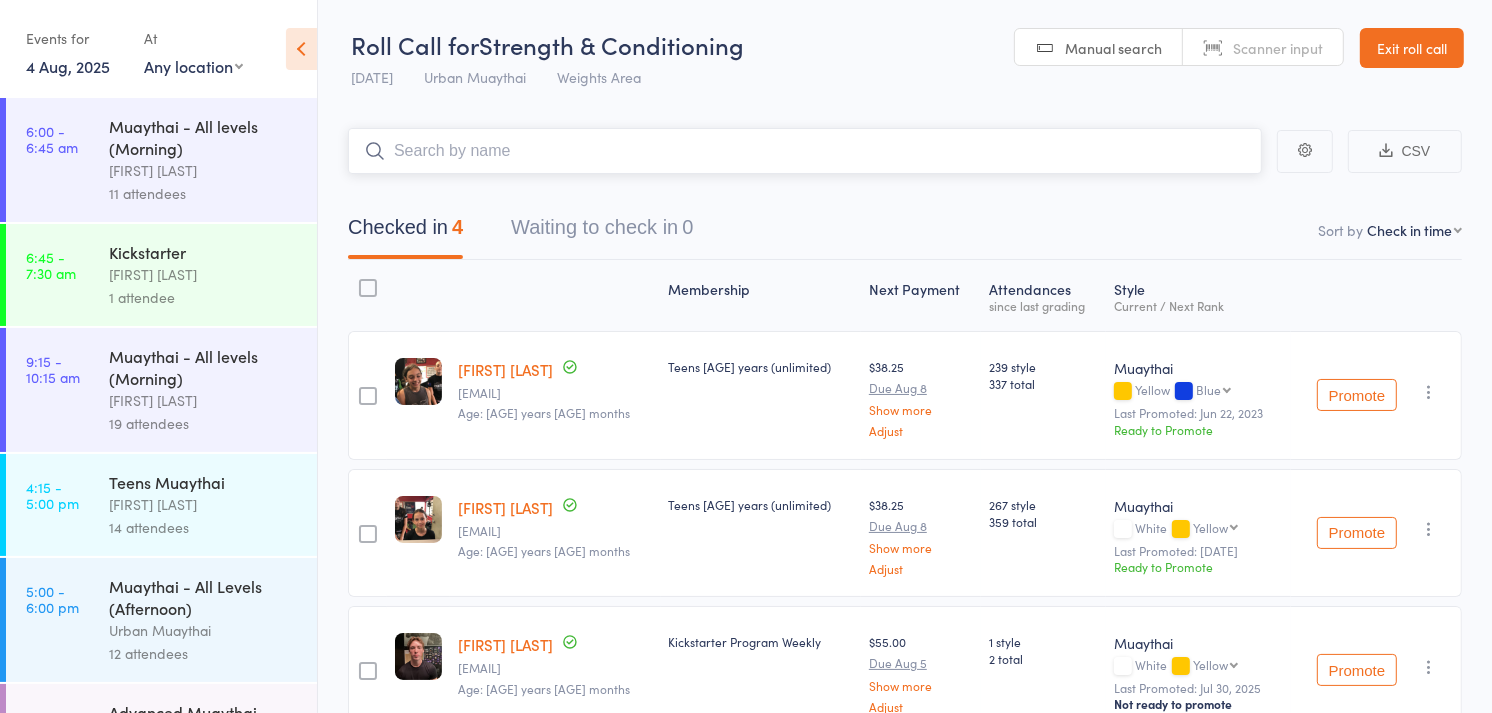 click at bounding box center (805, 151) 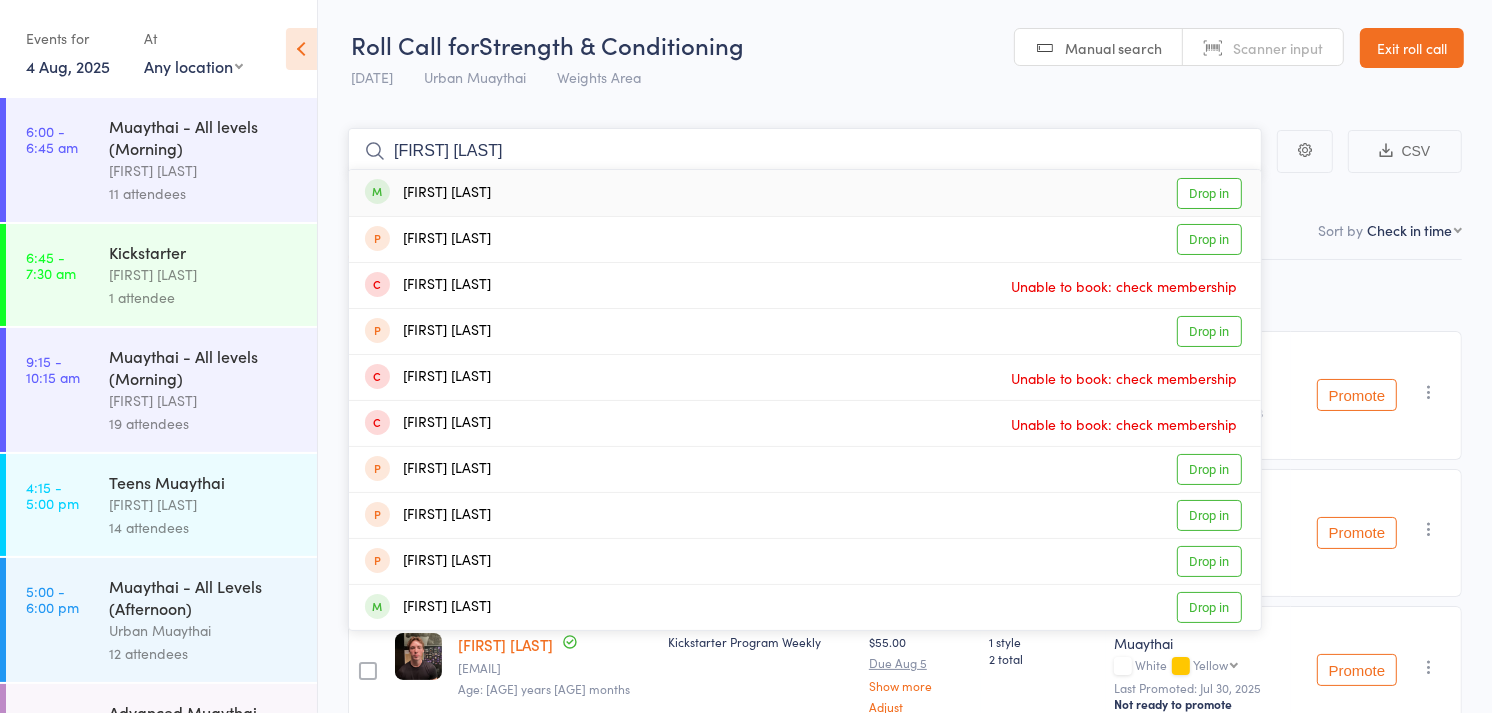 type on "jade you" 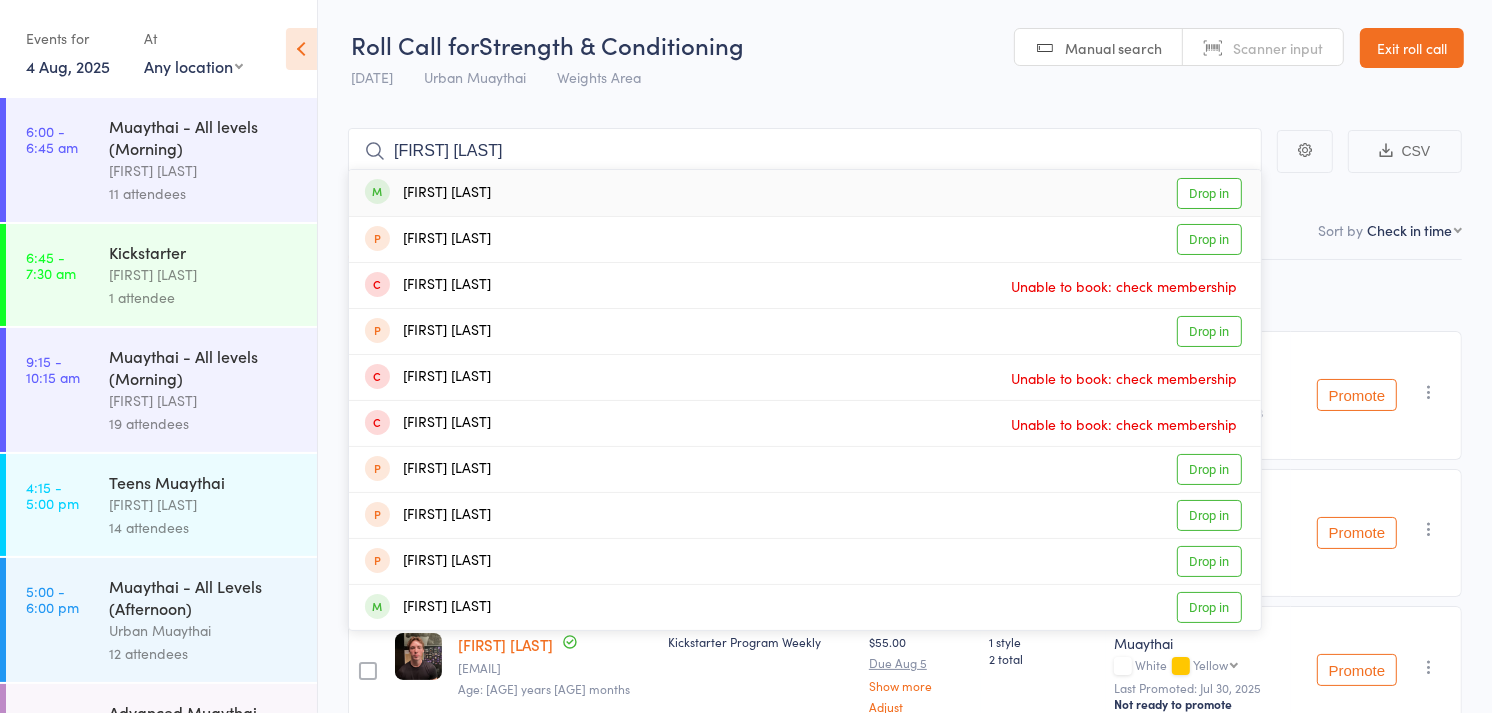 click on "Drop in" at bounding box center [1209, 193] 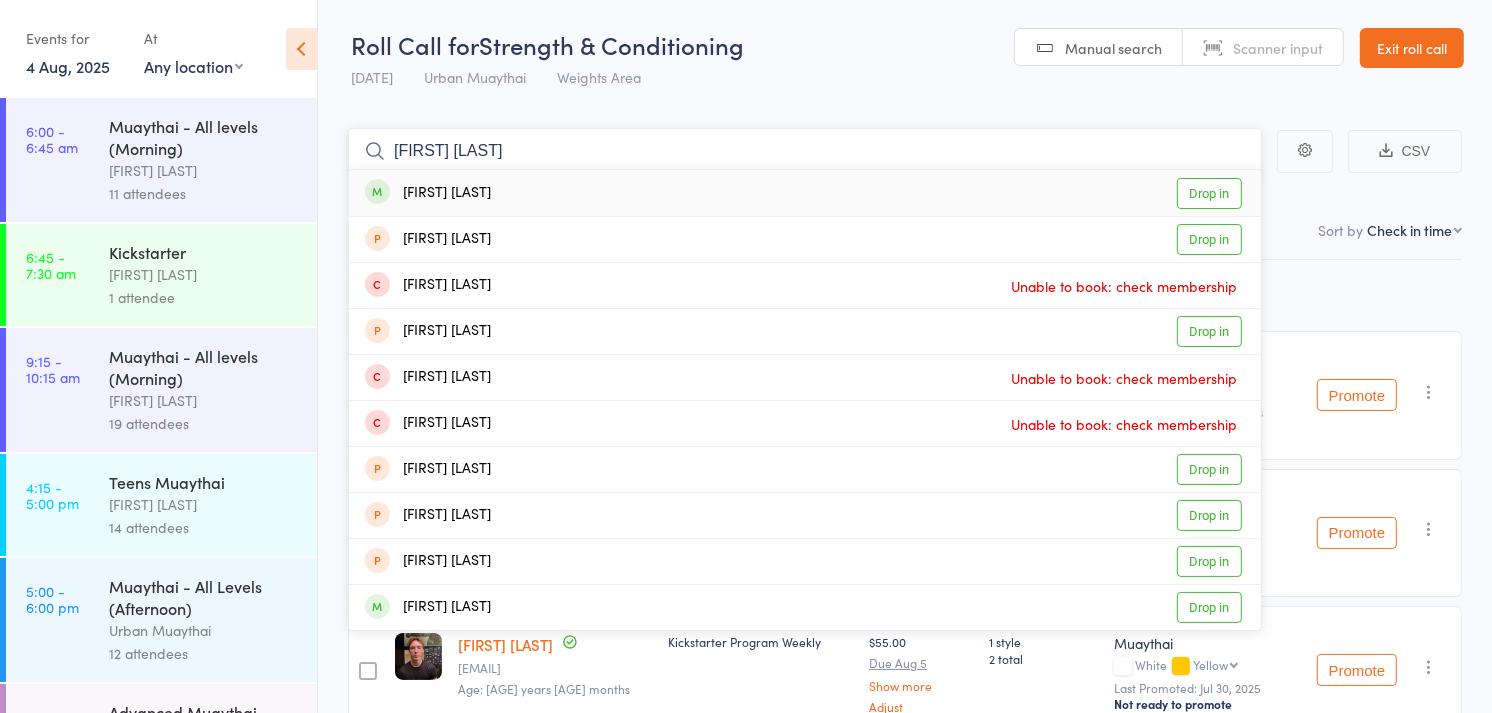type 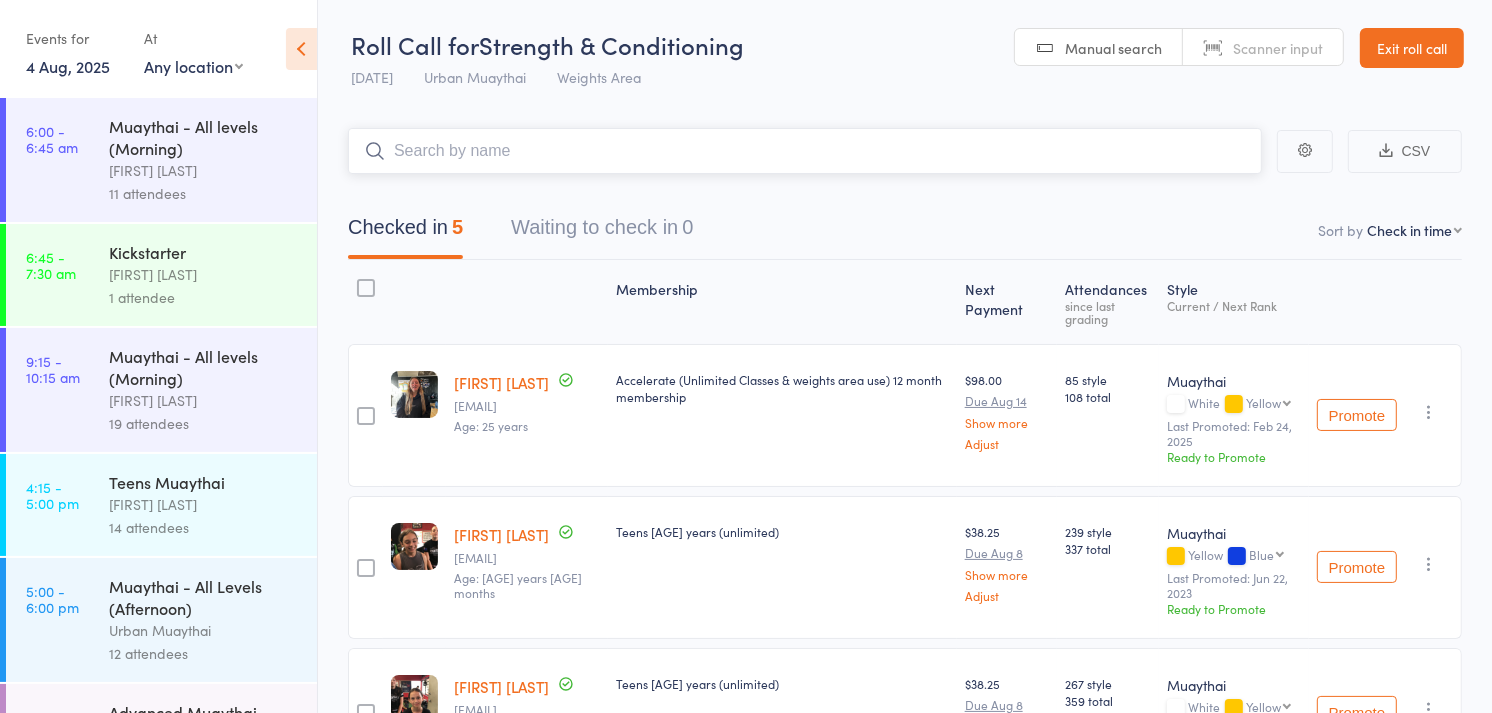 scroll, scrollTop: 433, scrollLeft: 0, axis: vertical 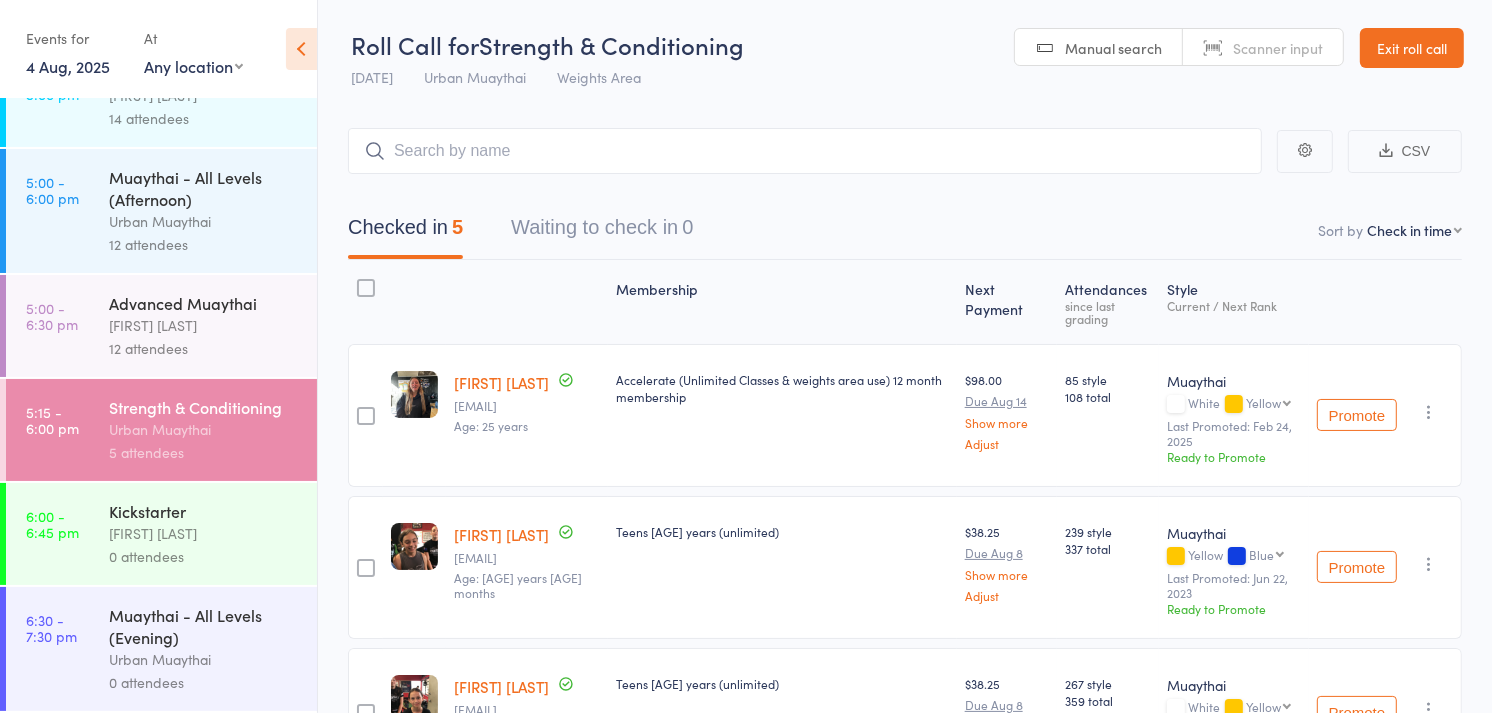 click on "12 attendees" at bounding box center (204, 244) 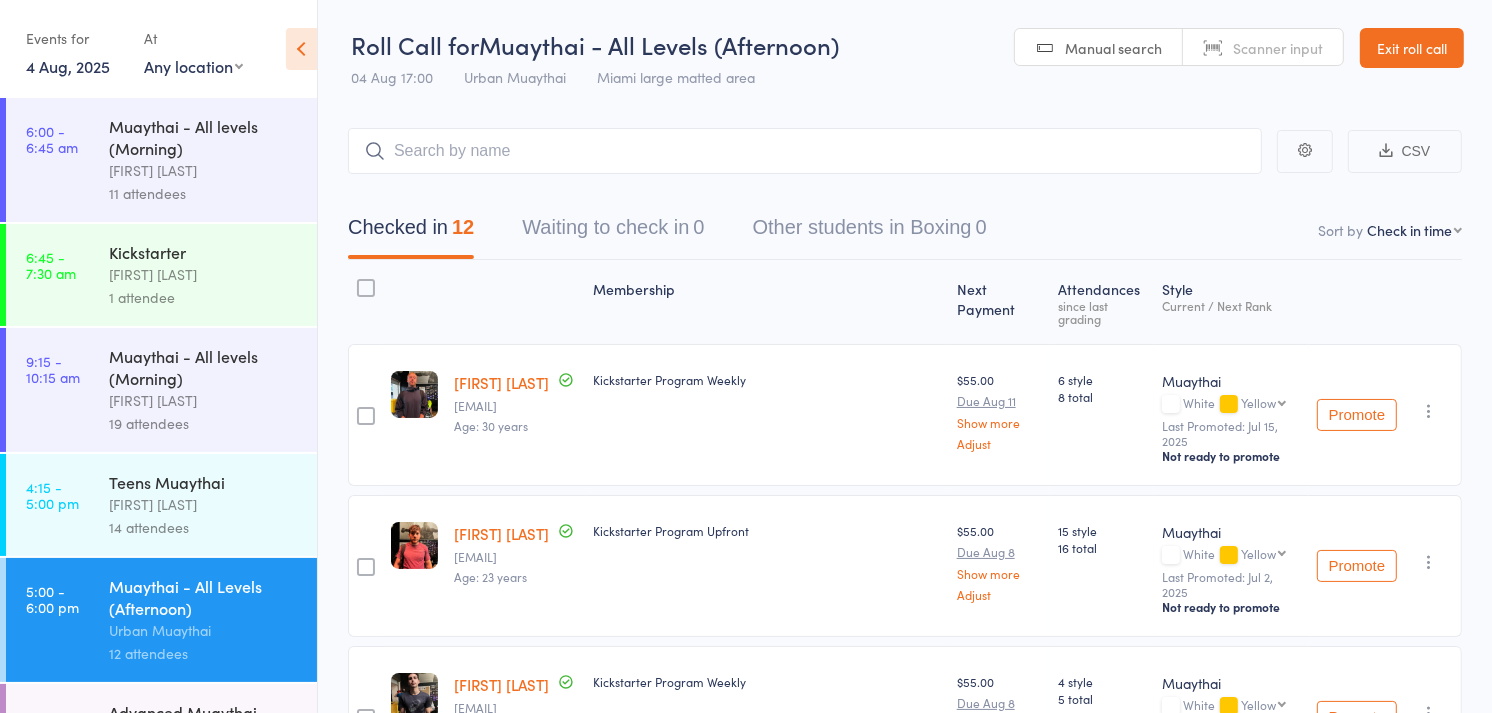 click on "Scanner input" at bounding box center (1278, 48) 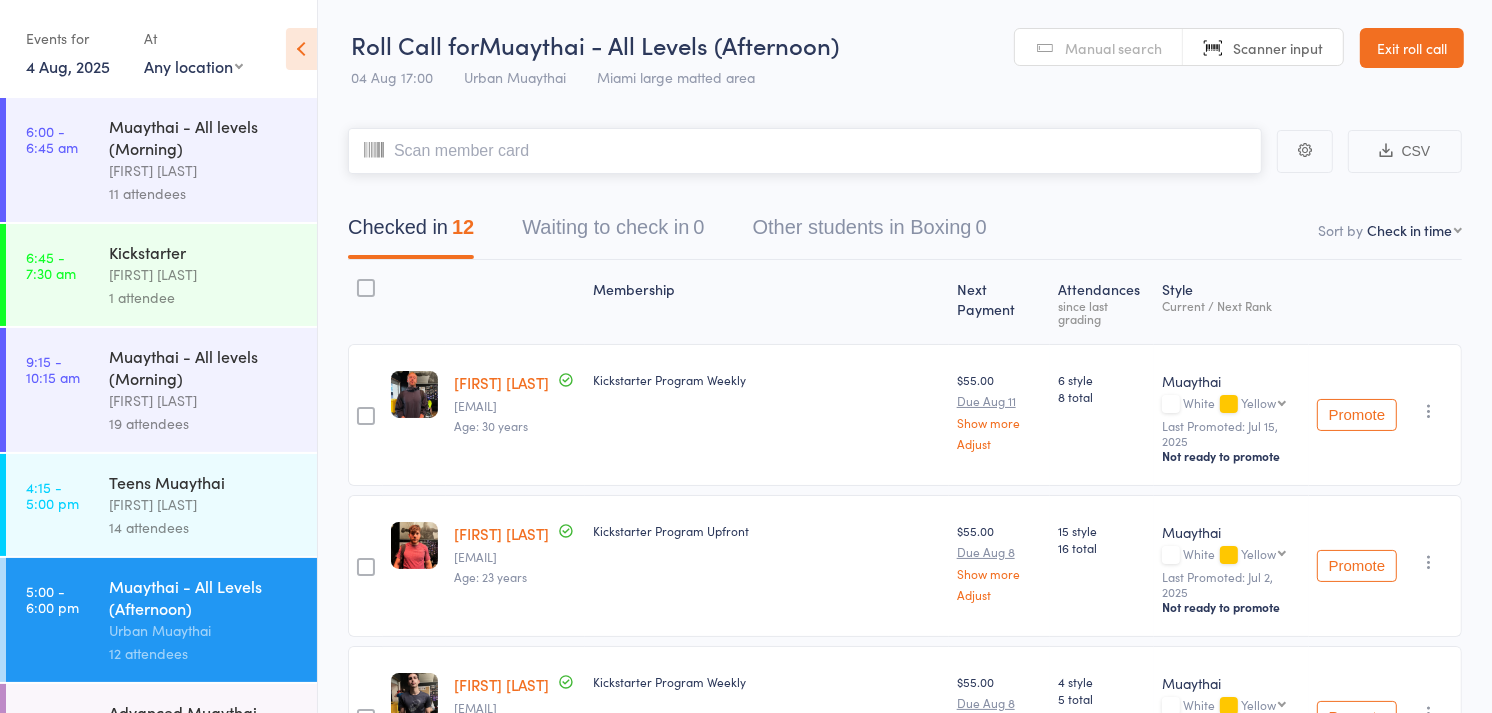 click at bounding box center [805, 151] 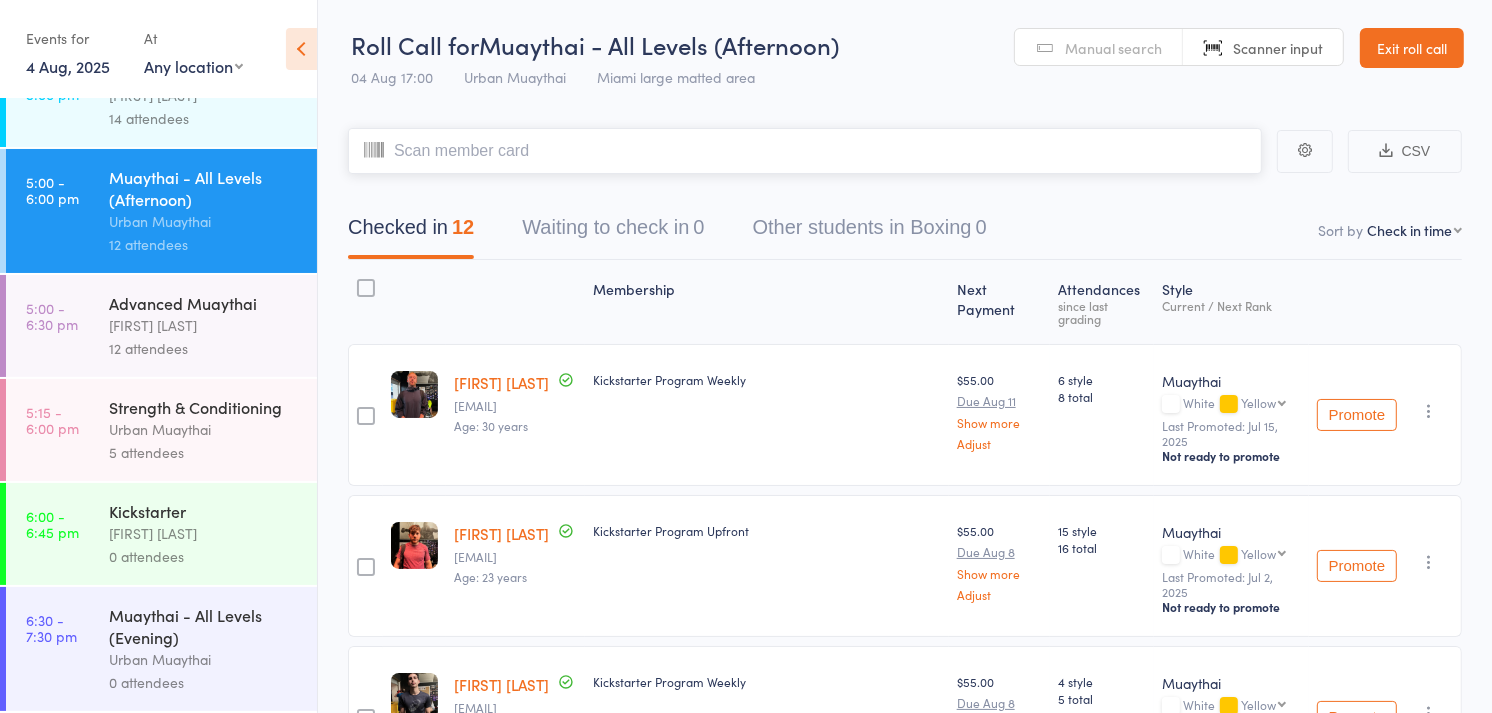 scroll, scrollTop: 433, scrollLeft: 0, axis: vertical 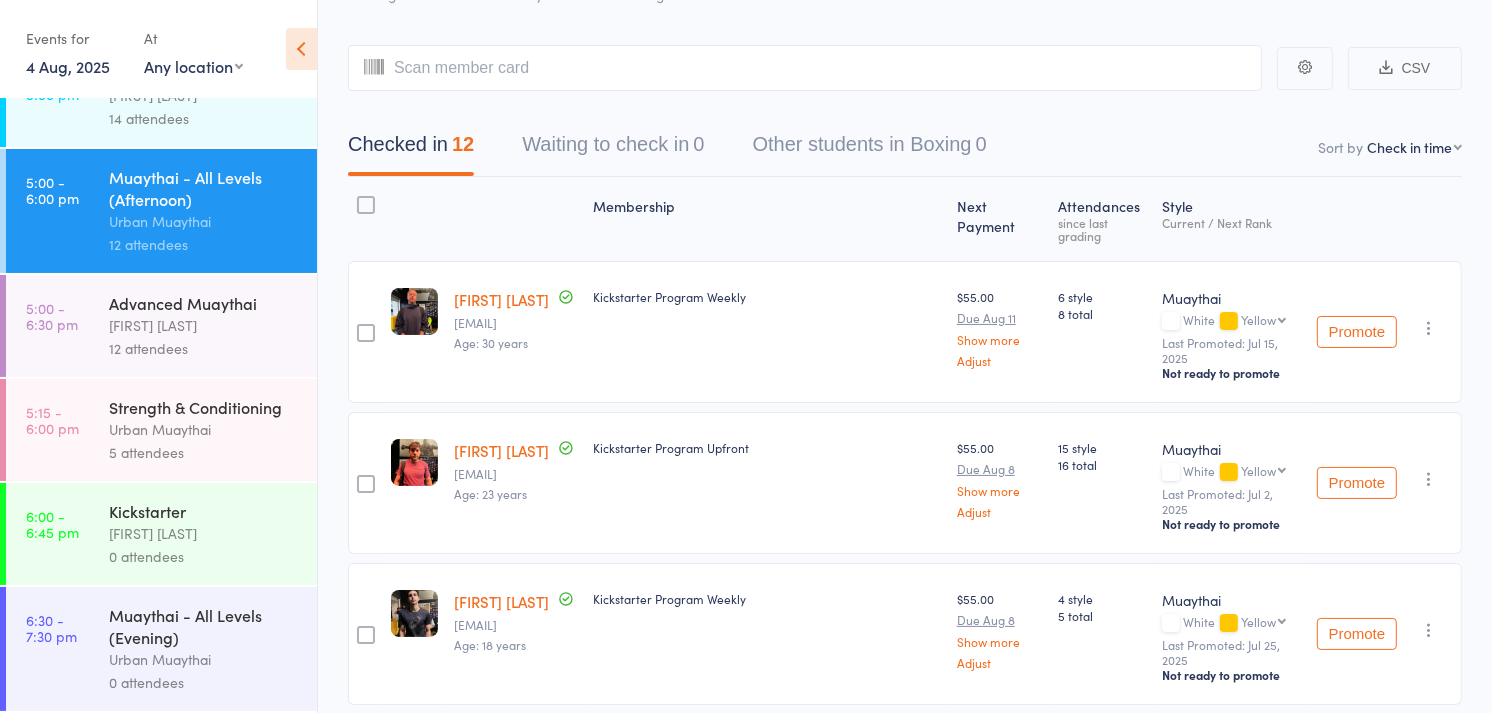 click on "[FIRST] [LAST]" at bounding box center [204, 533] 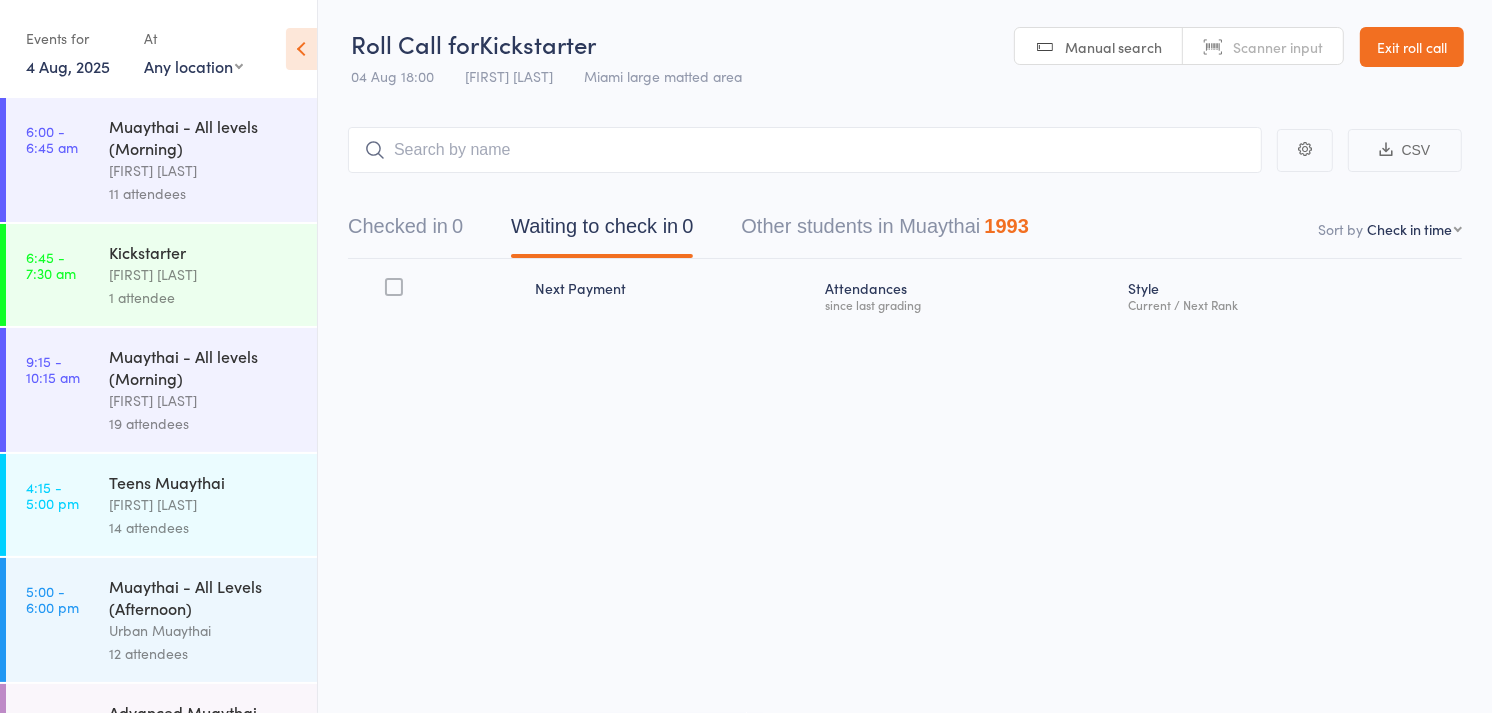 scroll, scrollTop: 0, scrollLeft: 0, axis: both 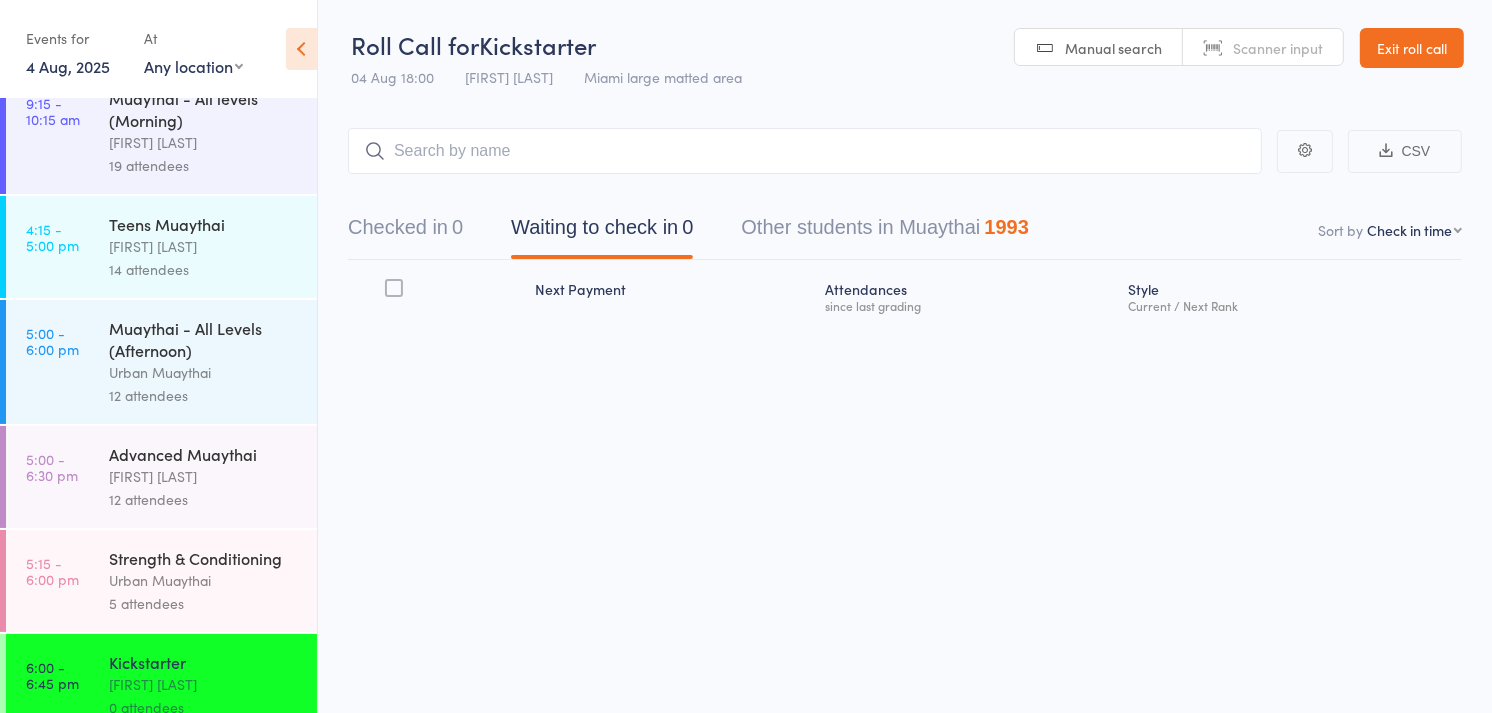 click on "Urban Muaythai" at bounding box center (204, 580) 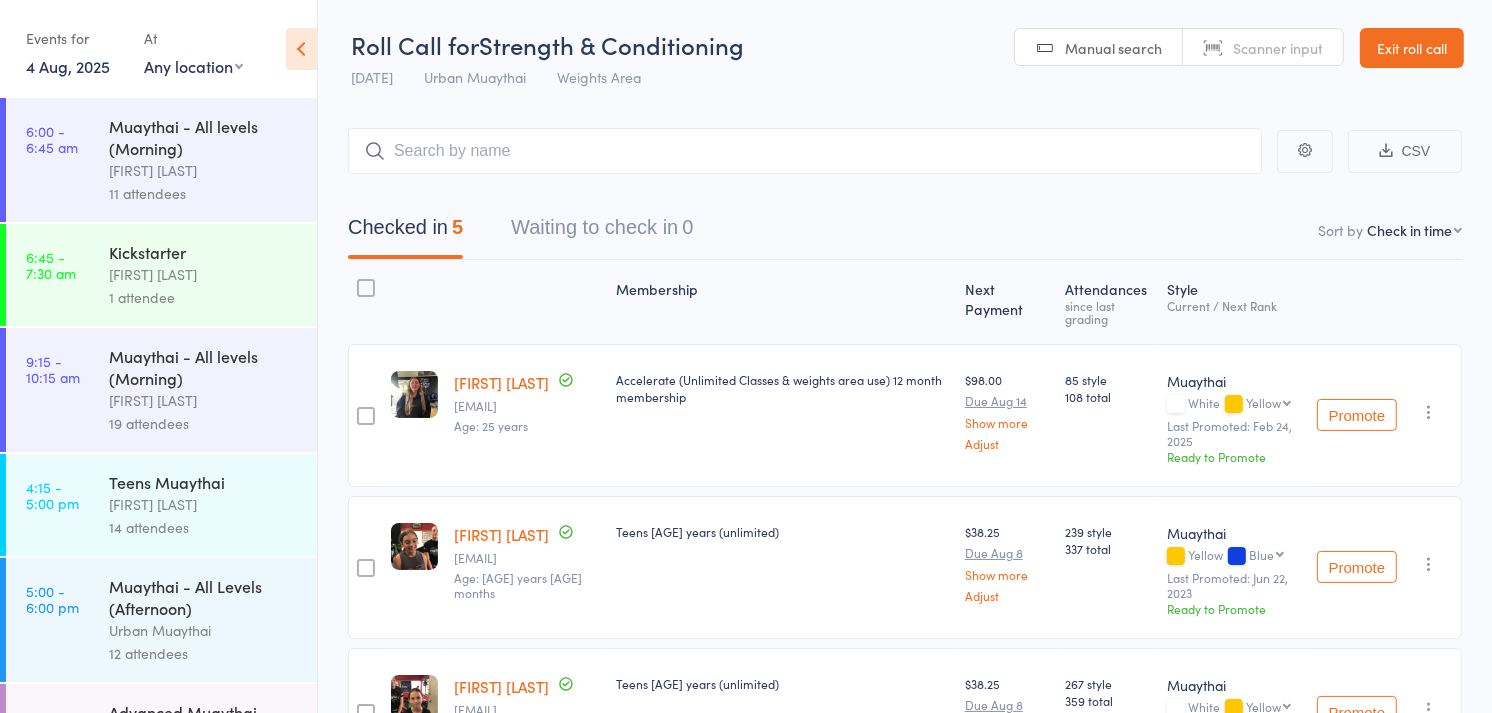 click on "Scanner input" at bounding box center (1278, 48) 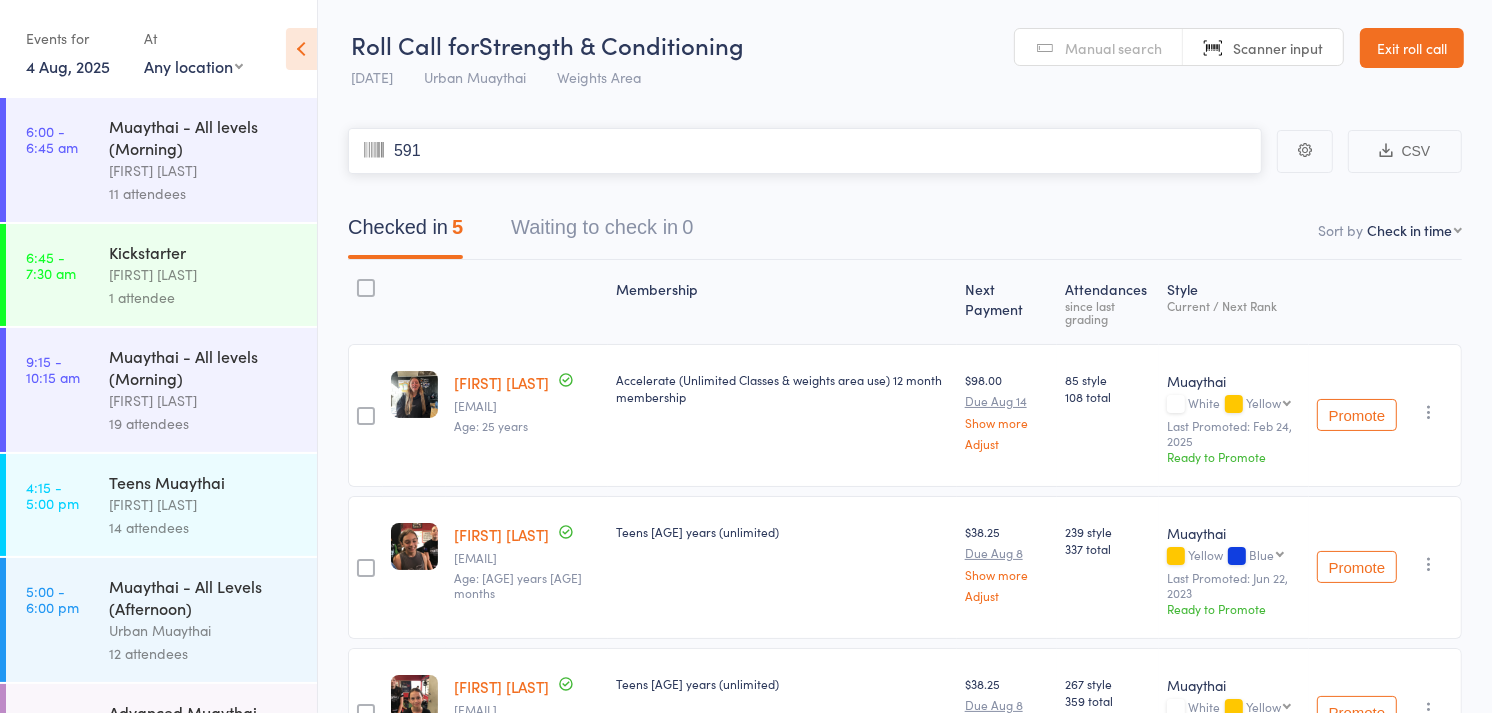 type on "5917" 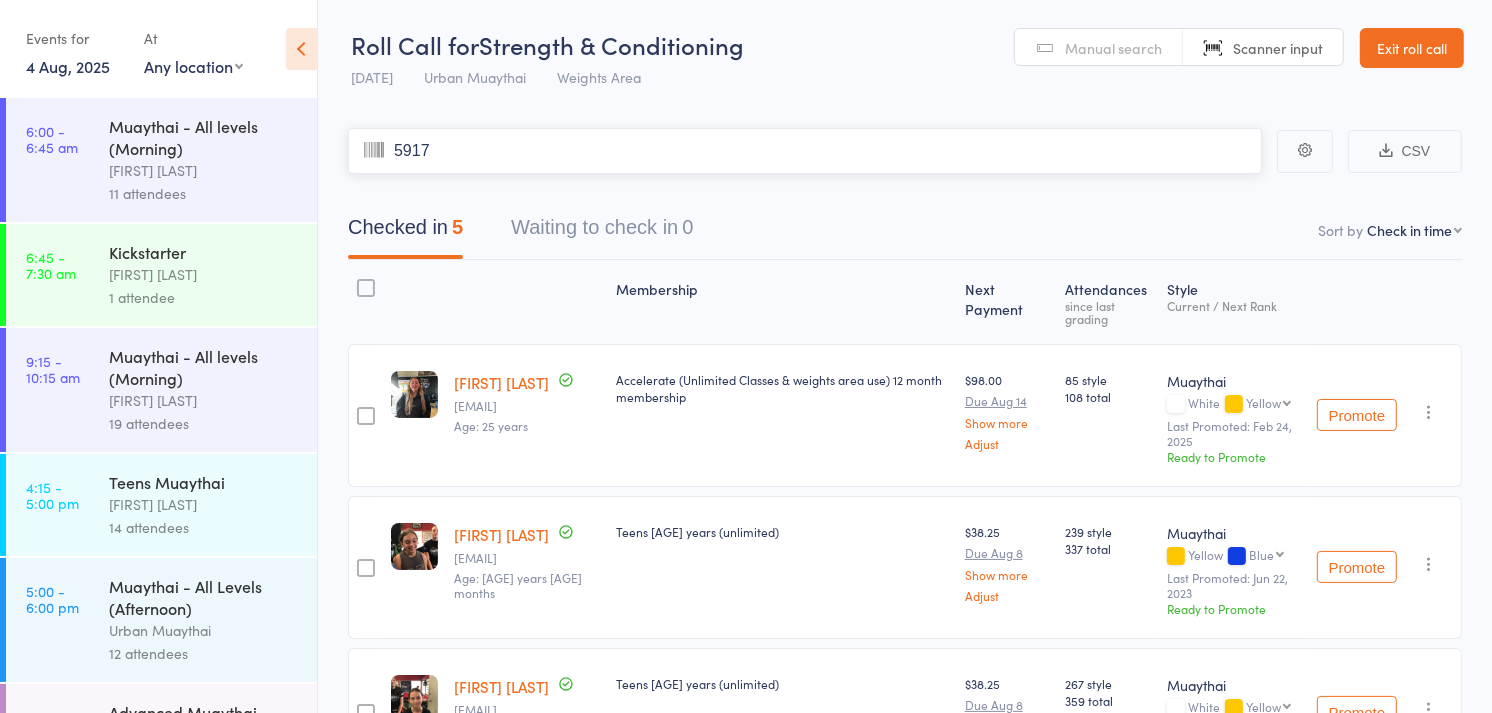 type 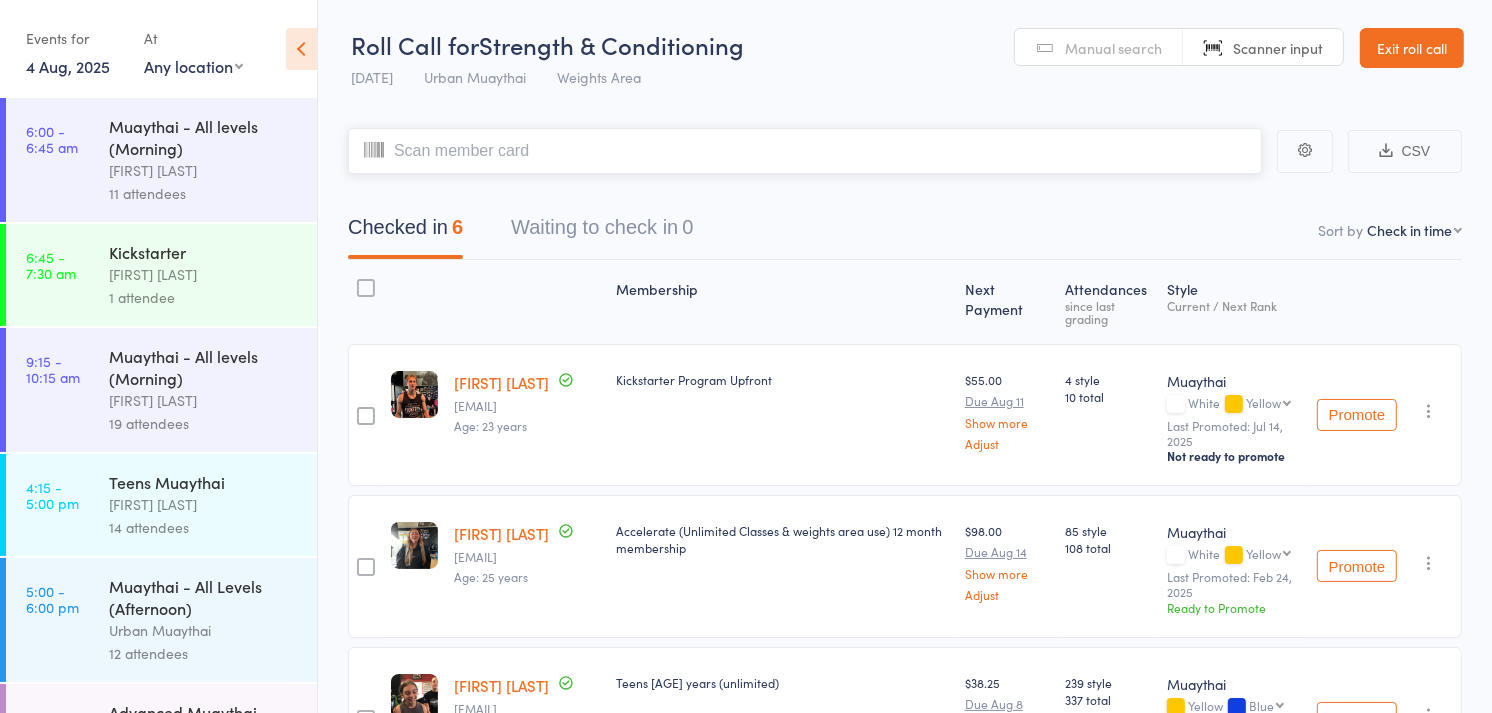 scroll, scrollTop: 352, scrollLeft: 0, axis: vertical 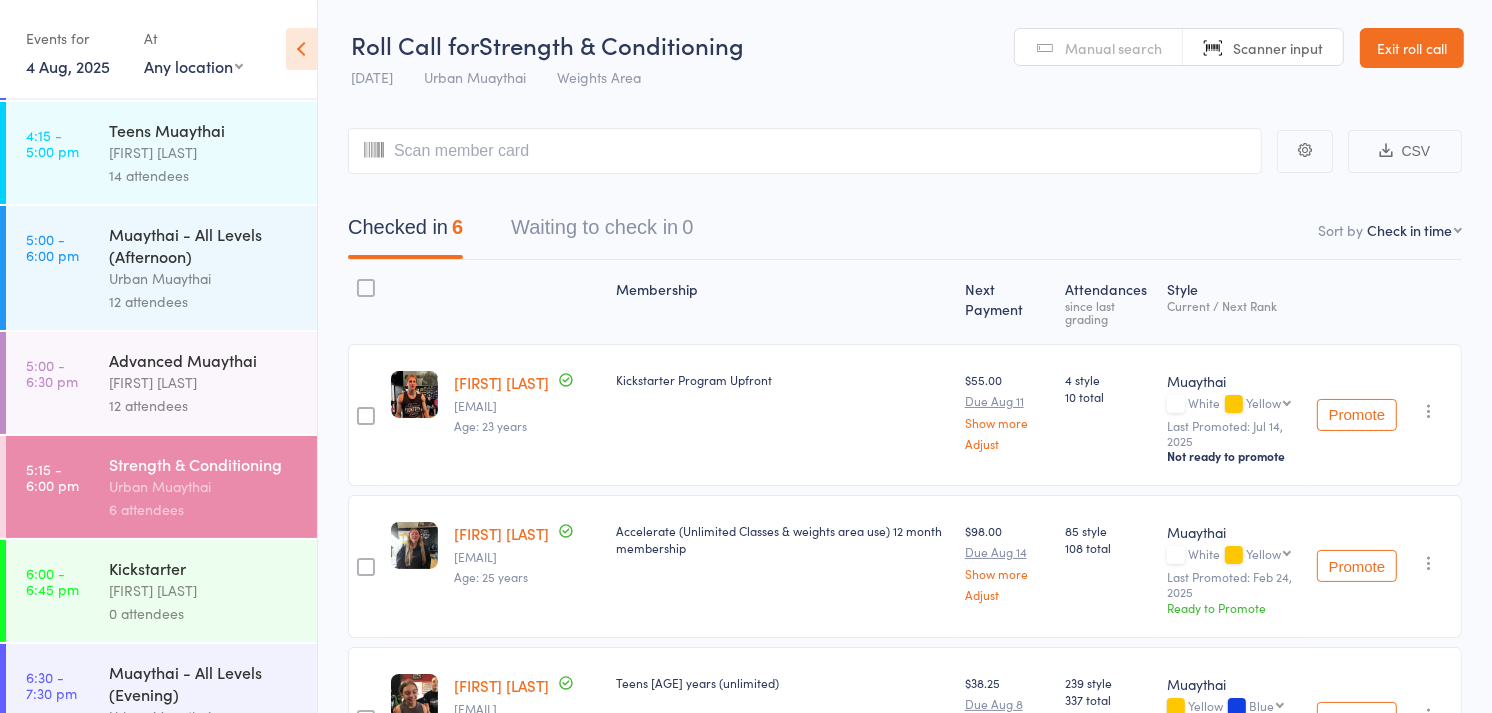 click on "[FIRST] [LAST]" at bounding box center [204, 590] 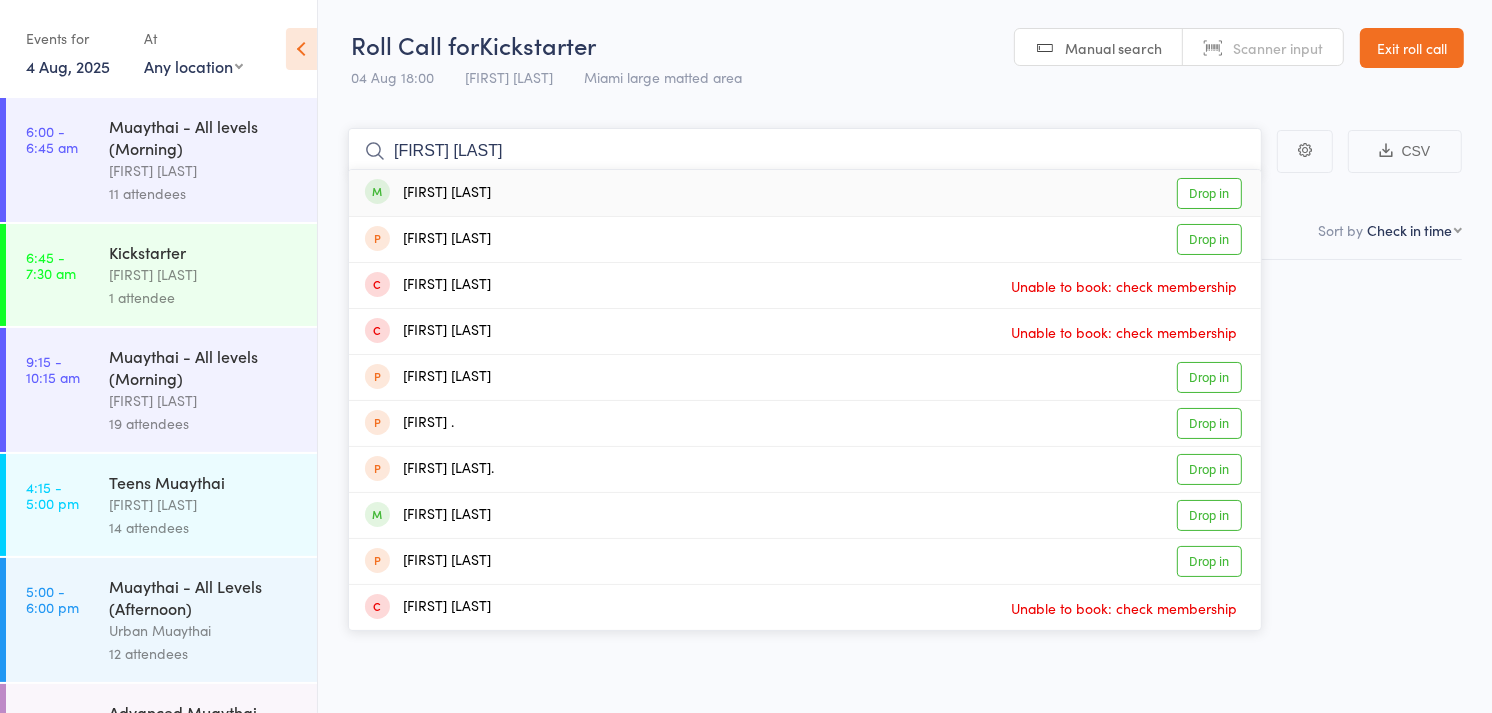 type on "danny sh" 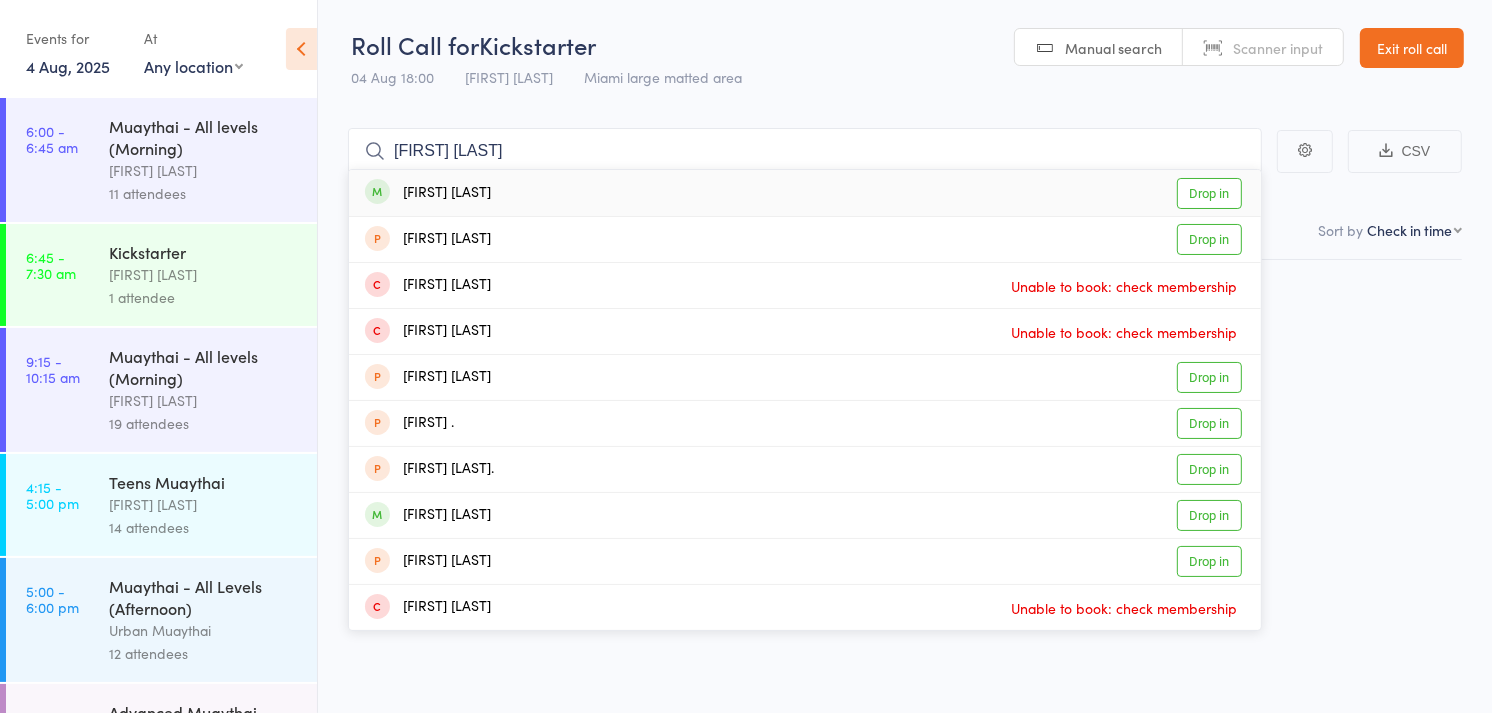 click on "Drop in" at bounding box center (1209, 193) 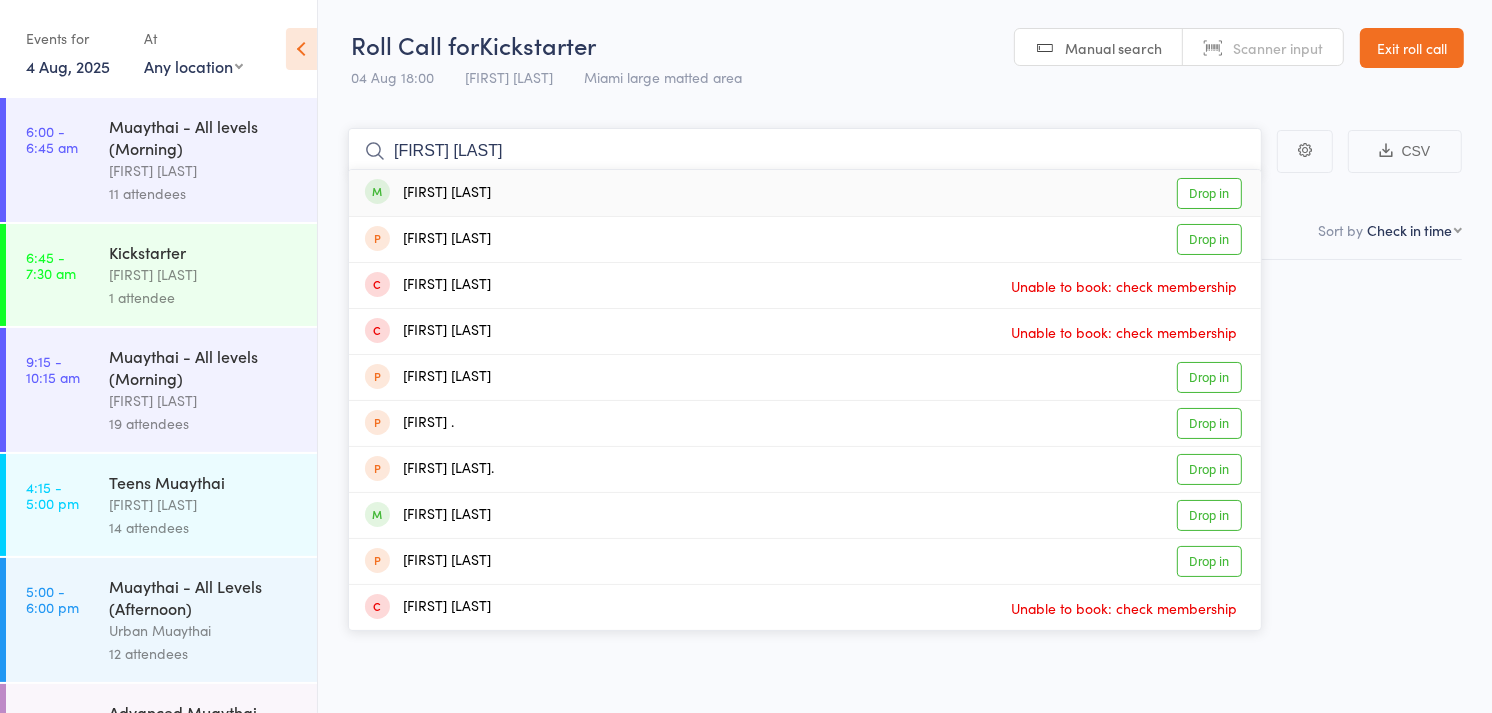 type 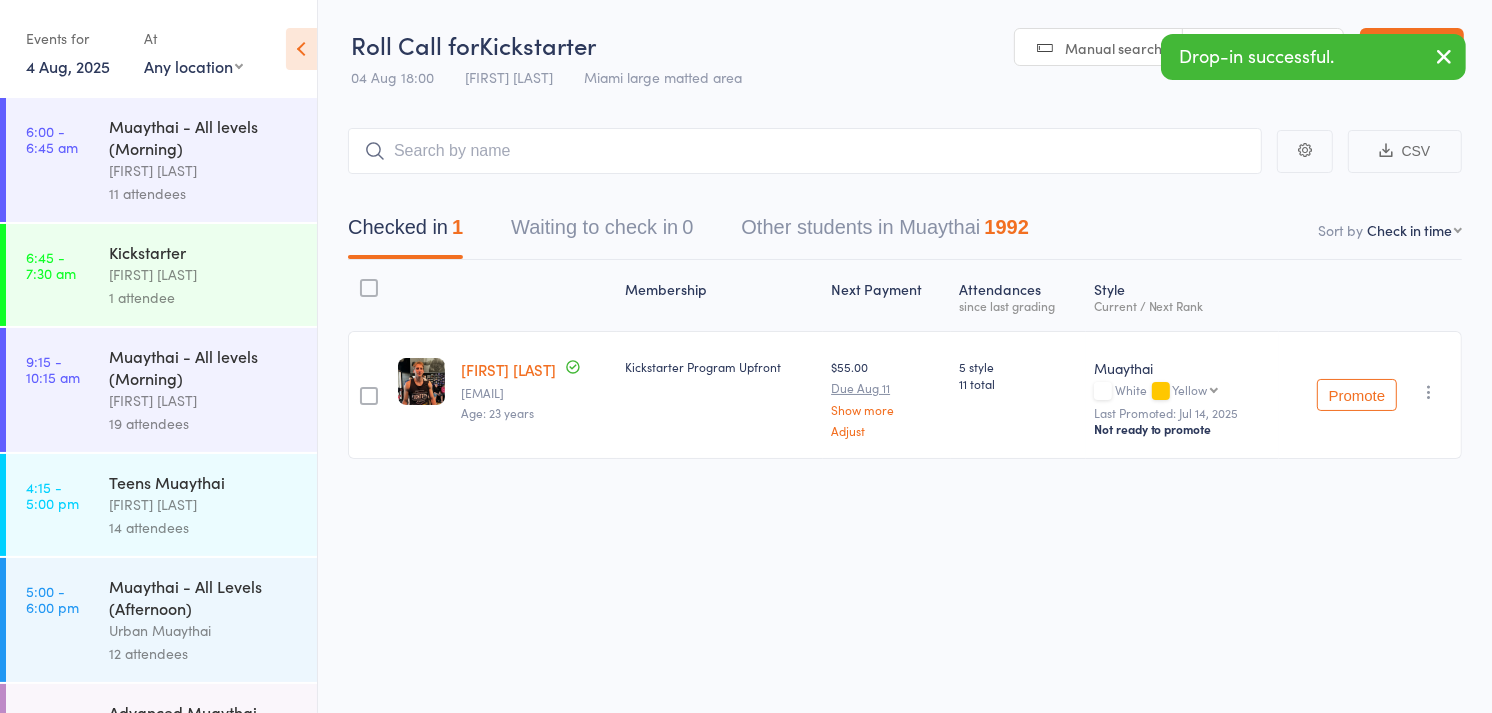 click on "Scanner input" at bounding box center (1263, 48) 